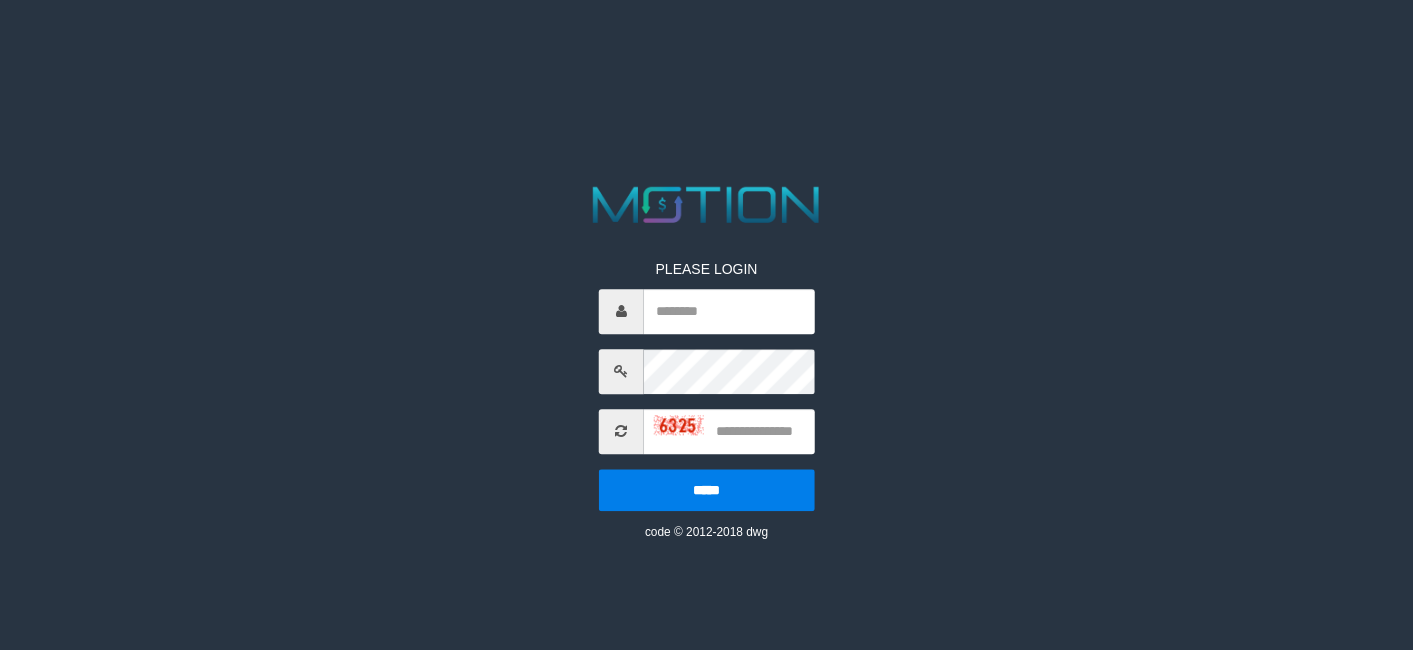 scroll, scrollTop: 0, scrollLeft: 0, axis: both 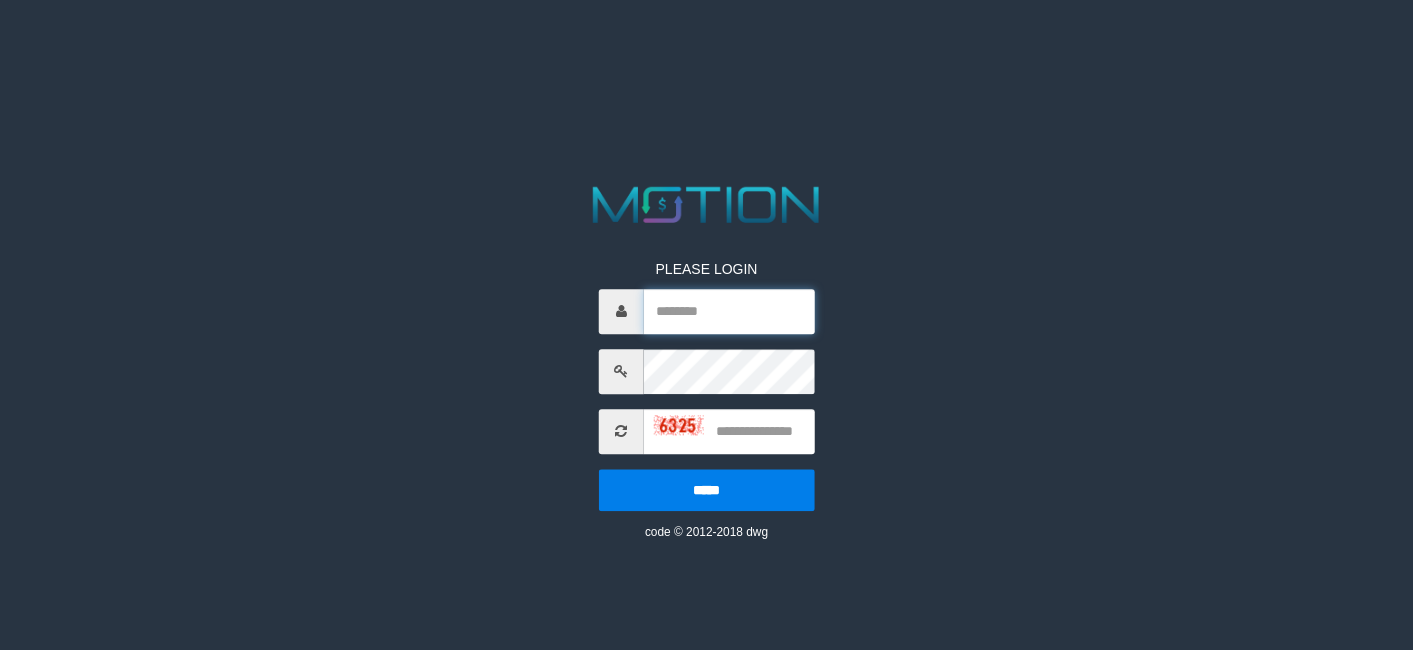 type on "********" 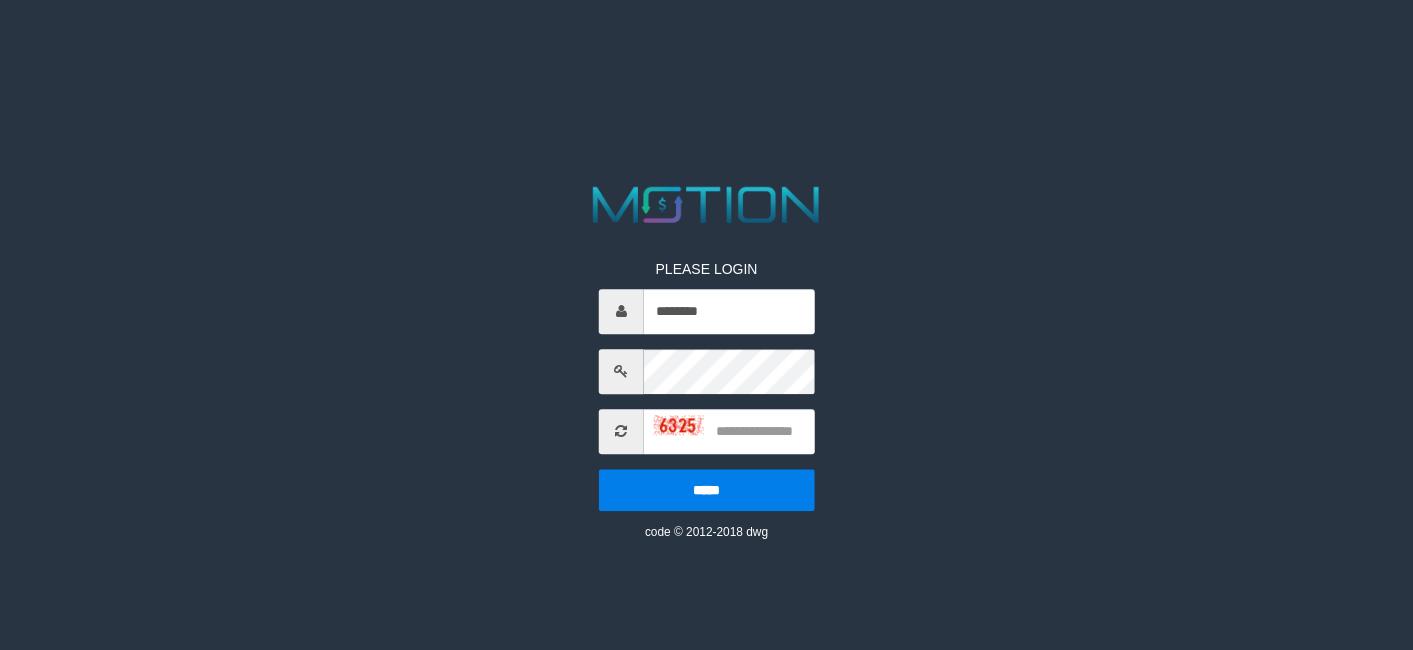 click on "PLEASE LOGIN
********
*****
code © 2012-2018 dwg" at bounding box center (706, 25) 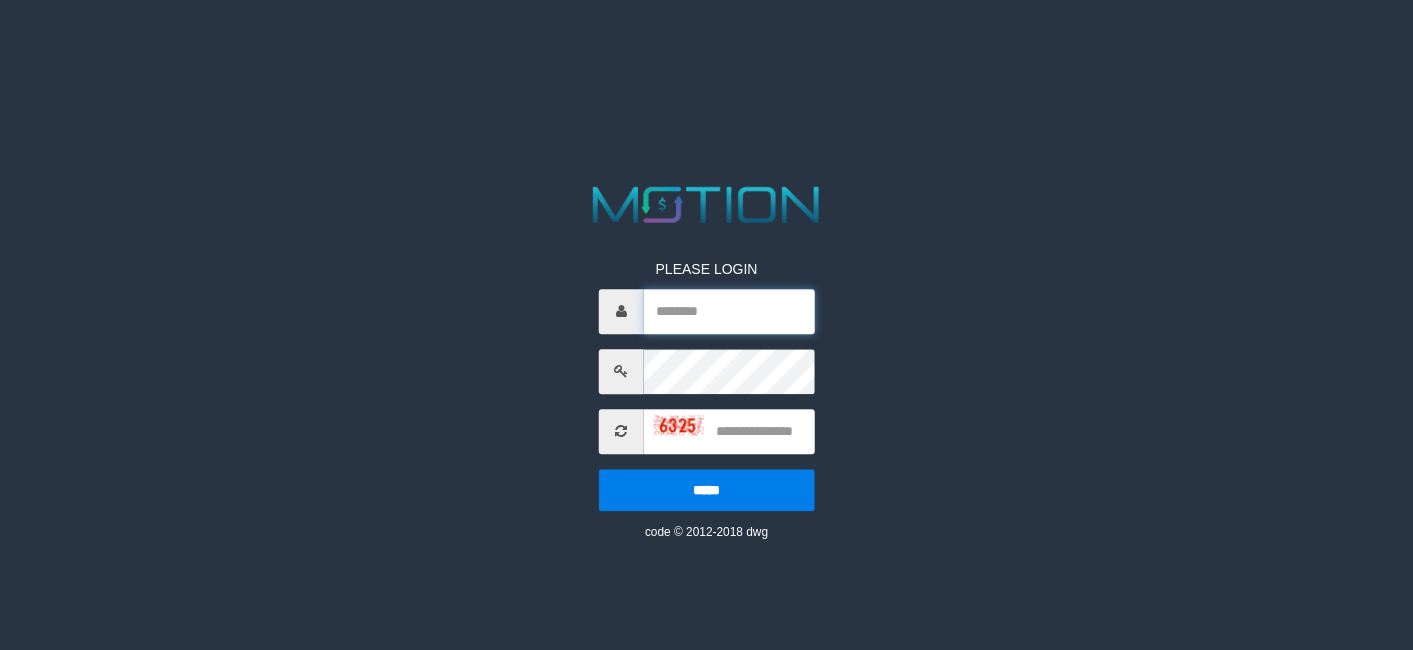 type on "********" 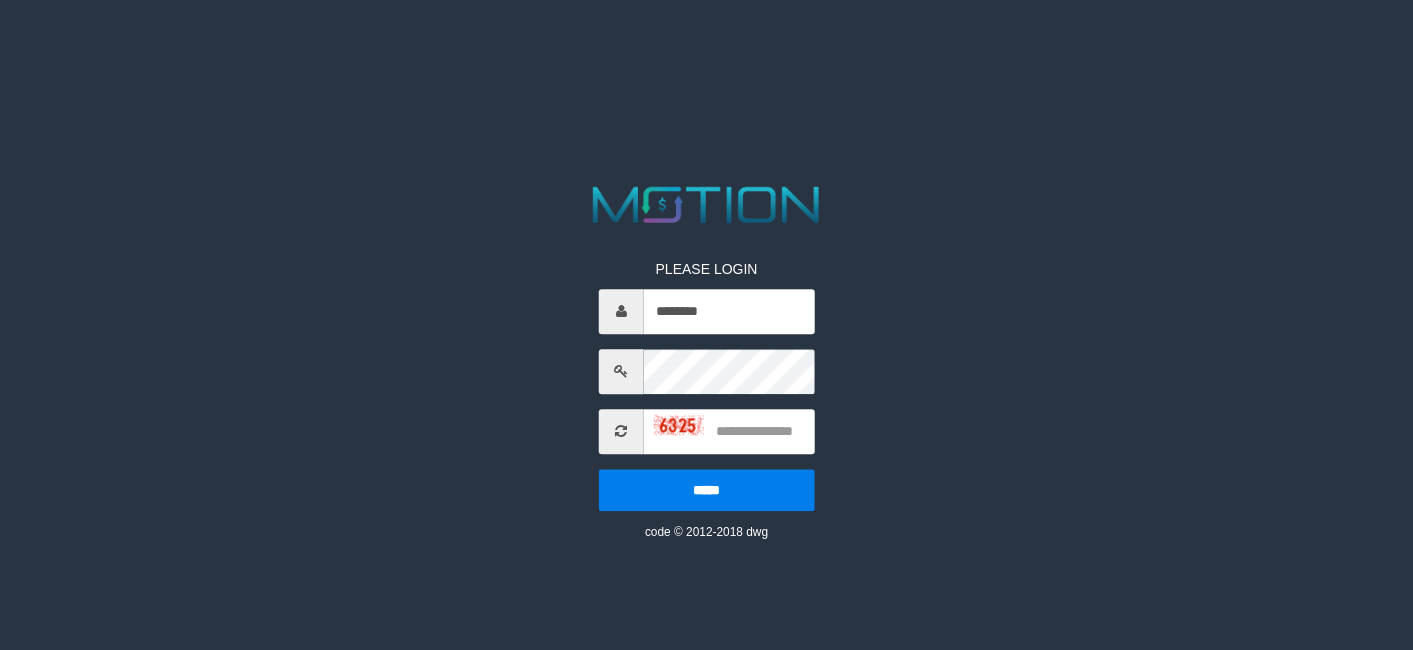 scroll, scrollTop: 0, scrollLeft: 0, axis: both 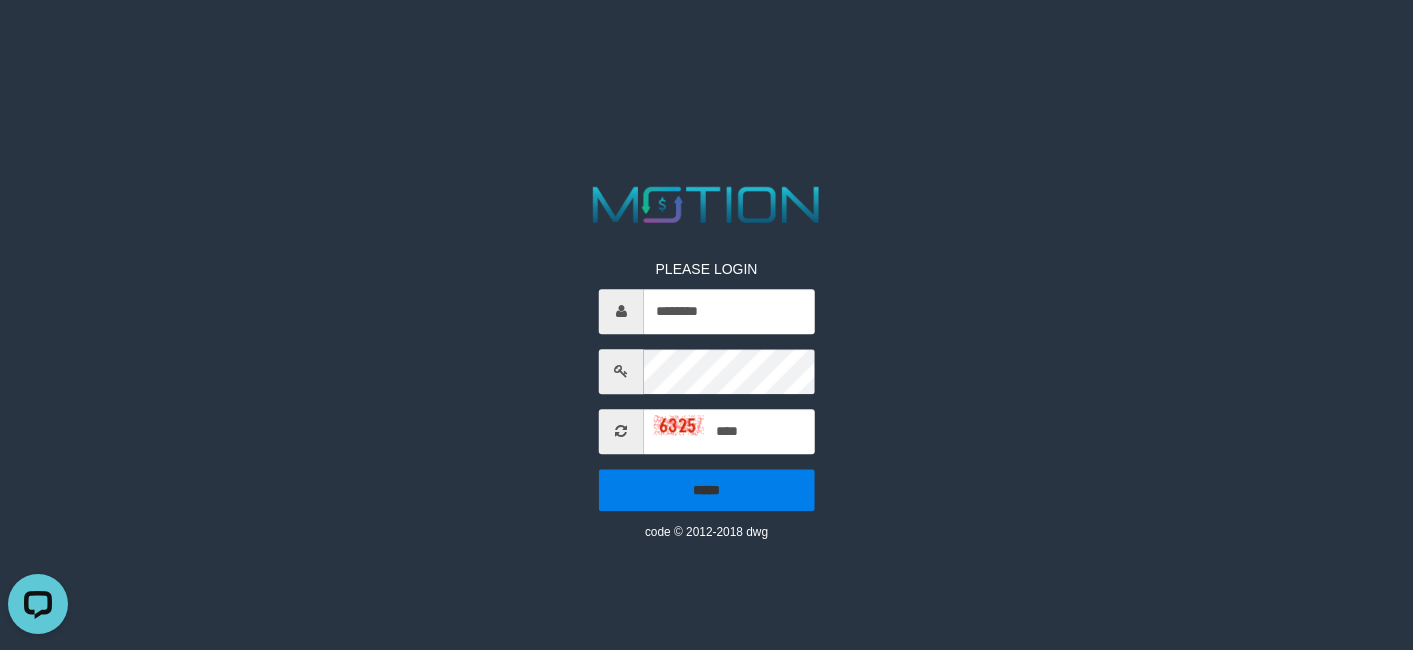 type on "****" 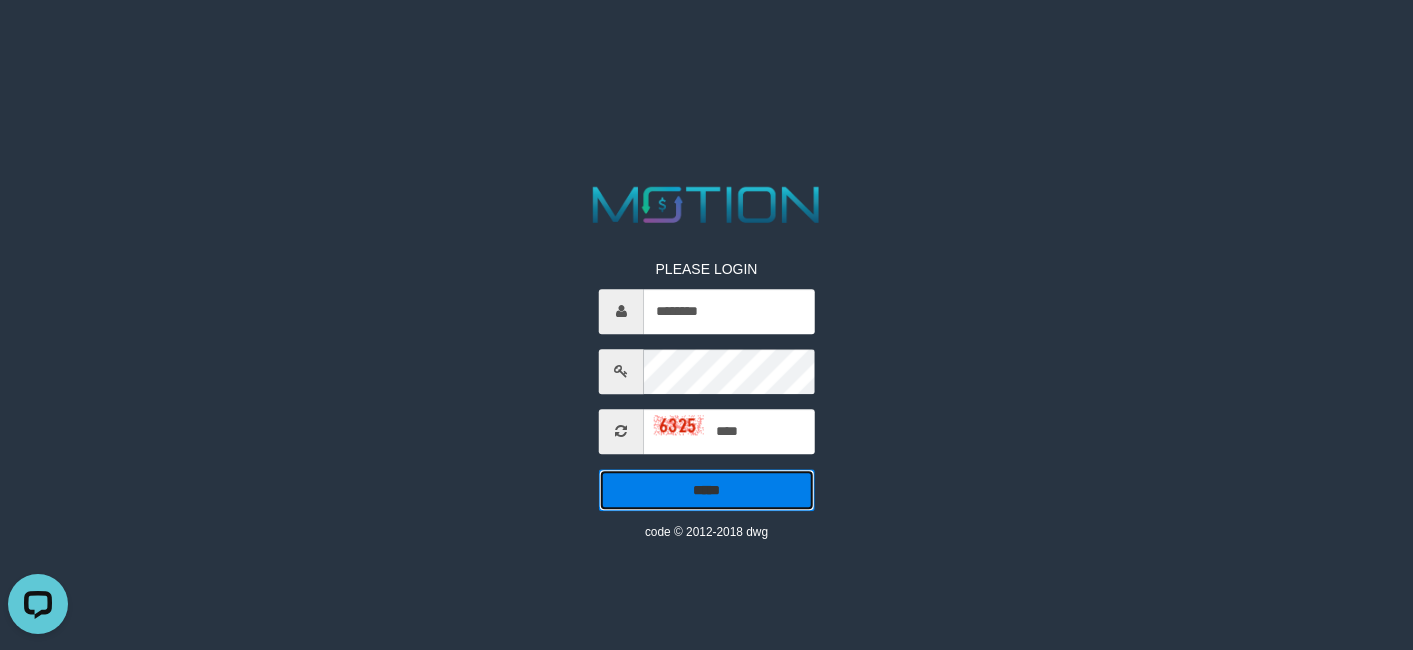 click on "*****" at bounding box center [707, 490] 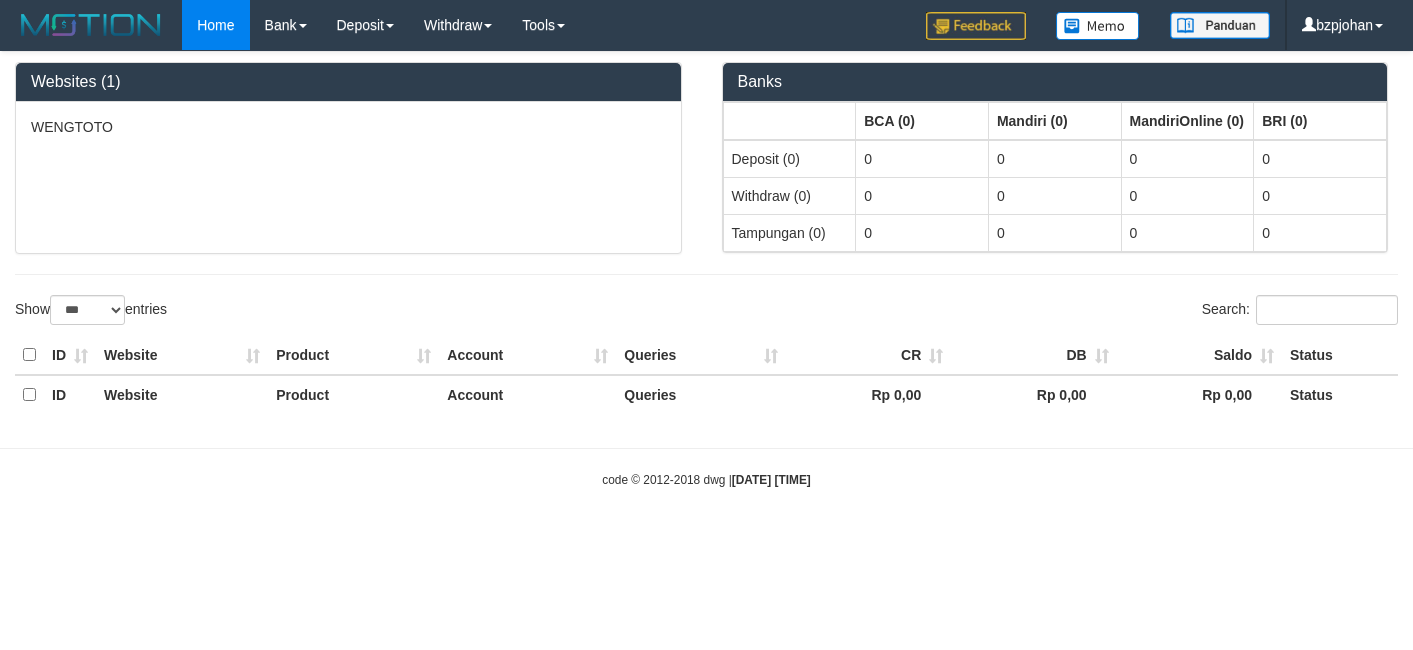 select on "***" 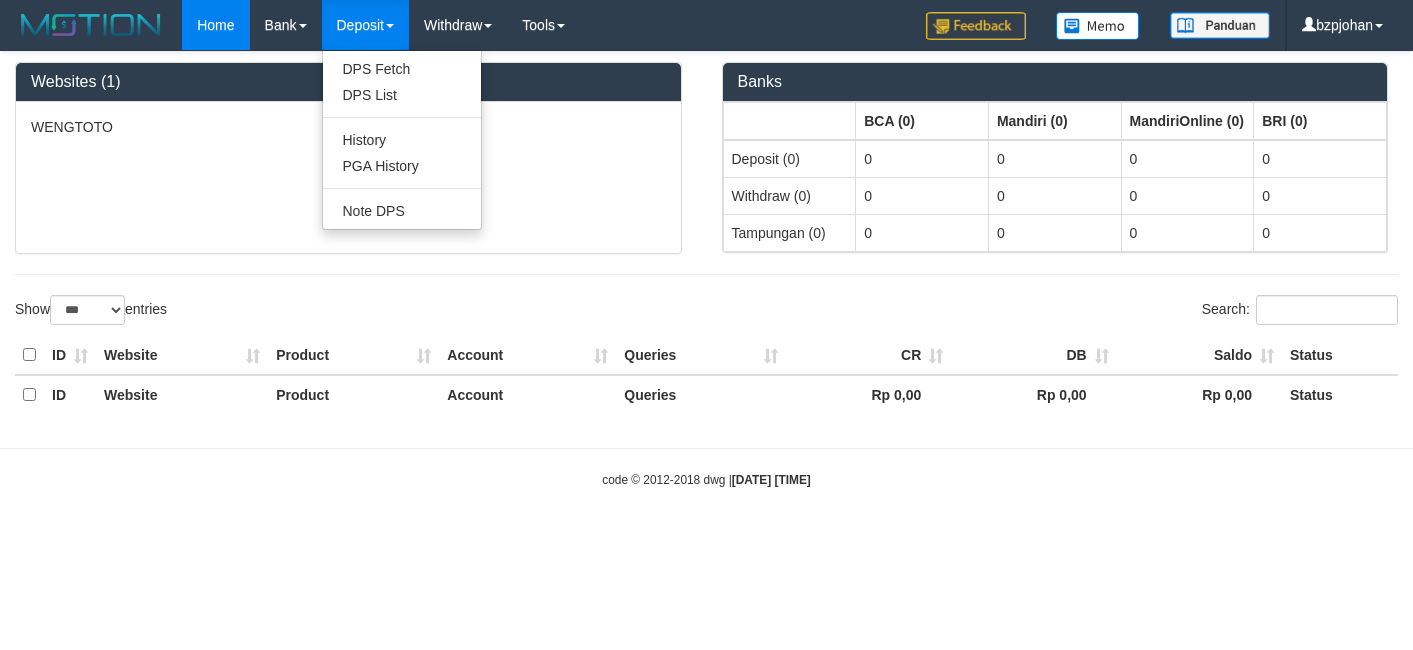 click on "Deposit" at bounding box center (365, 25) 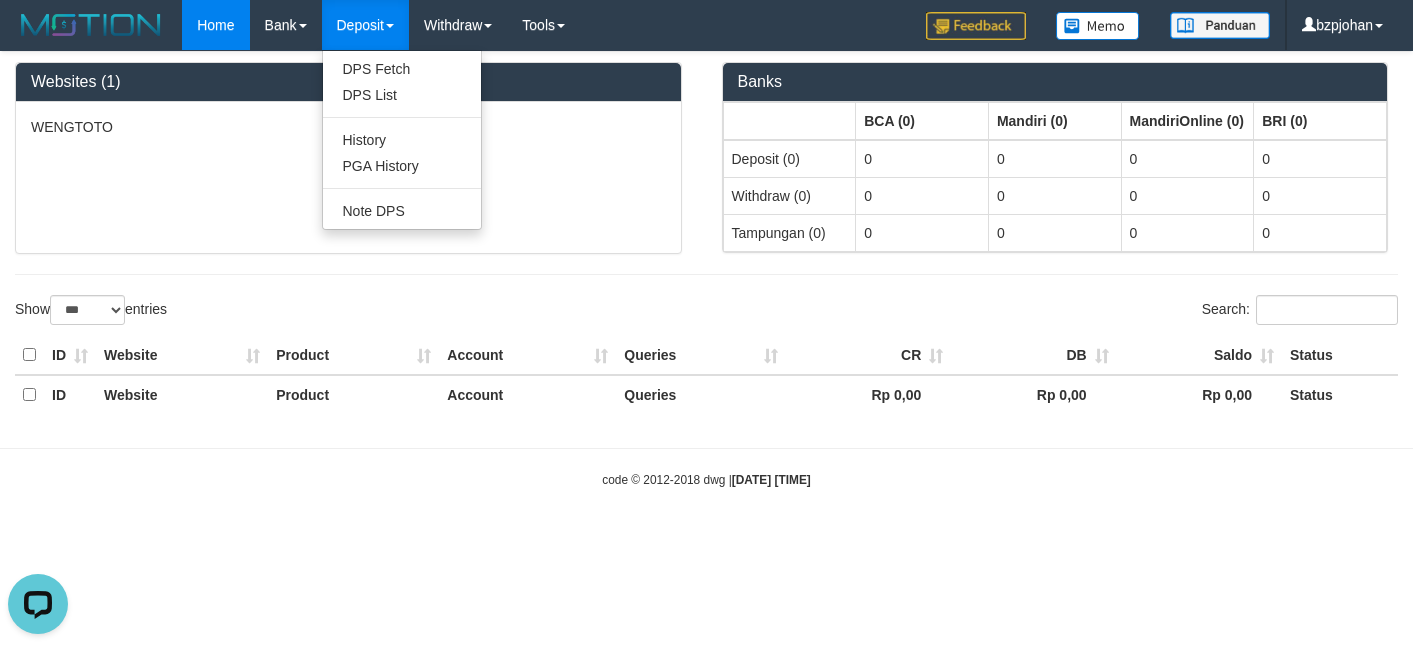 scroll, scrollTop: 0, scrollLeft: 0, axis: both 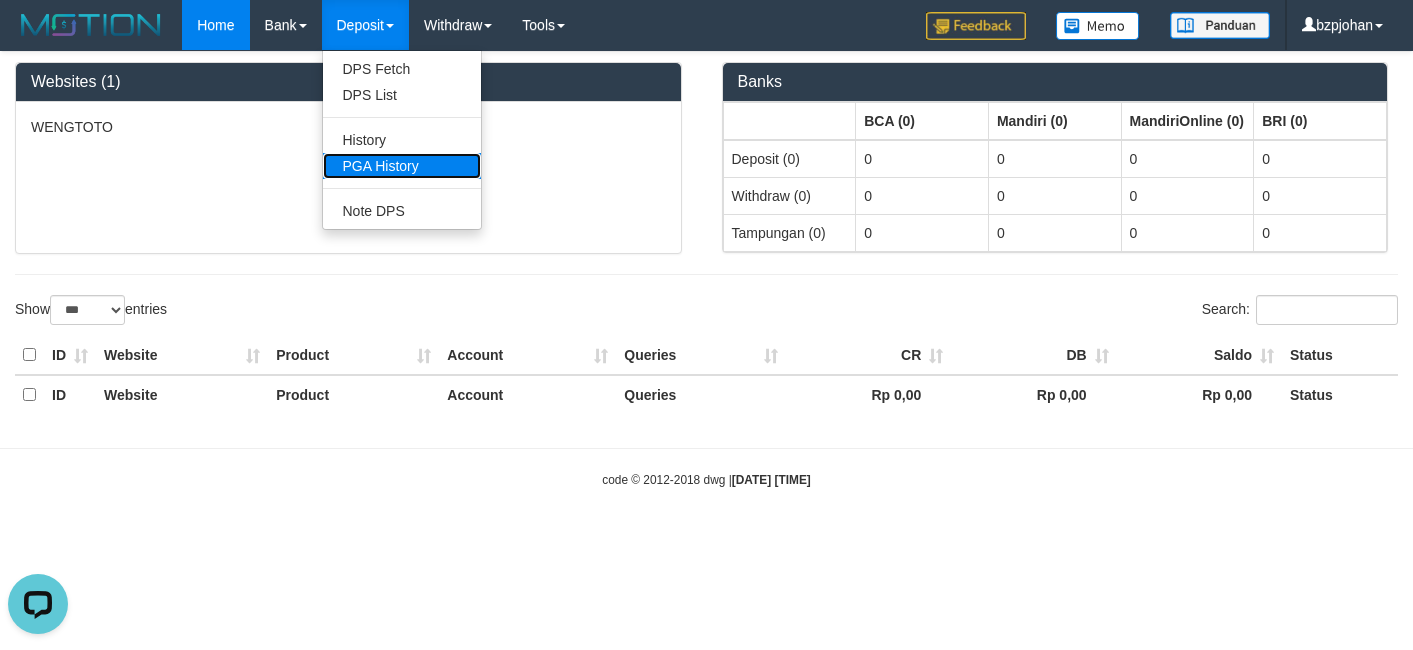 click on "PGA History" at bounding box center [402, 166] 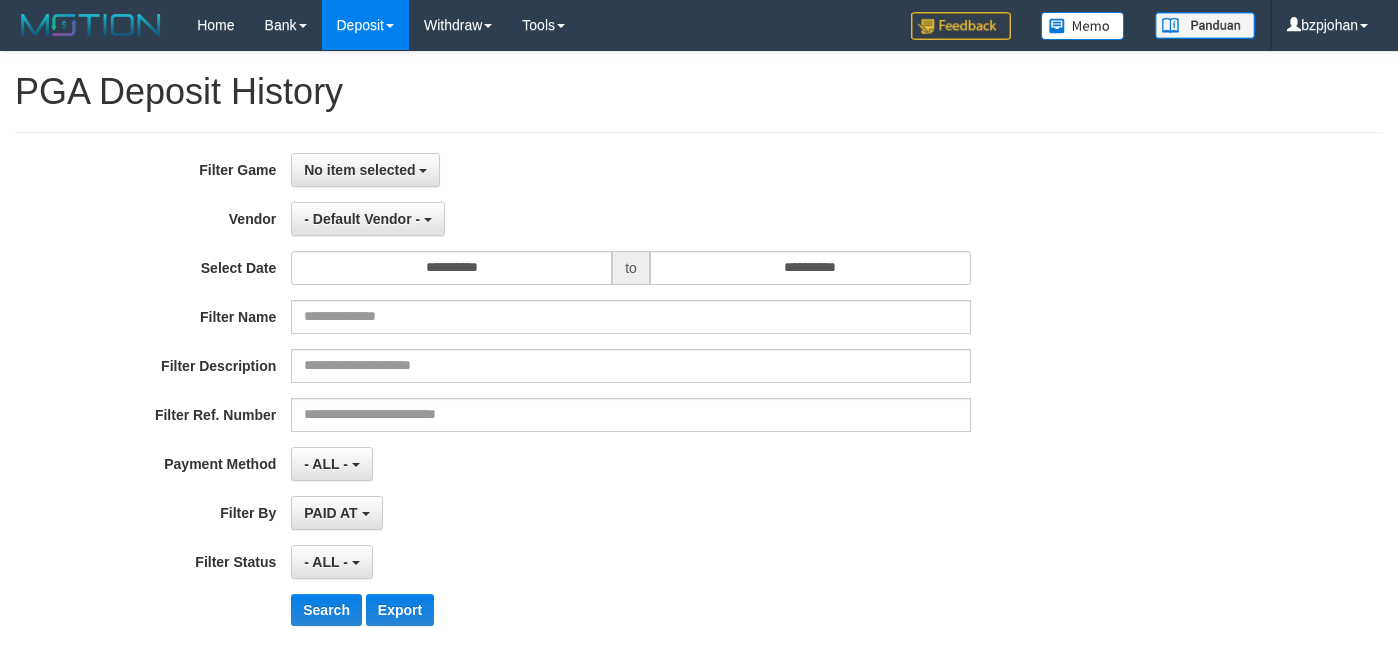 select 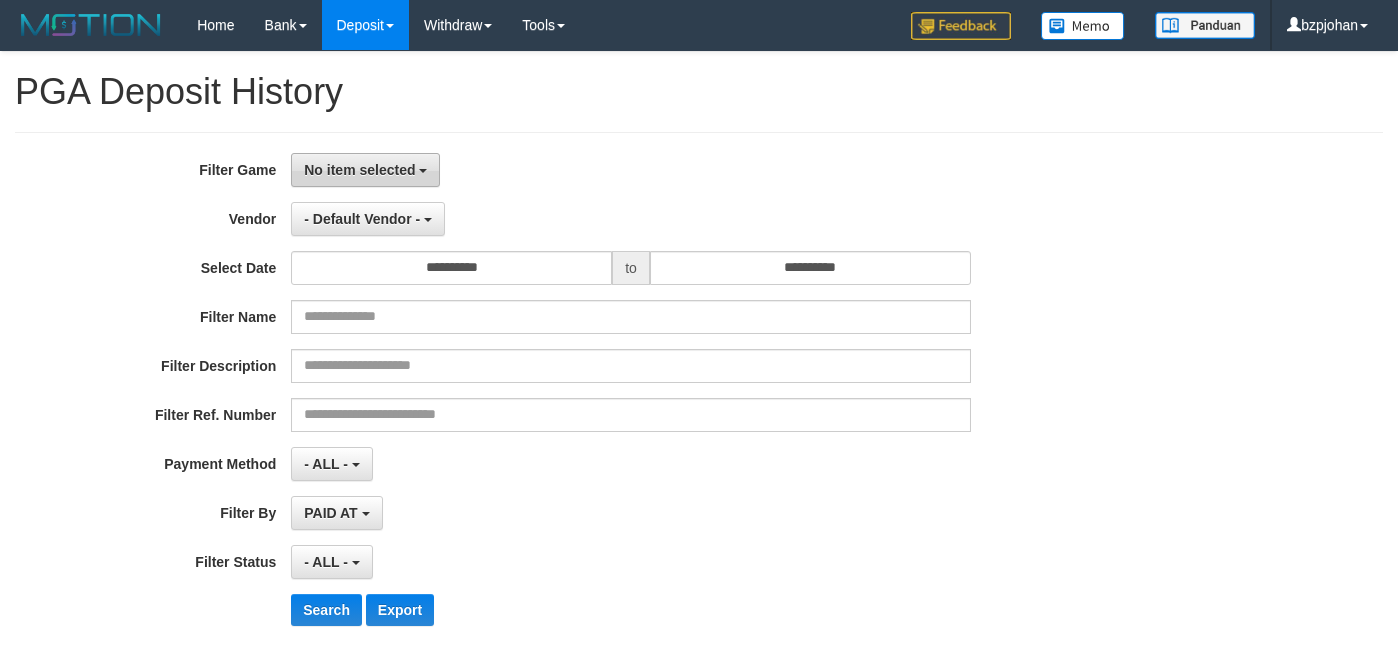 click on "**********" at bounding box center (699, 397) 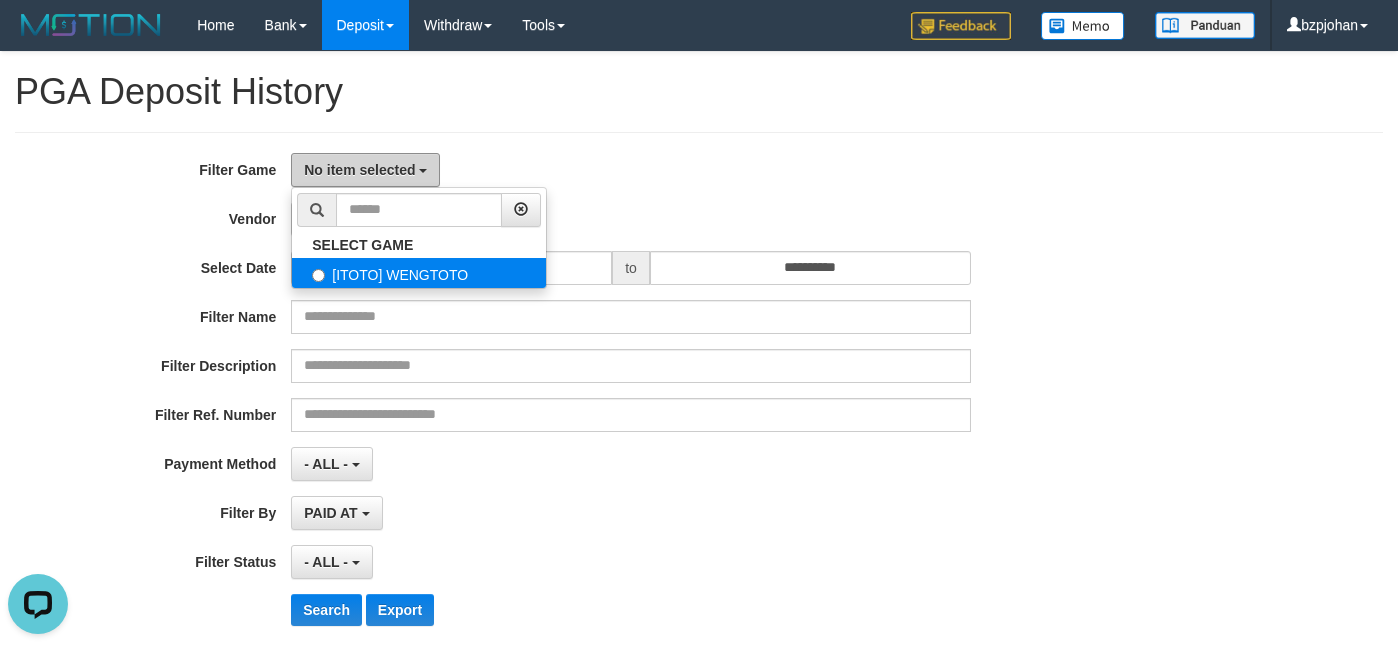 scroll, scrollTop: 0, scrollLeft: 0, axis: both 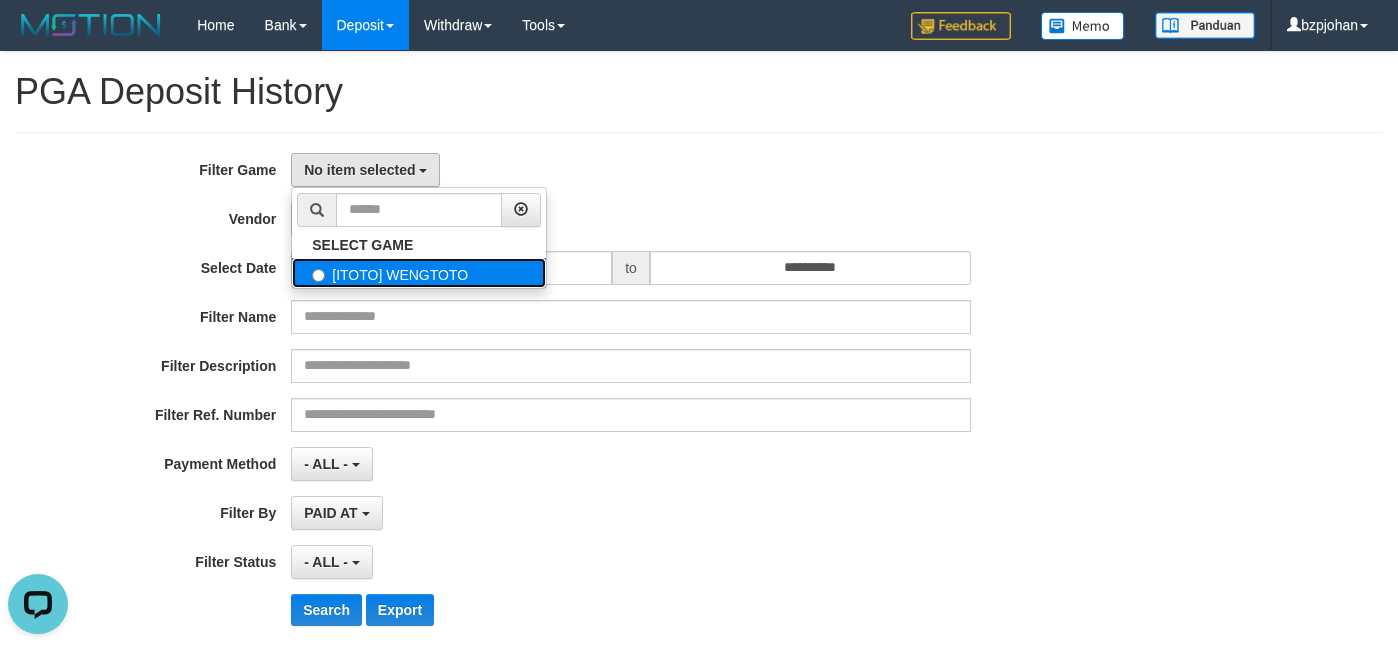 click on "[ITOTO] WENGTOTO" at bounding box center [419, 273] 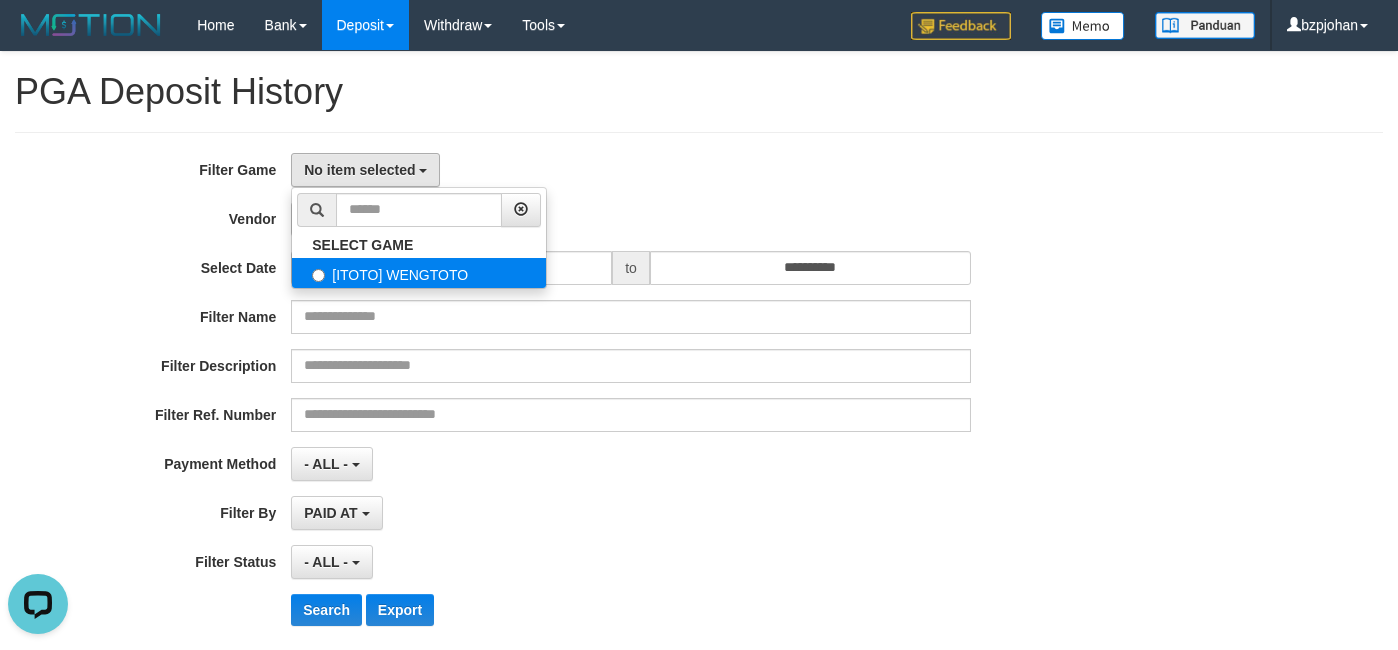 select on "****" 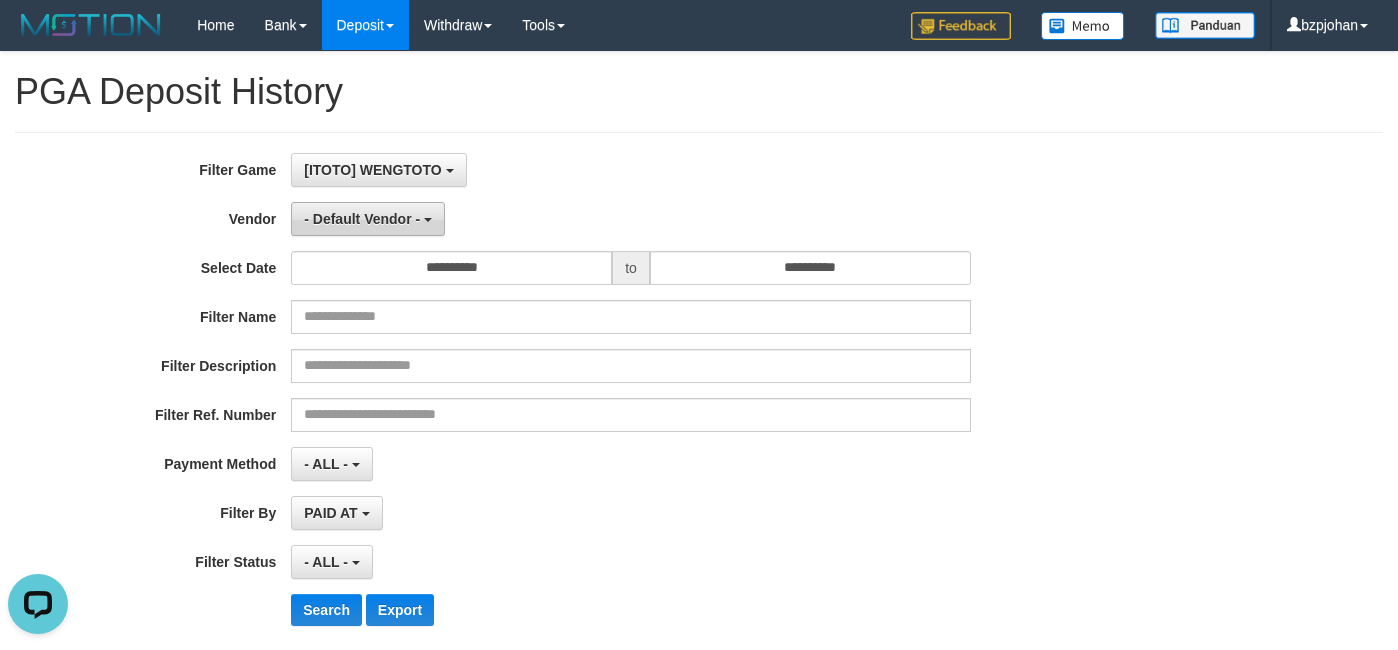 scroll, scrollTop: 18, scrollLeft: 0, axis: vertical 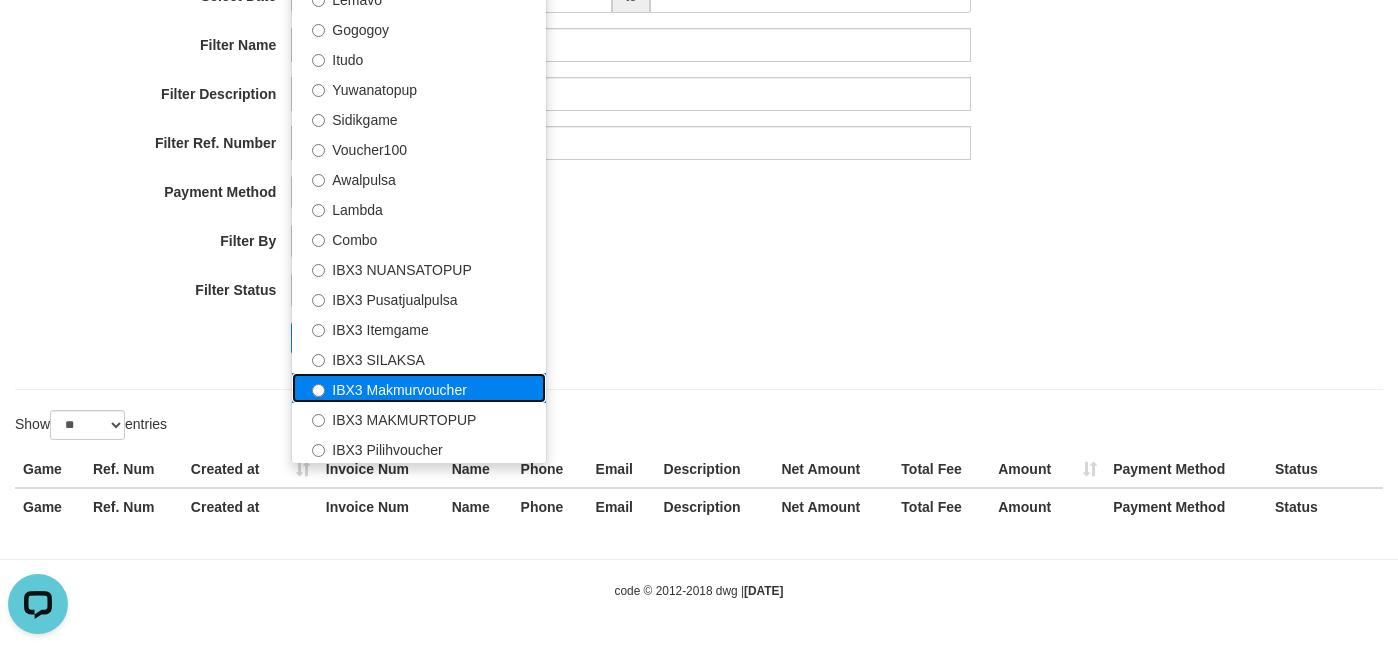 click on "IBX3 Makmurvoucher" at bounding box center (419, 388) 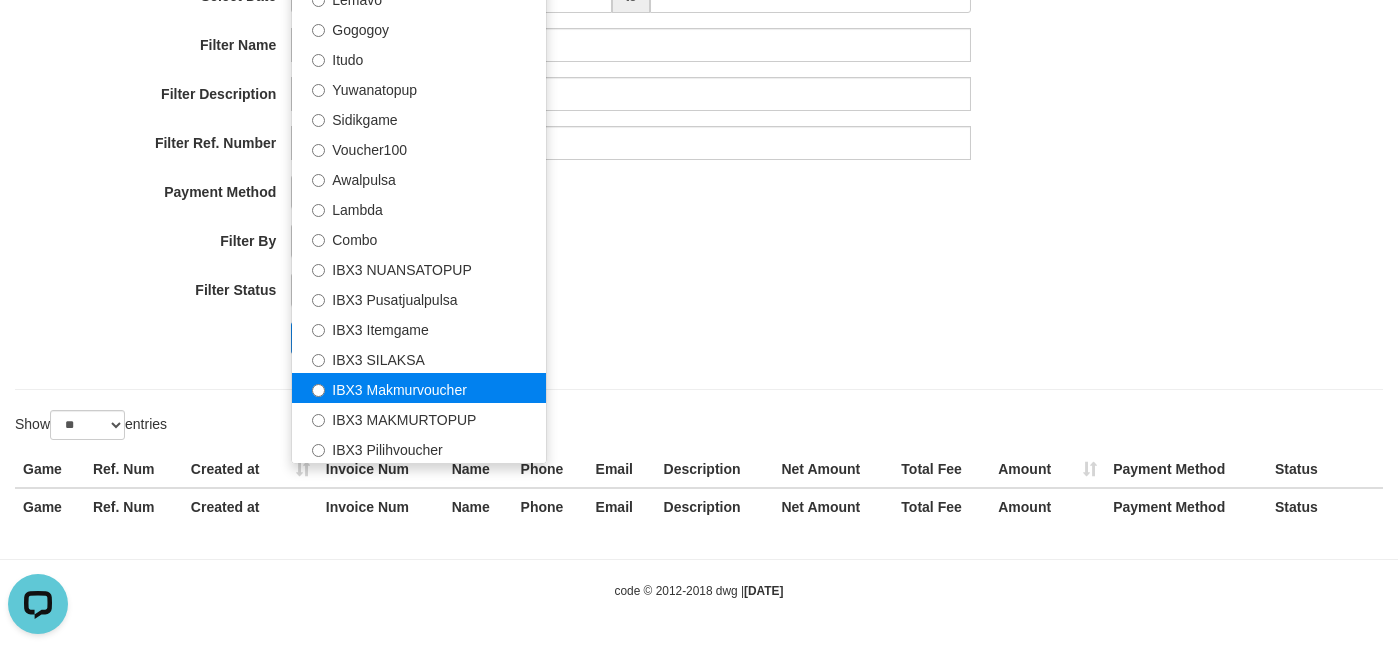 select on "**********" 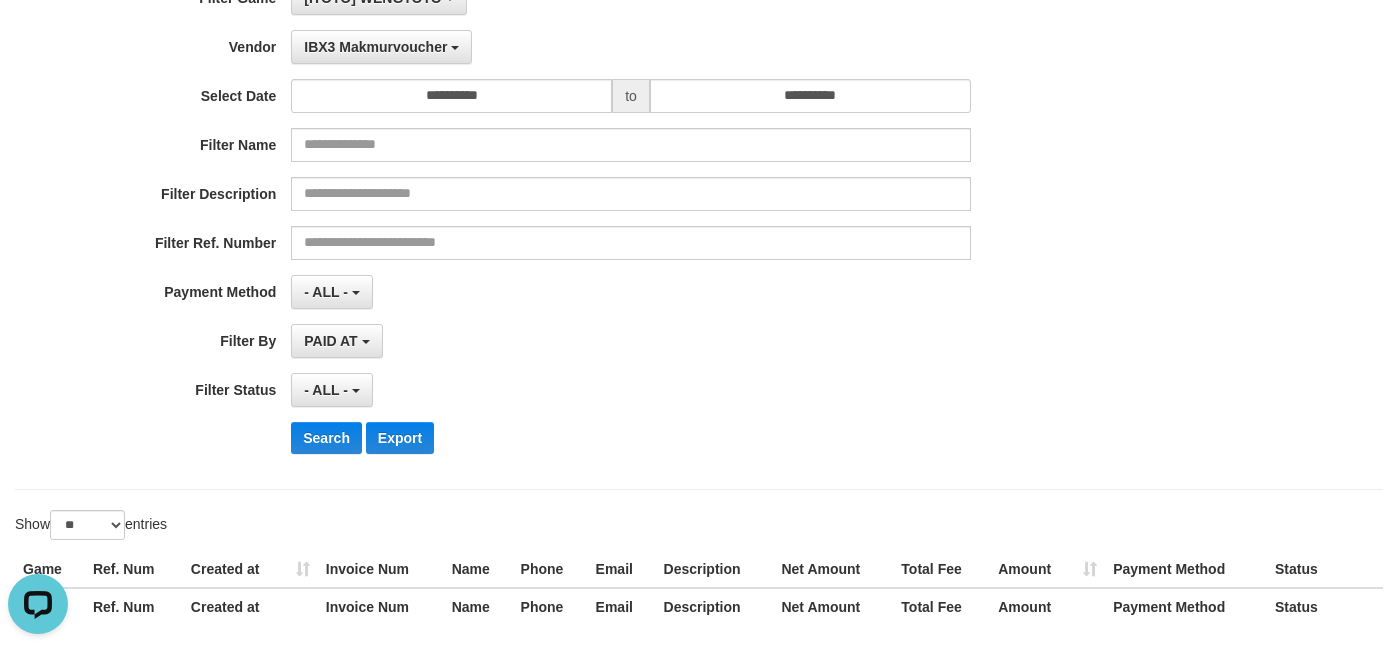 scroll, scrollTop: 72, scrollLeft: 0, axis: vertical 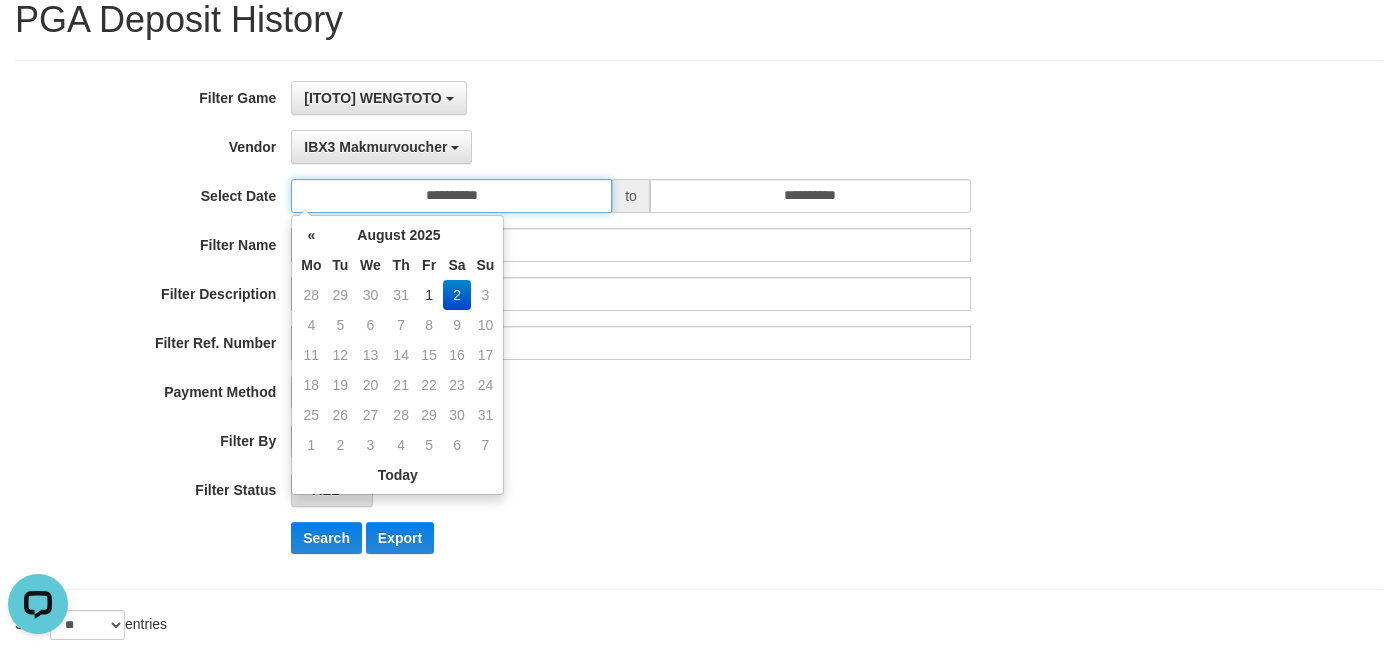 click on "**********" at bounding box center (451, 196) 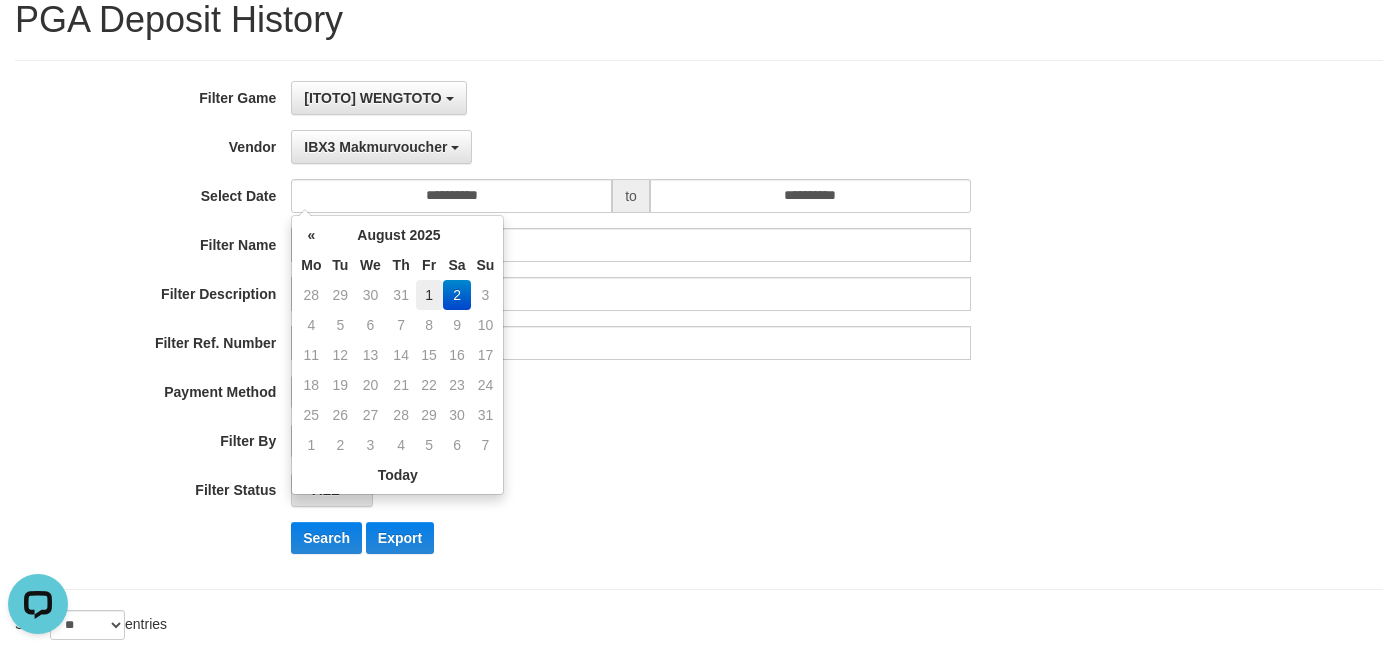 click on "1" at bounding box center [429, 295] 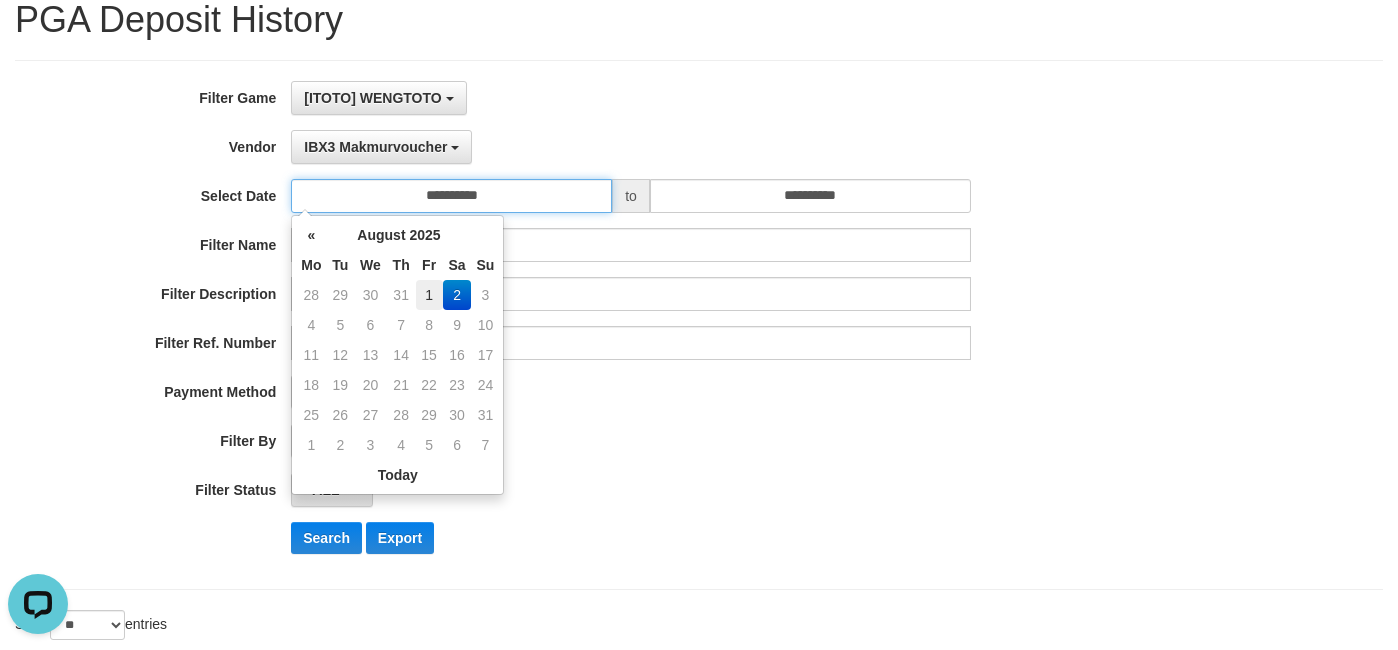 type on "**********" 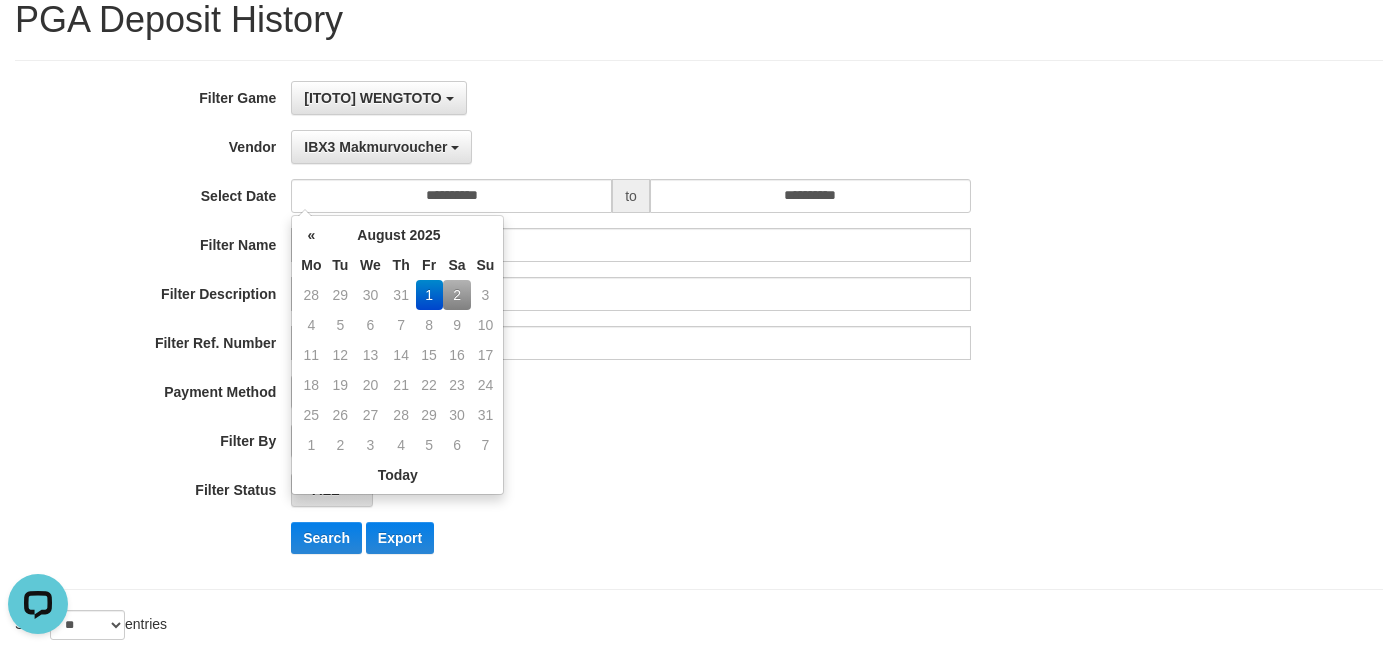 click on "1" at bounding box center [429, 295] 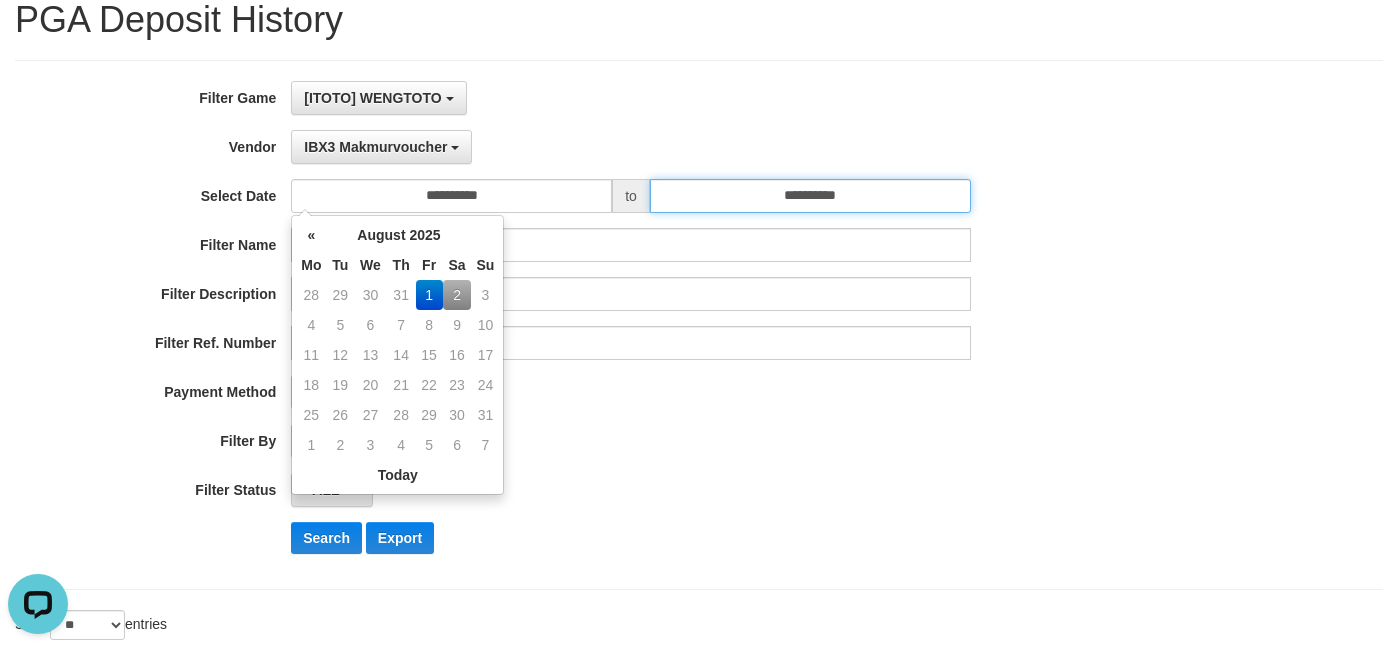 click on "**********" at bounding box center (810, 196) 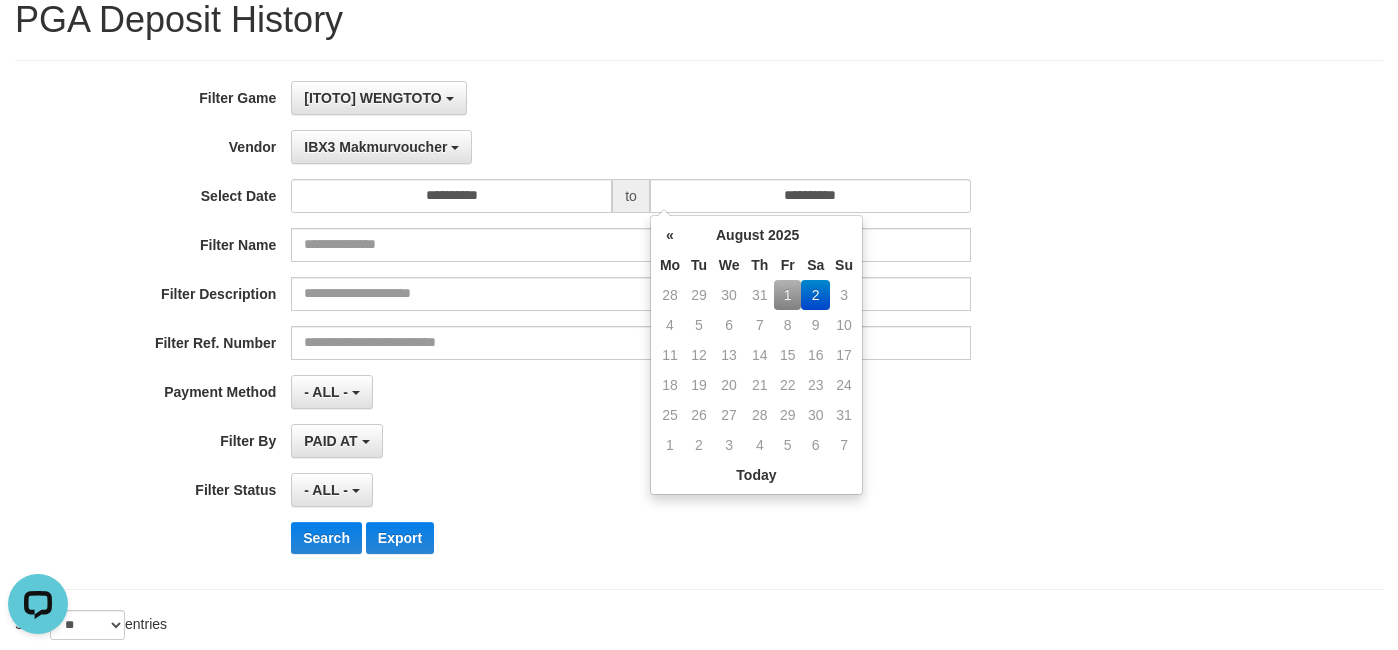 click on "1" at bounding box center (787, 295) 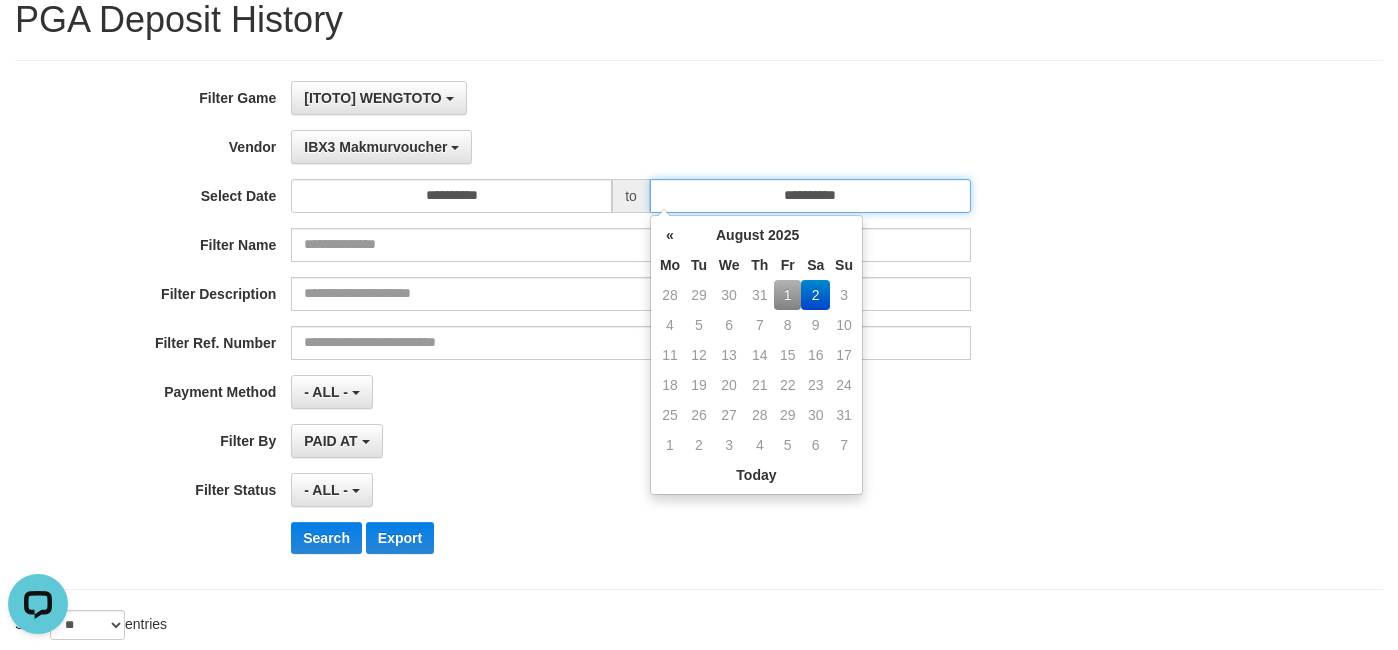 type on "**********" 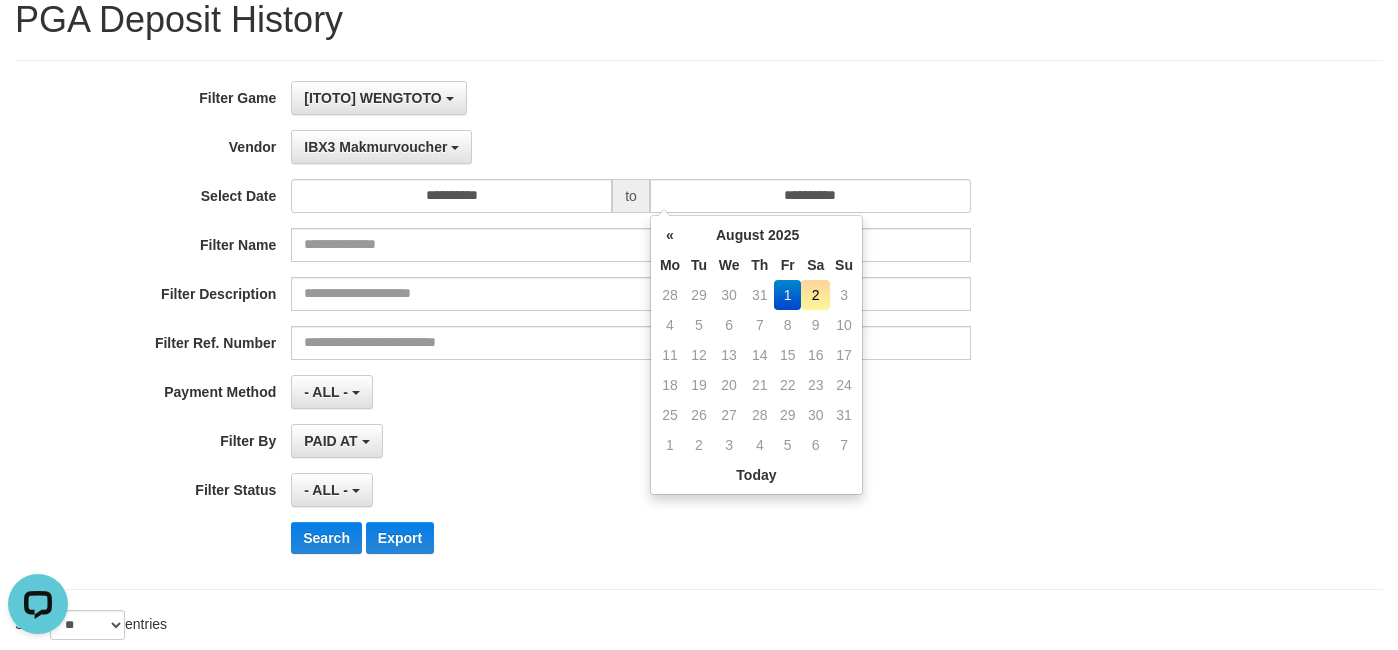 click on "1" at bounding box center (787, 295) 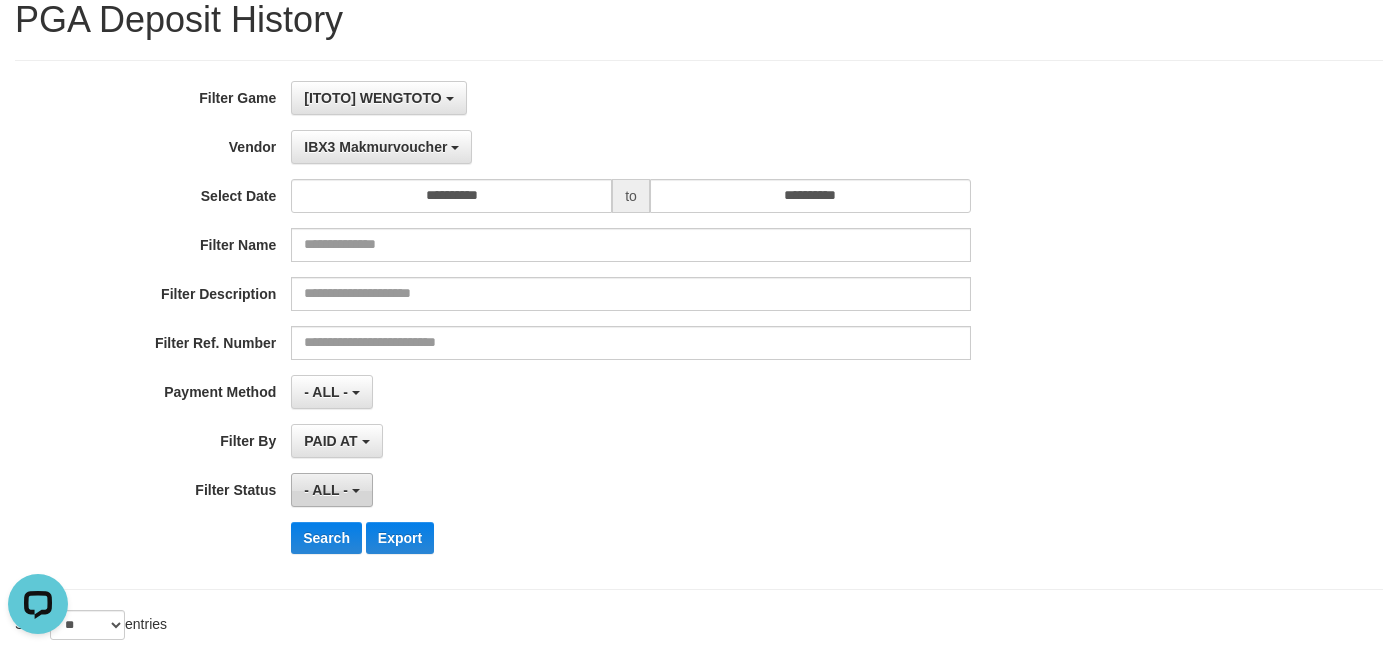 click on "- ALL -" at bounding box center [331, 490] 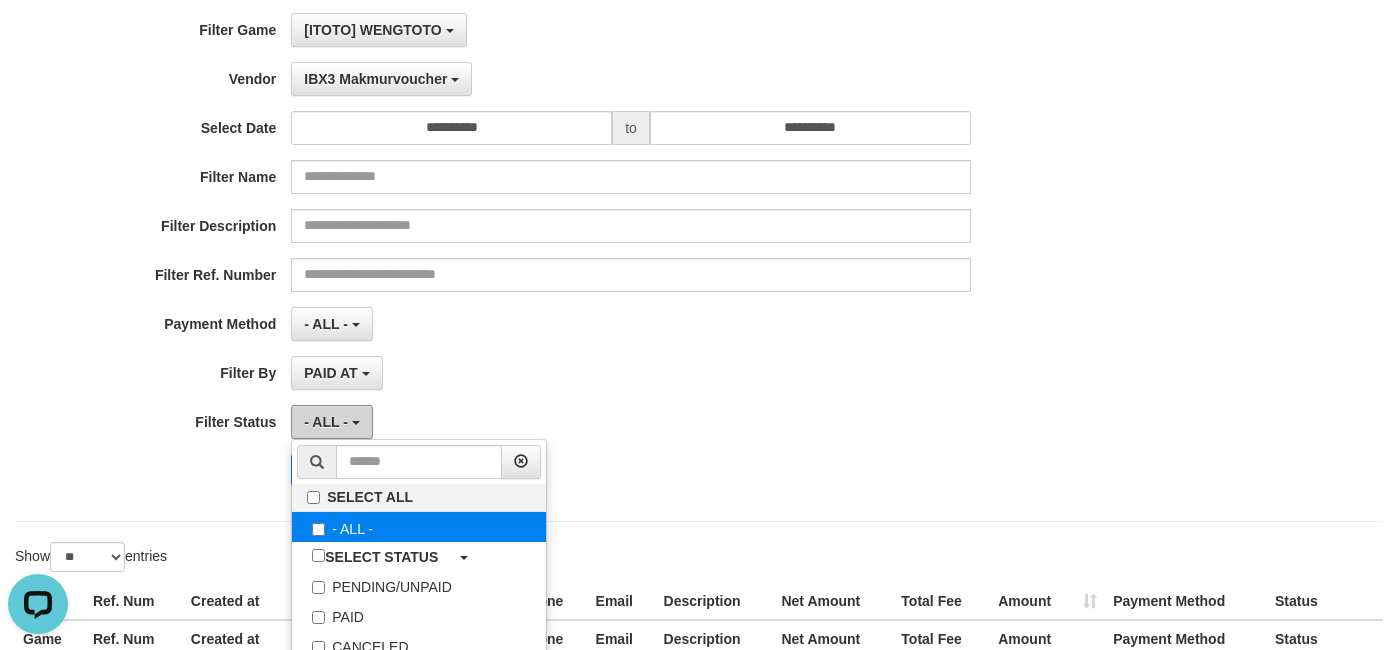 scroll, scrollTop: 172, scrollLeft: 0, axis: vertical 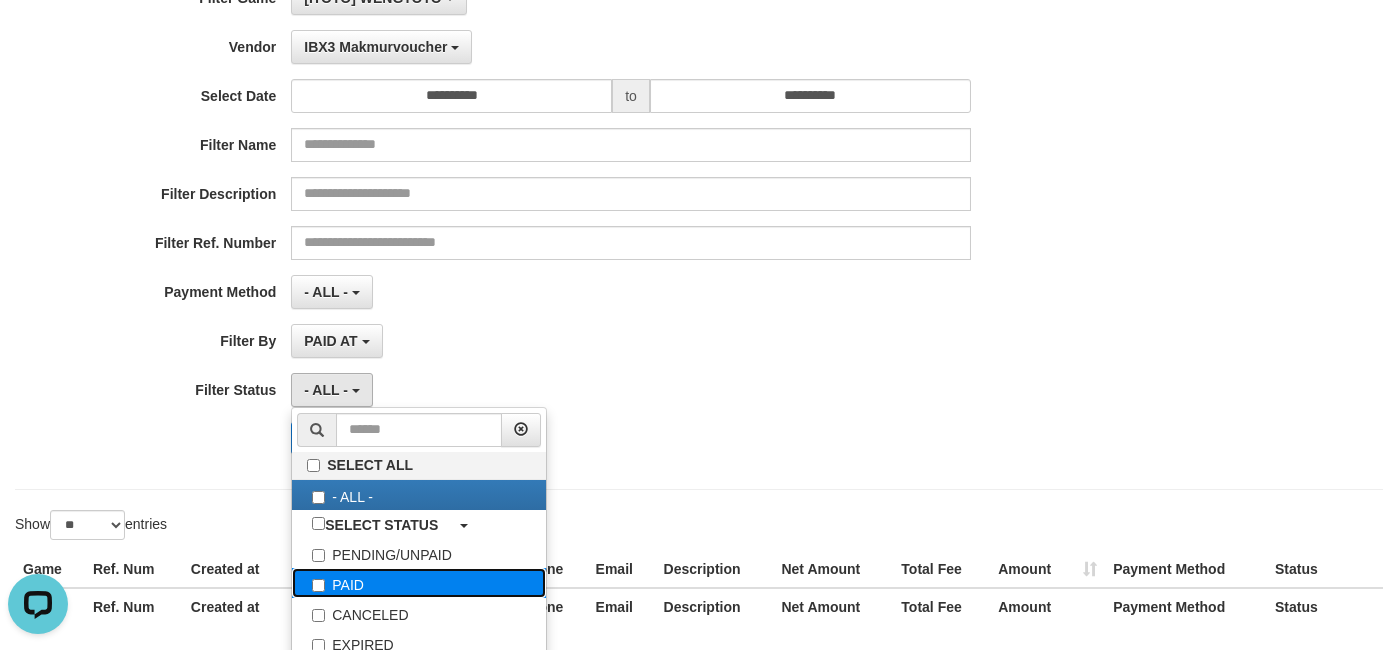 click on "PAID" at bounding box center [419, 583] 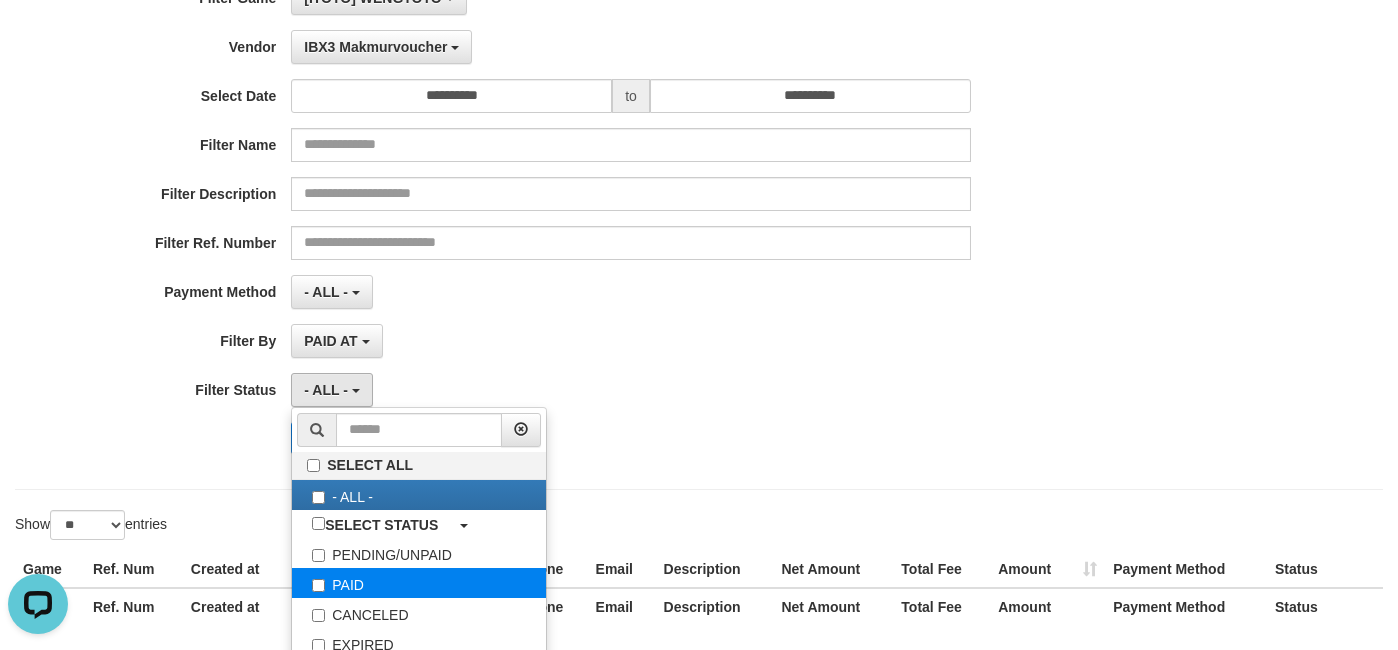 select on "*" 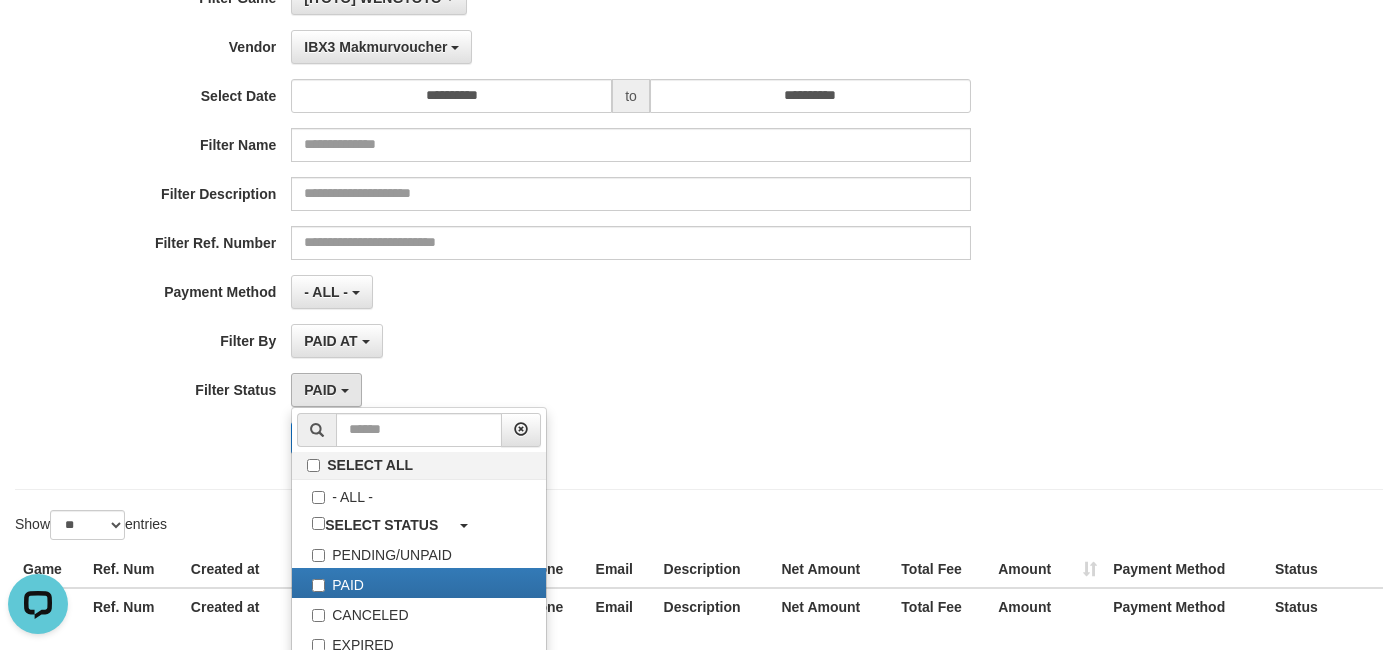 drag, startPoint x: 921, startPoint y: 417, endPoint x: 433, endPoint y: 417, distance: 488 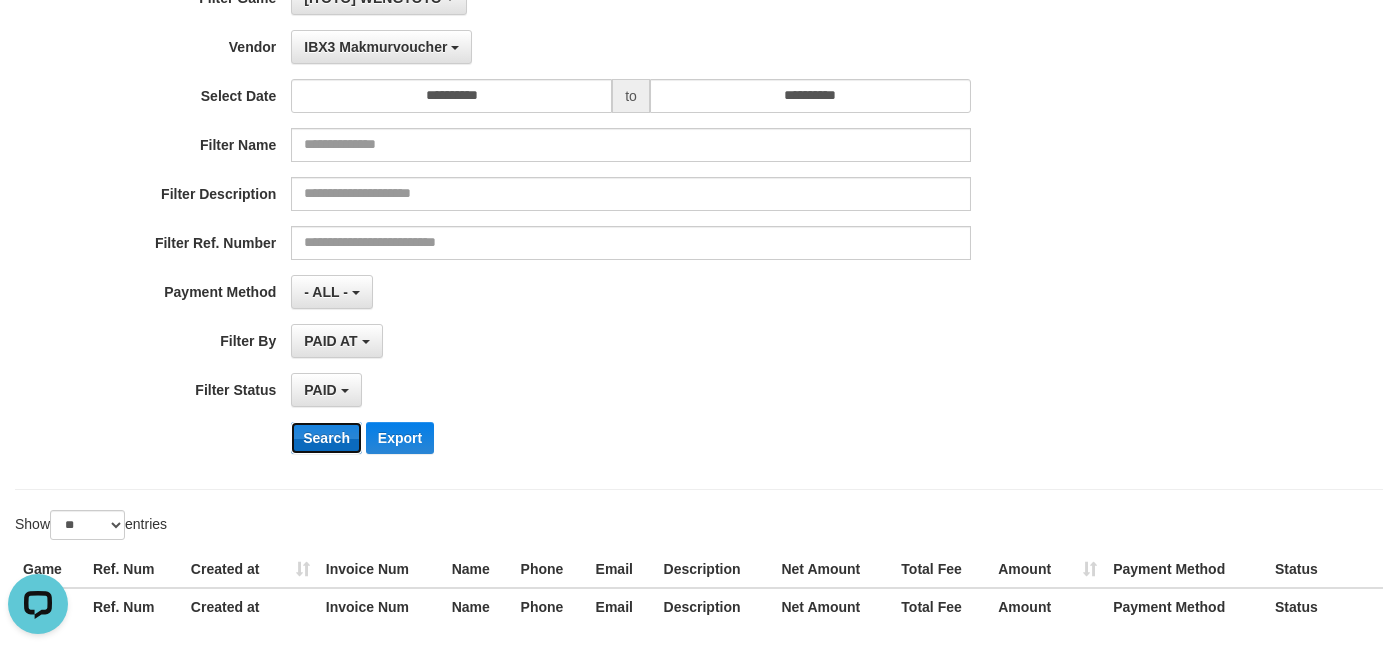 click on "Search" at bounding box center [326, 438] 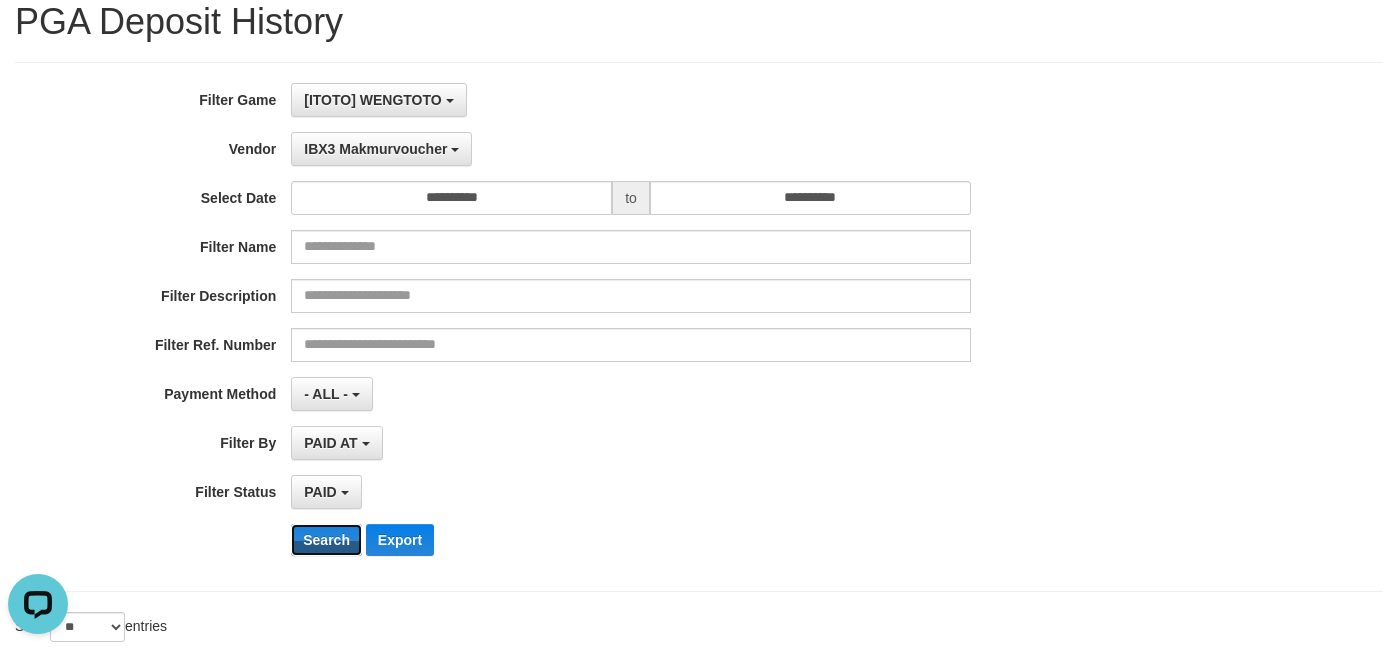 scroll, scrollTop: 0, scrollLeft: 0, axis: both 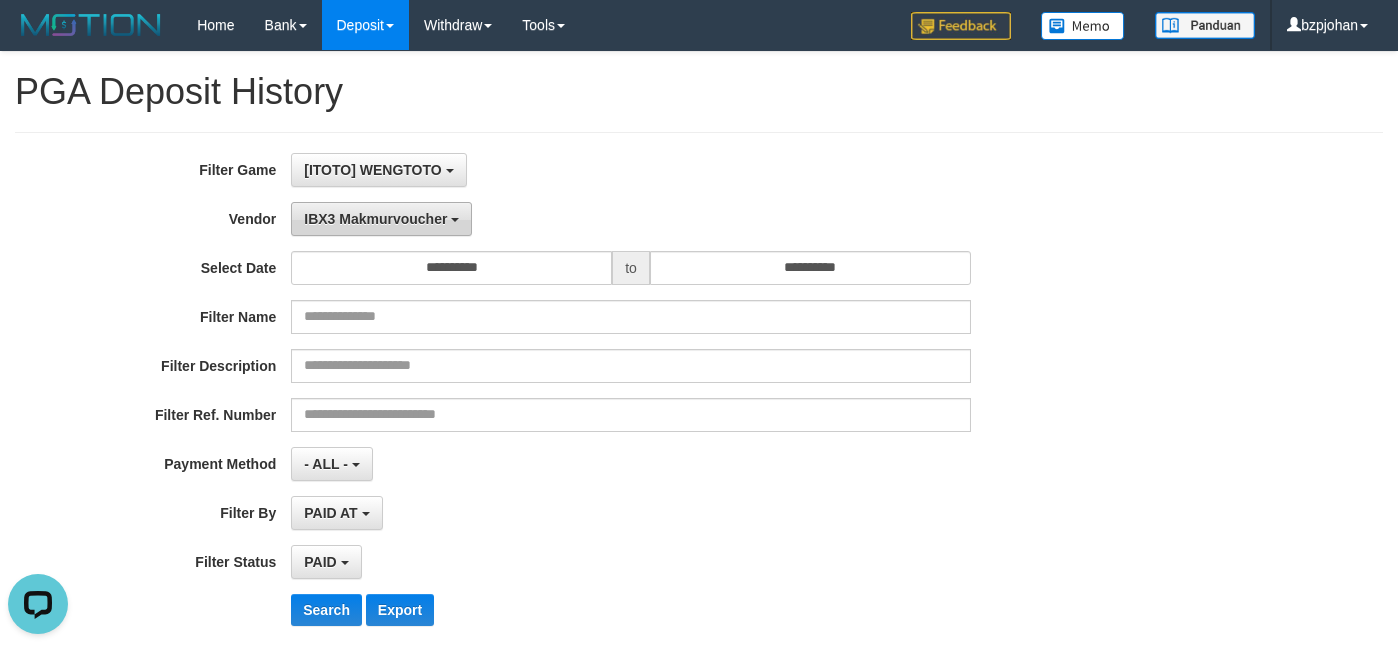 click on "IBX3 Makmurvoucher" at bounding box center (375, 219) 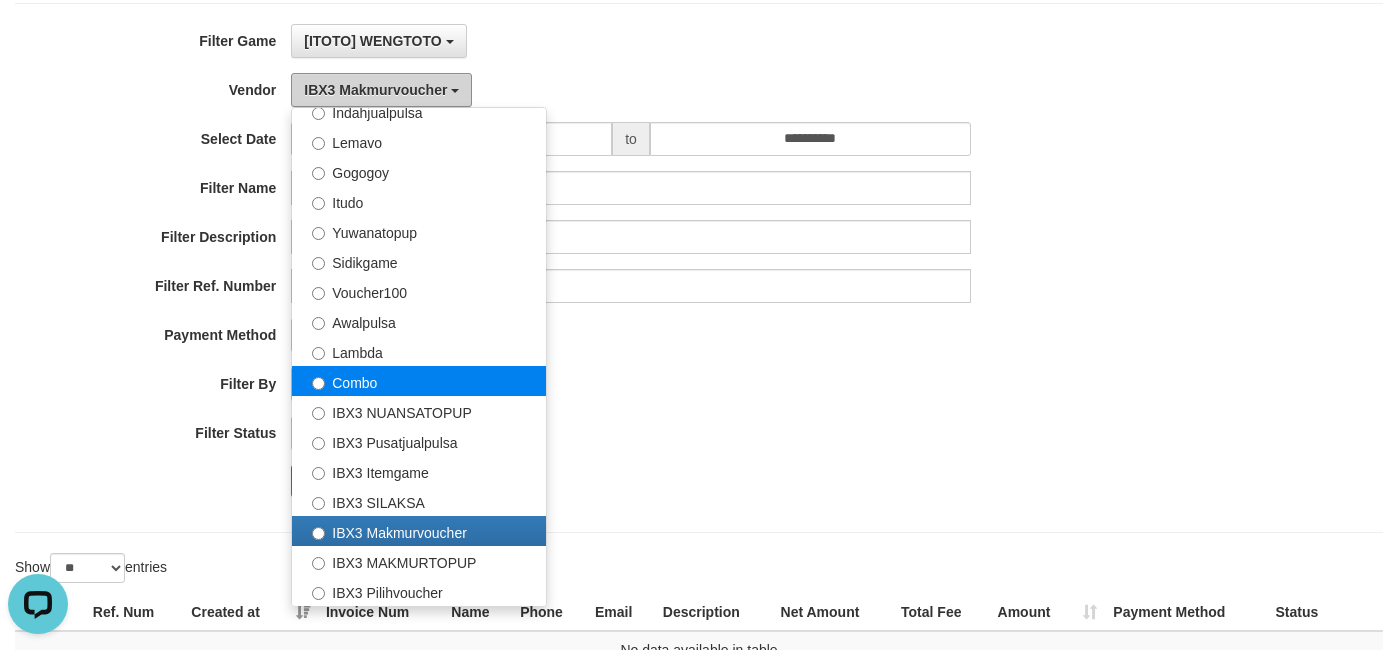 scroll, scrollTop: 344, scrollLeft: 0, axis: vertical 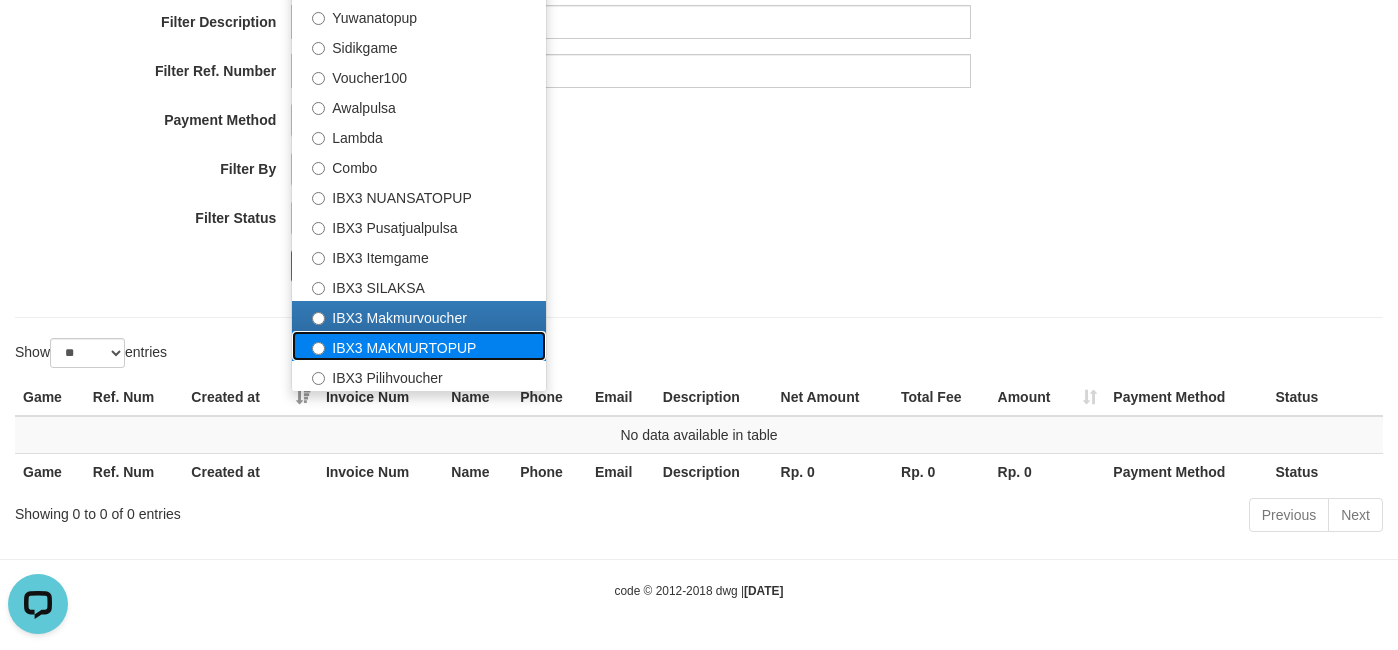 click on "IBX3 MAKMURTOPUP" at bounding box center (419, 346) 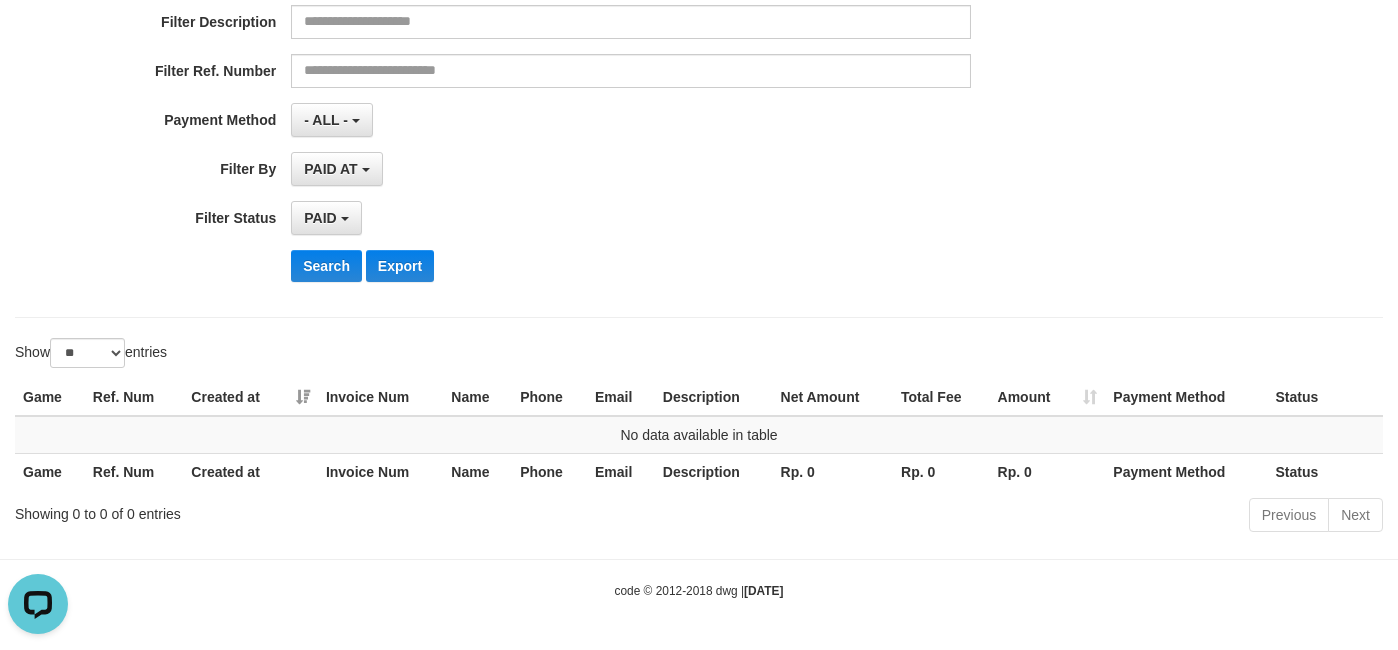 click on "**********" at bounding box center (582, 53) 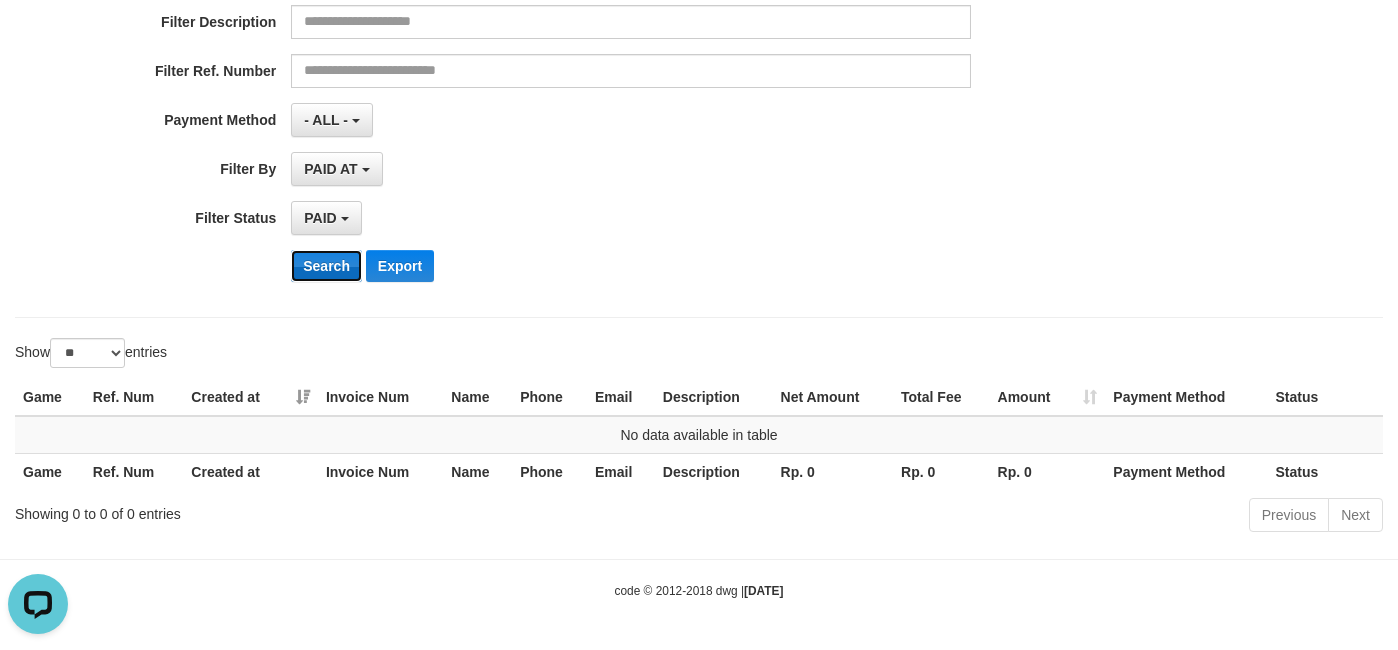 click on "Search" at bounding box center (326, 266) 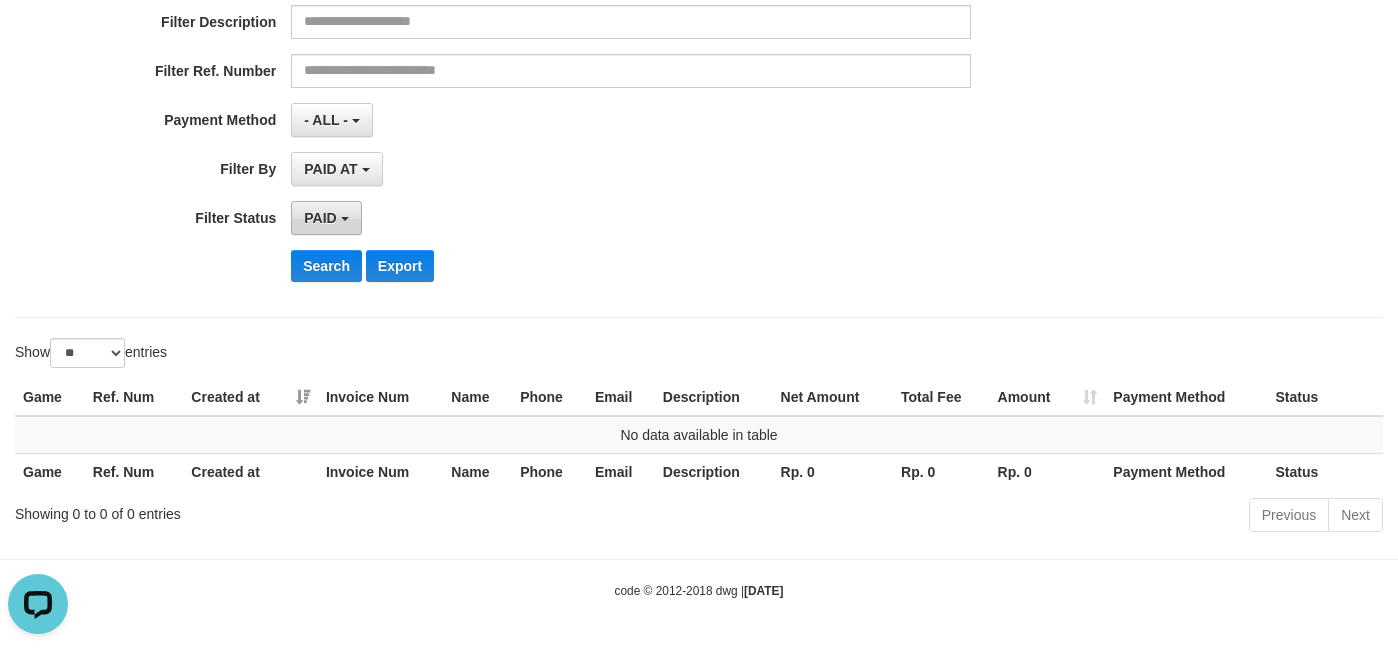 click on "PAID" at bounding box center (320, 218) 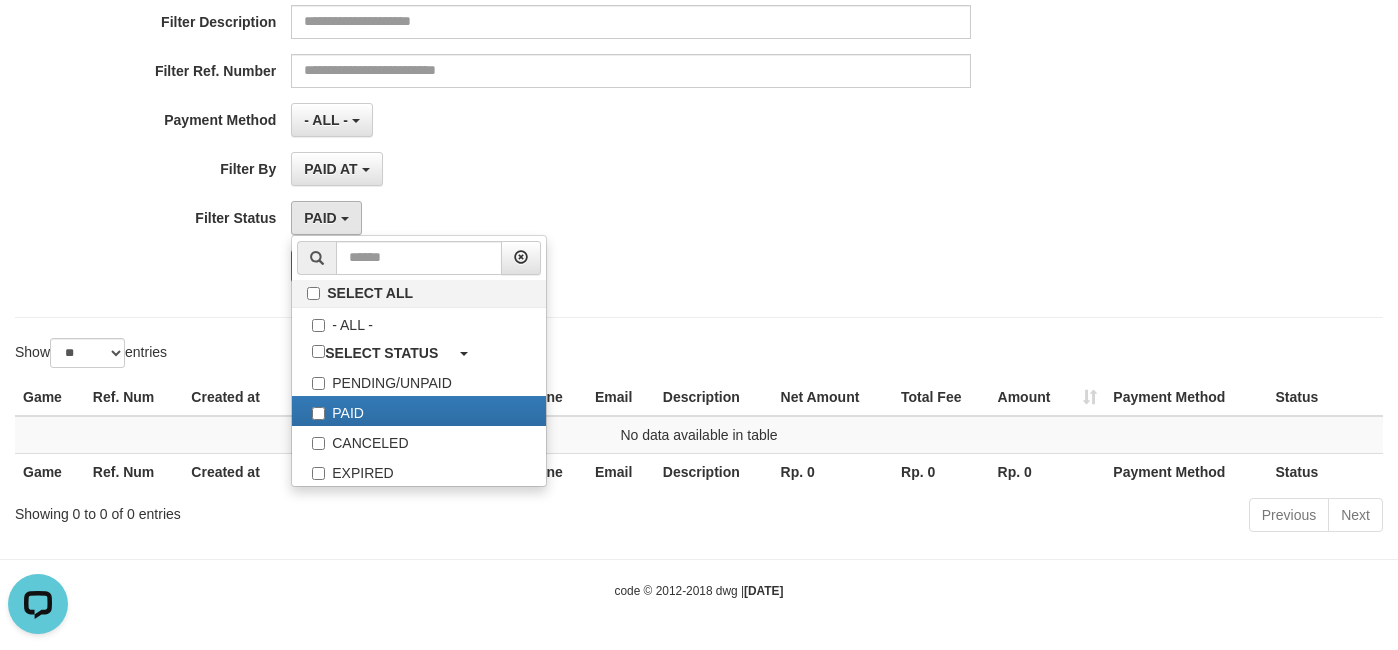 click on "Show  ** ** ** ***  entries" at bounding box center [699, 355] 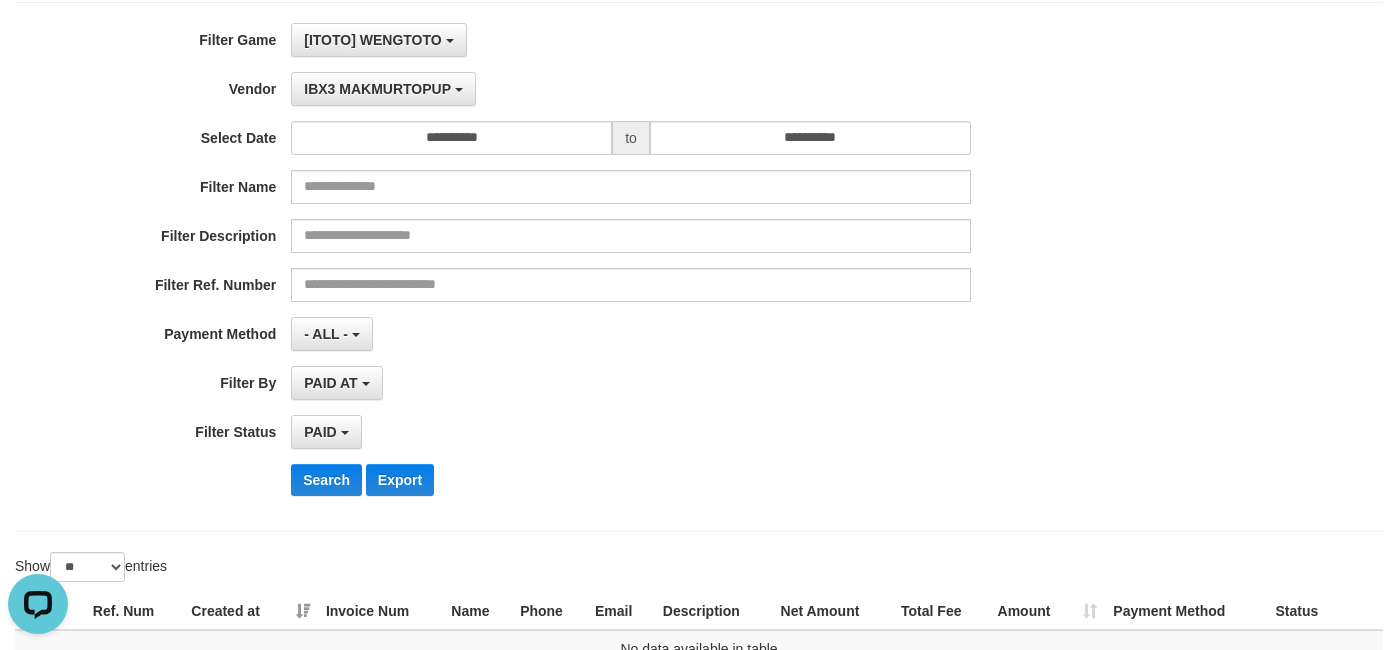 scroll, scrollTop: 0, scrollLeft: 0, axis: both 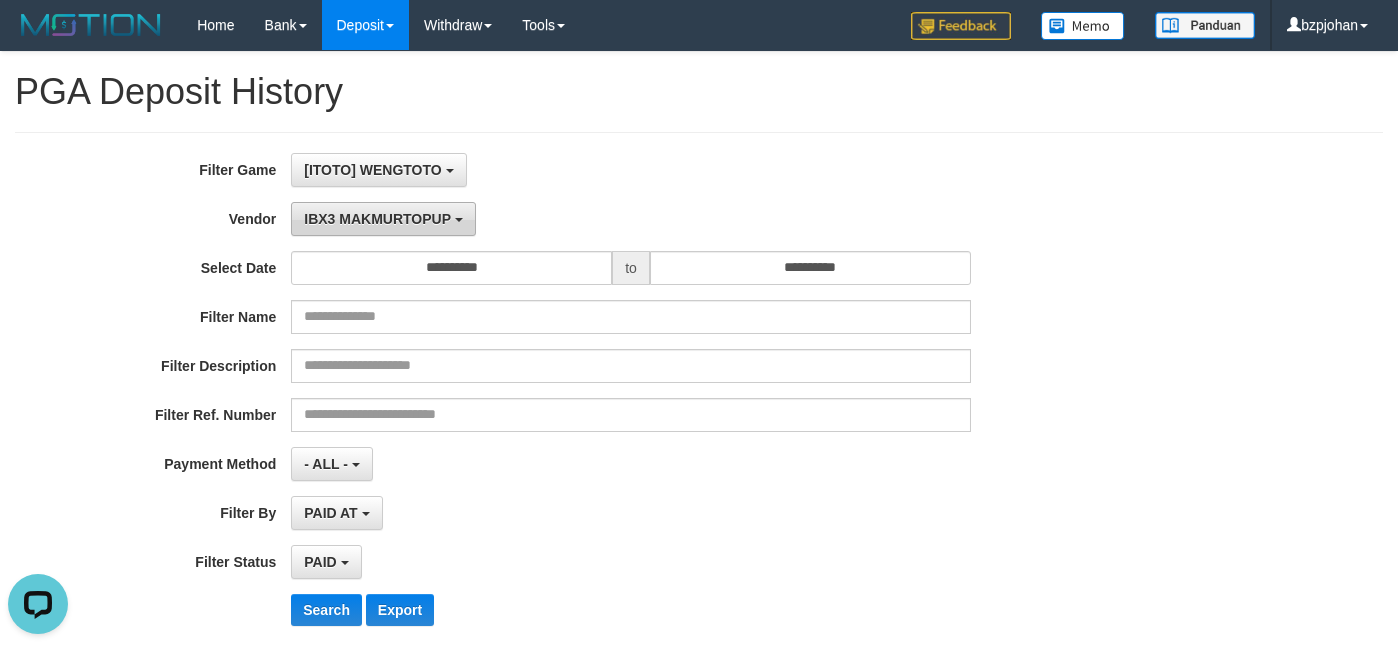 click on "IBX3 MAKMURTOPUP" at bounding box center [377, 219] 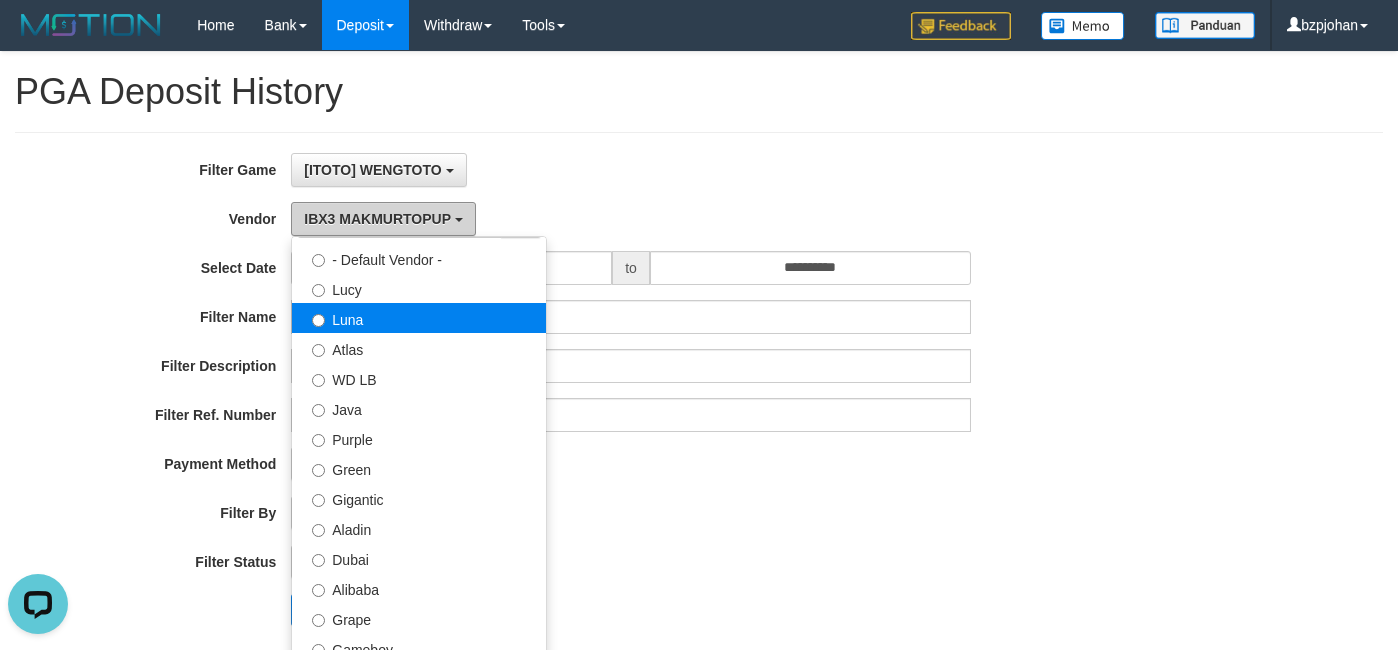 scroll, scrollTop: 0, scrollLeft: 0, axis: both 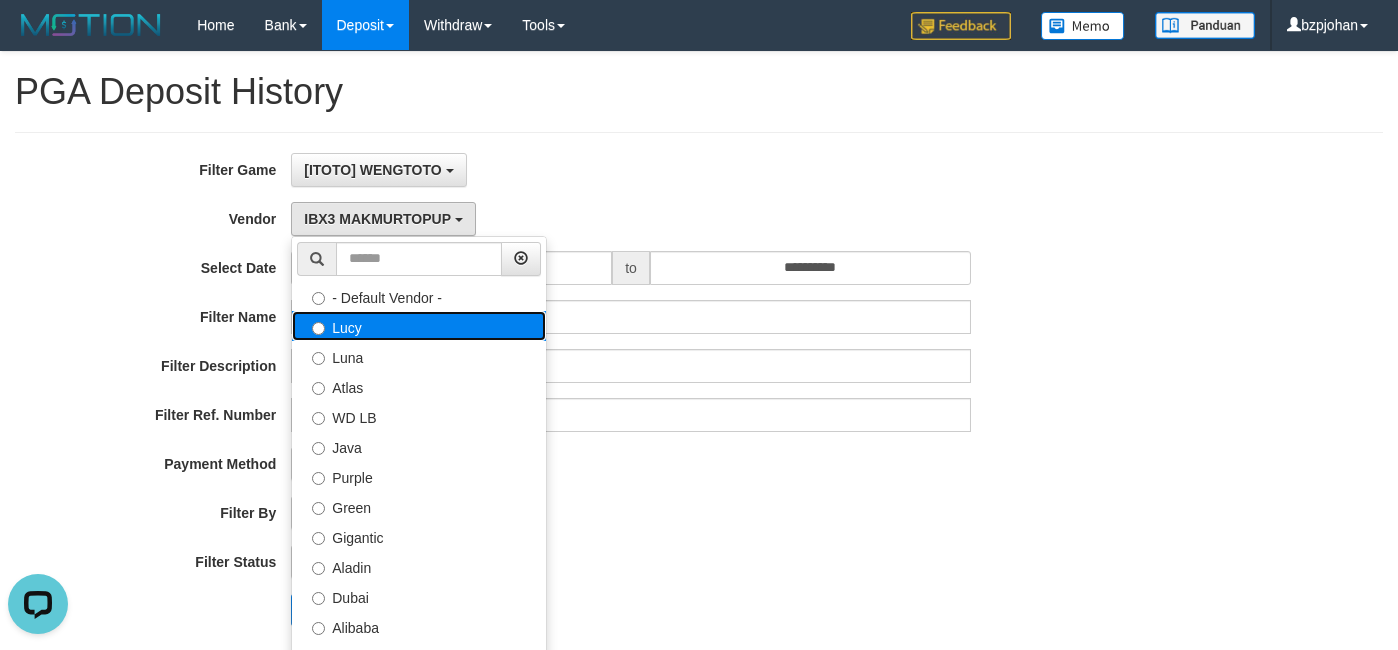 click on "Lucy" at bounding box center (419, 326) 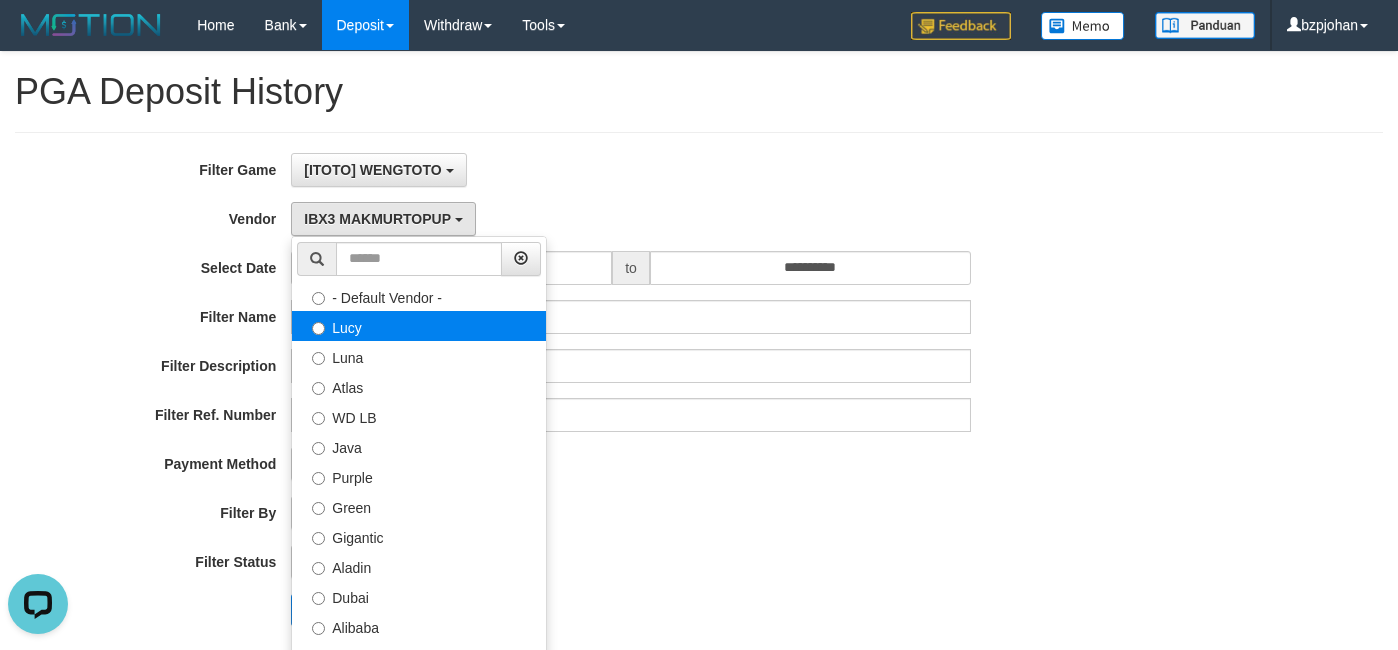 select on "**********" 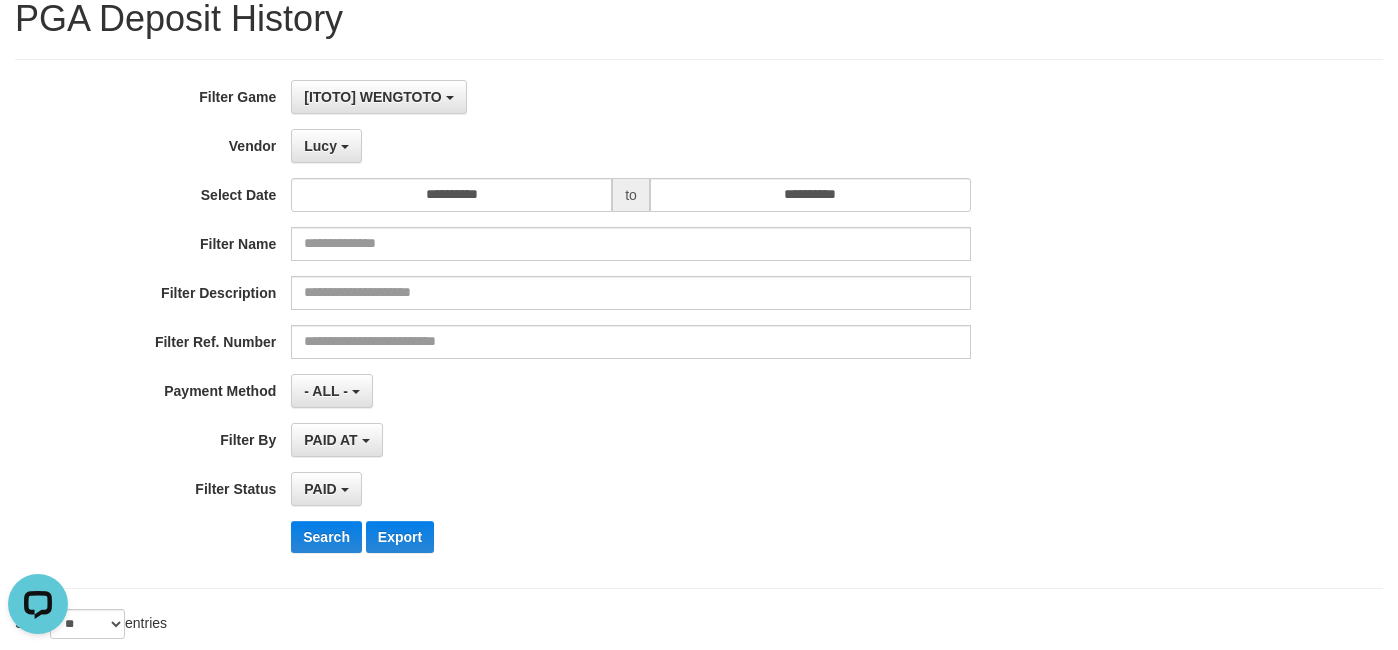 scroll, scrollTop: 100, scrollLeft: 0, axis: vertical 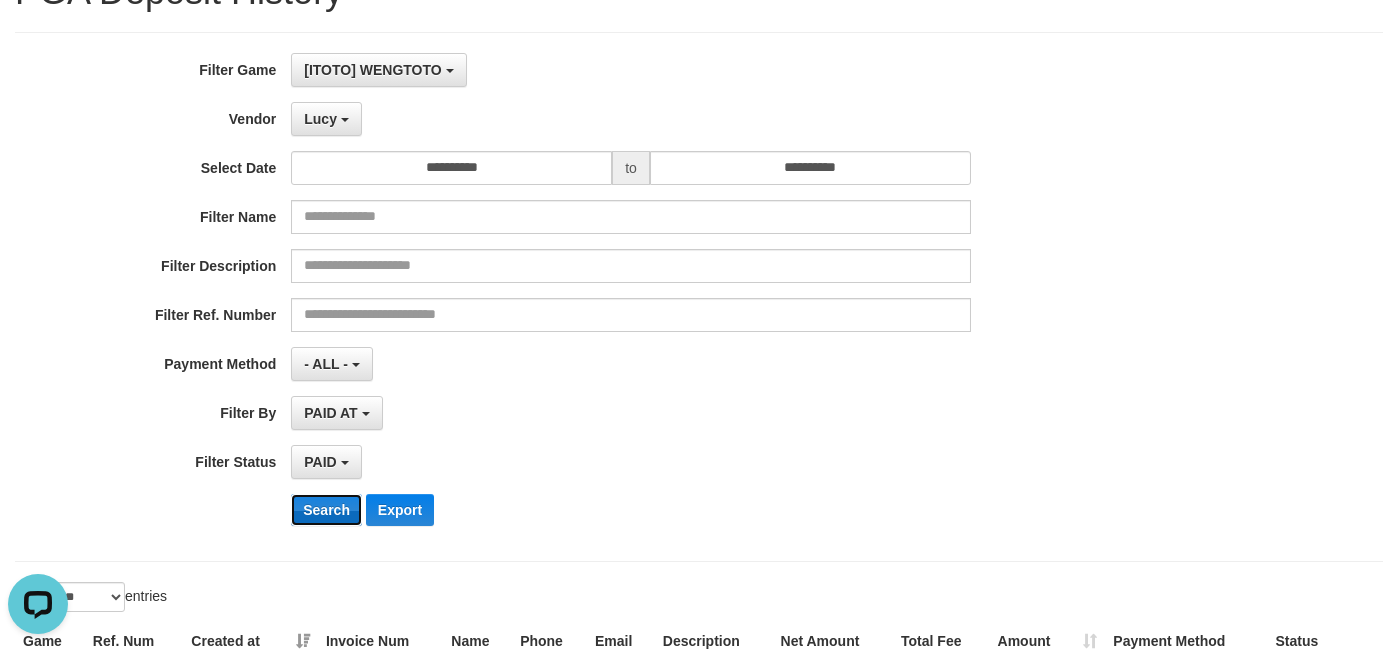 click on "Search" at bounding box center [326, 510] 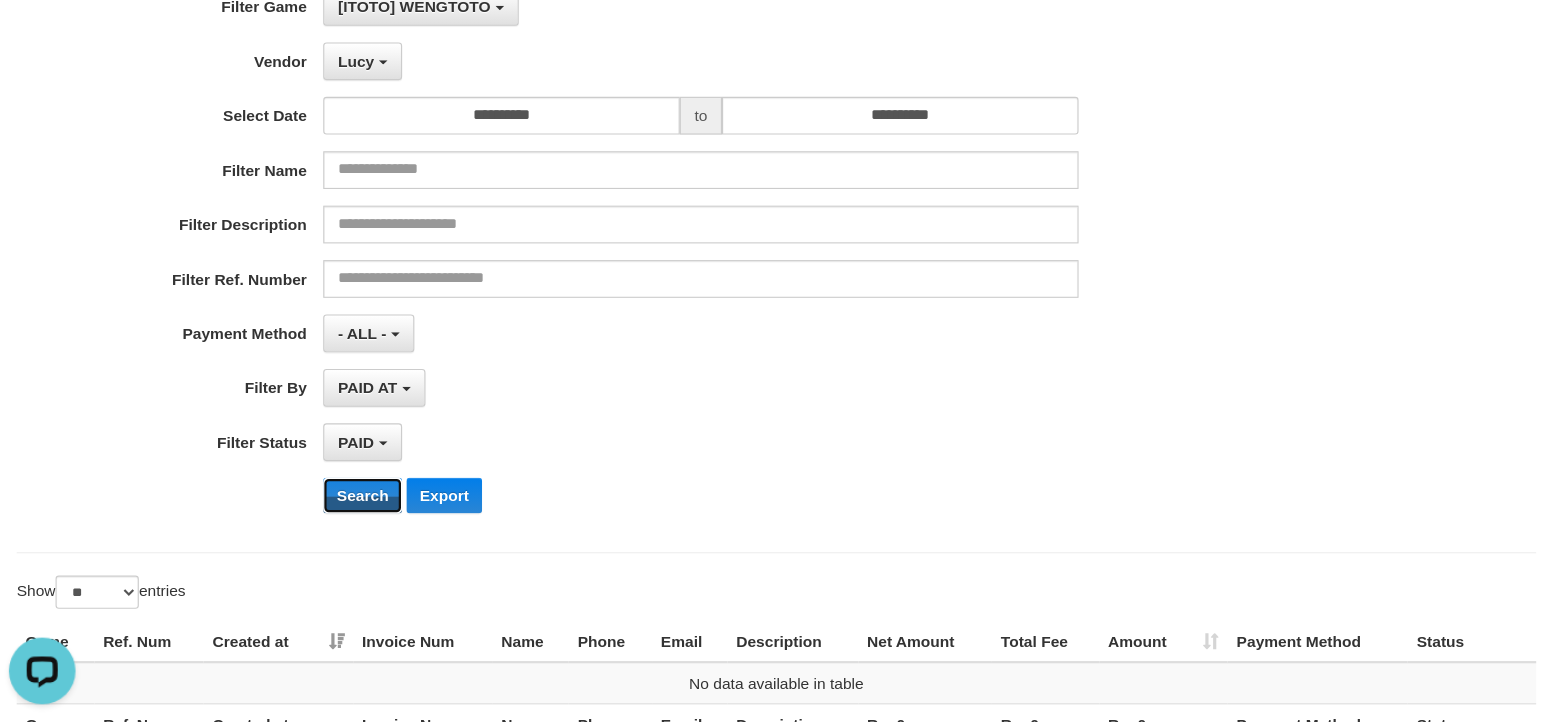 scroll, scrollTop: 0, scrollLeft: 0, axis: both 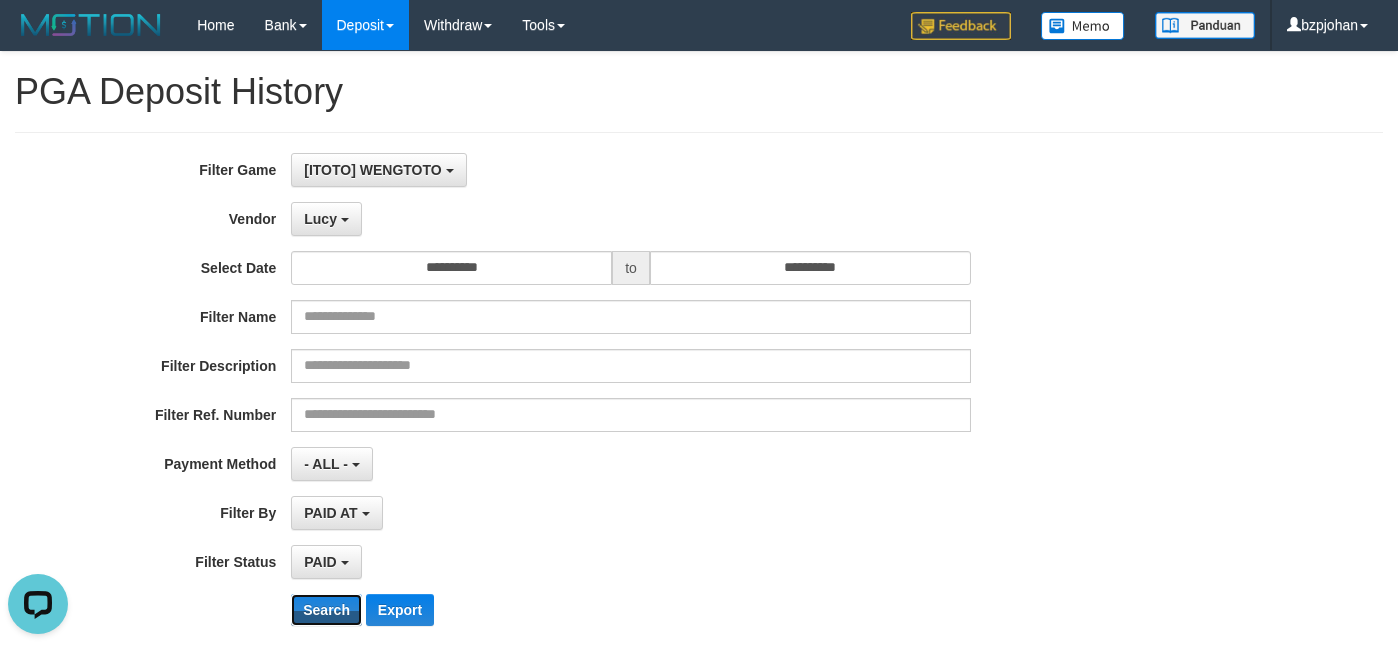 type 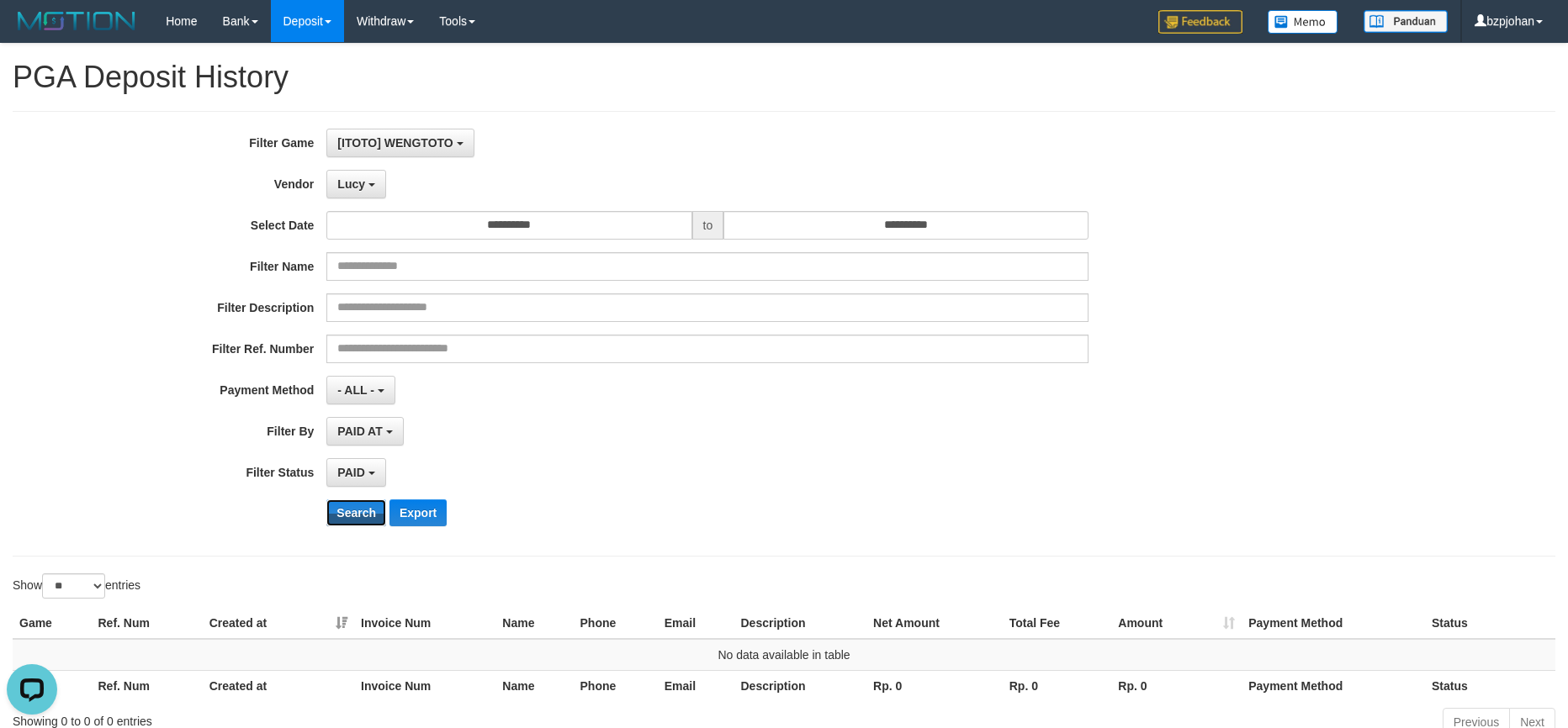scroll, scrollTop: 14, scrollLeft: 0, axis: vertical 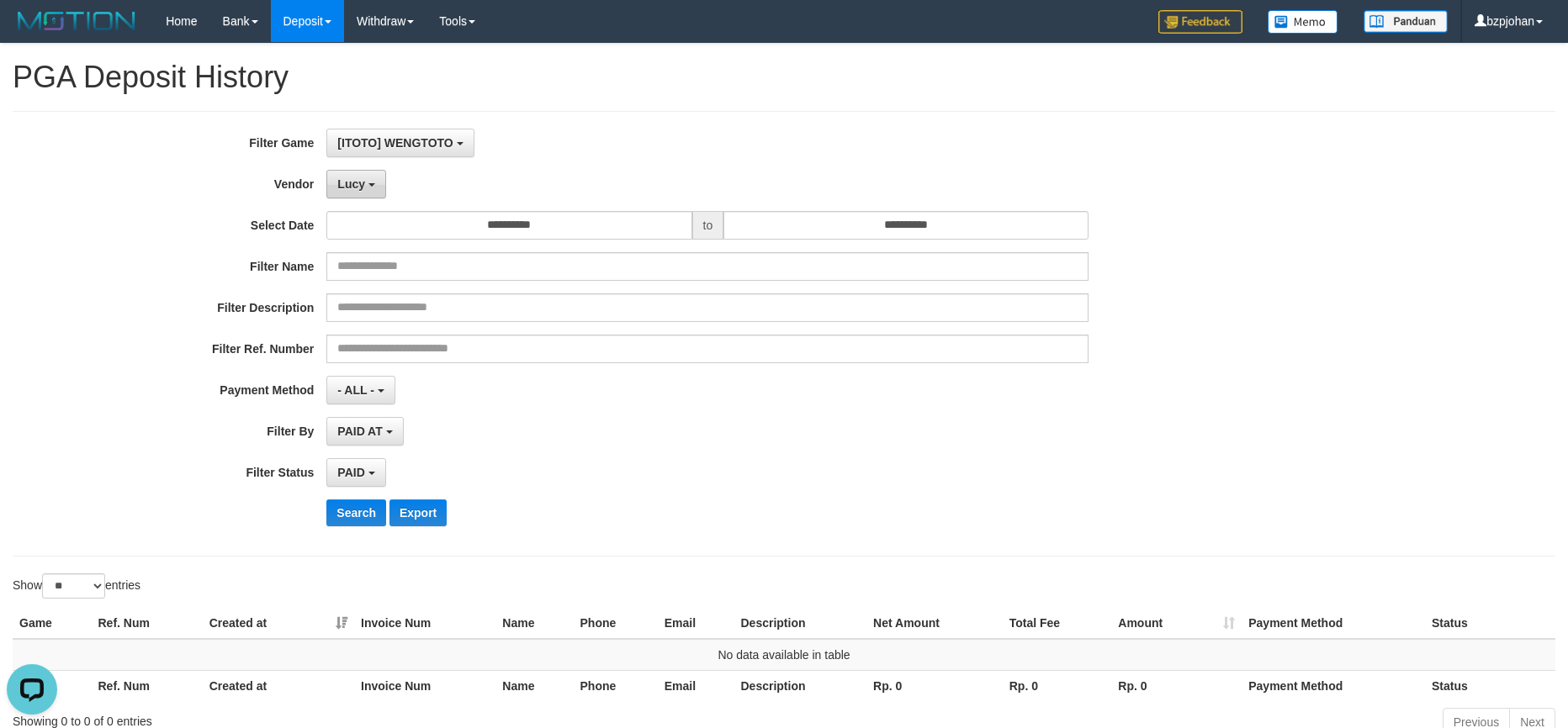 click on "Lucy" at bounding box center [351, 184] 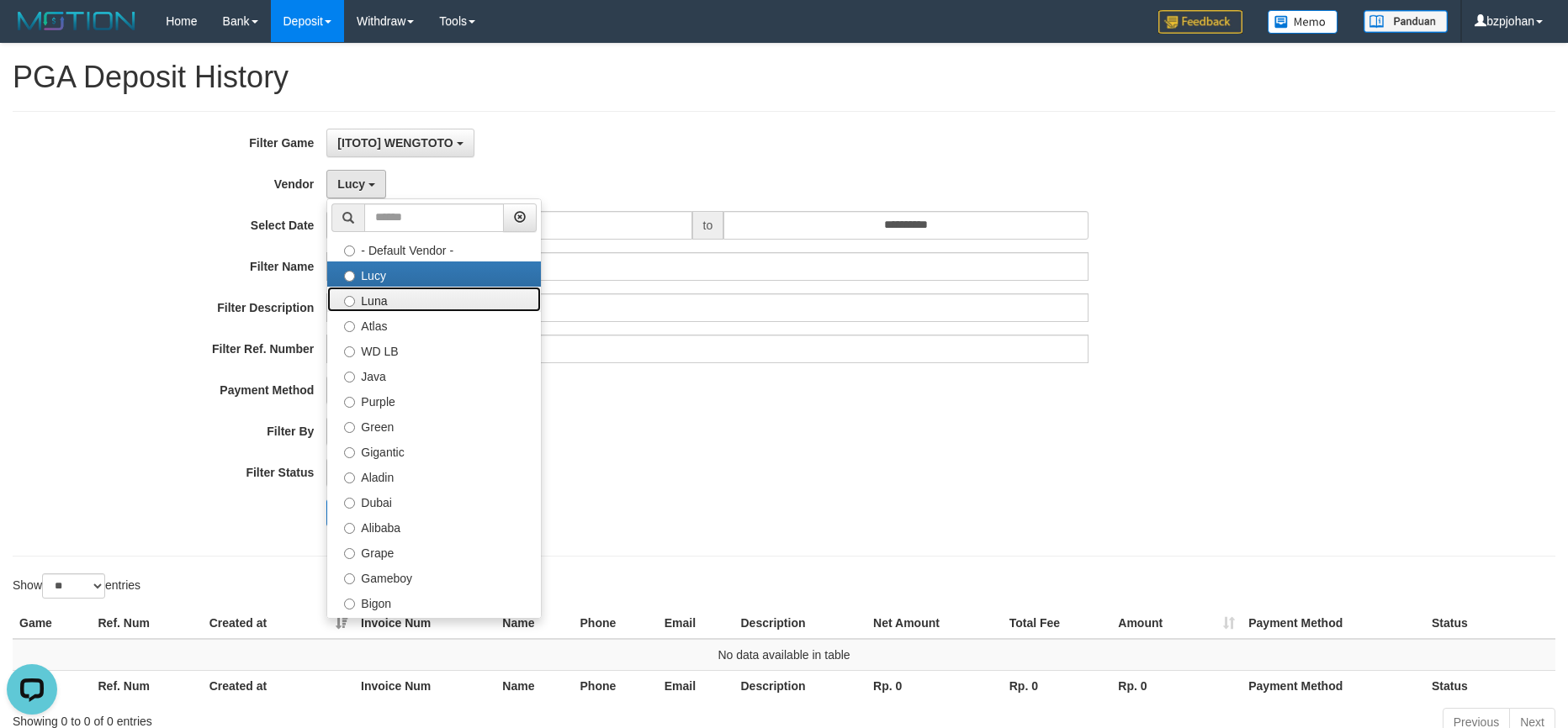 drag, startPoint x: 445, startPoint y: 307, endPoint x: 651, endPoint y: 333, distance: 207.63429 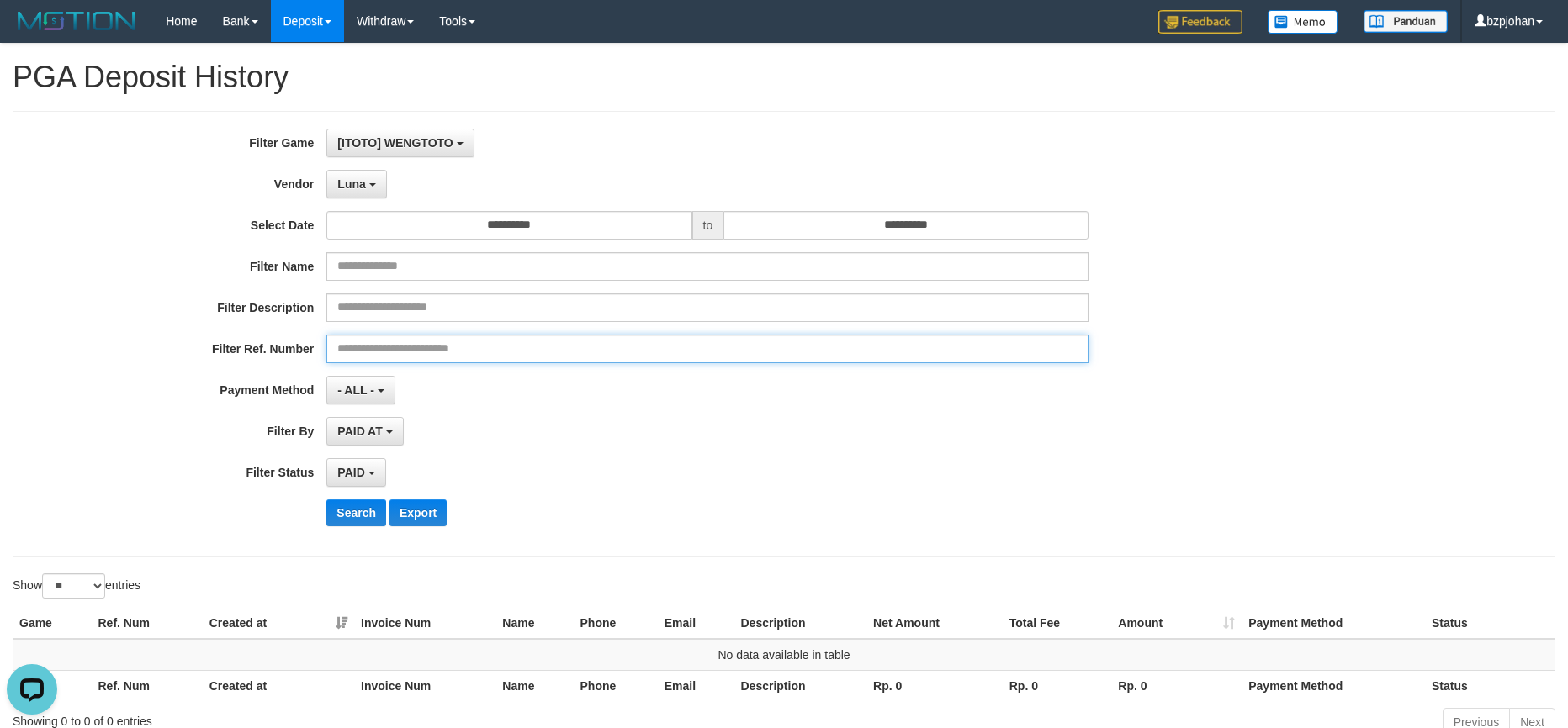 click at bounding box center [707, 349] 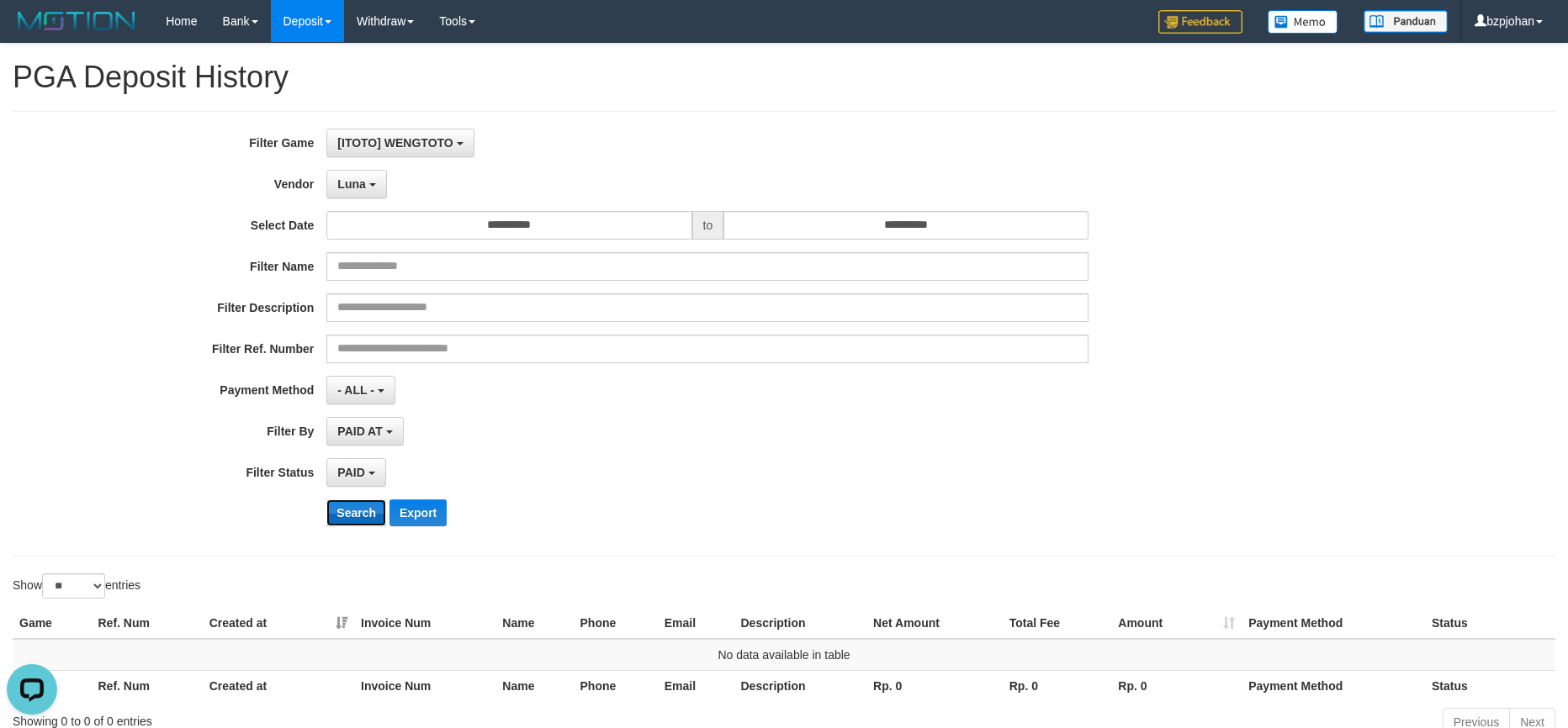 click on "Search" at bounding box center [356, 513] 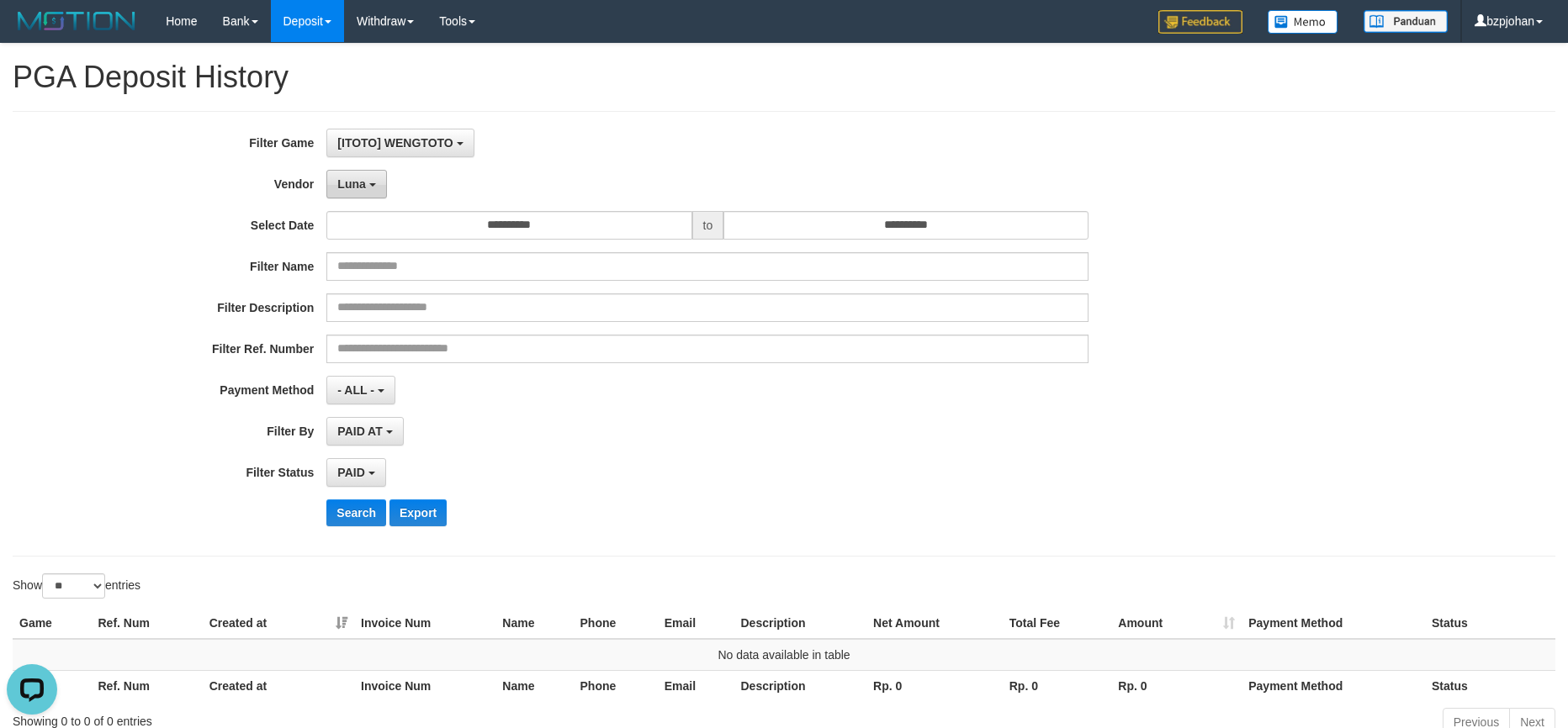 click on "Luna" at bounding box center [351, 184] 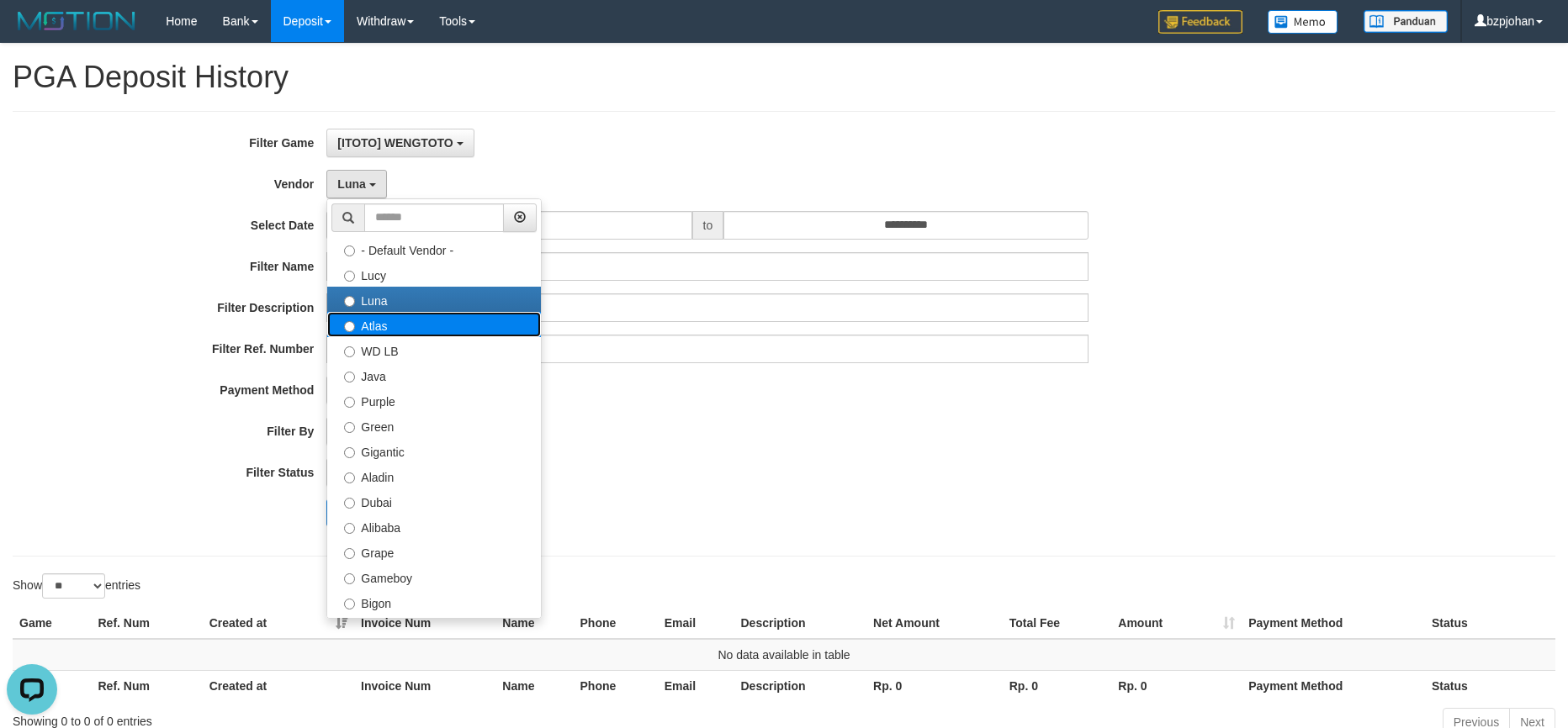 click on "Atlas" at bounding box center (434, 324) 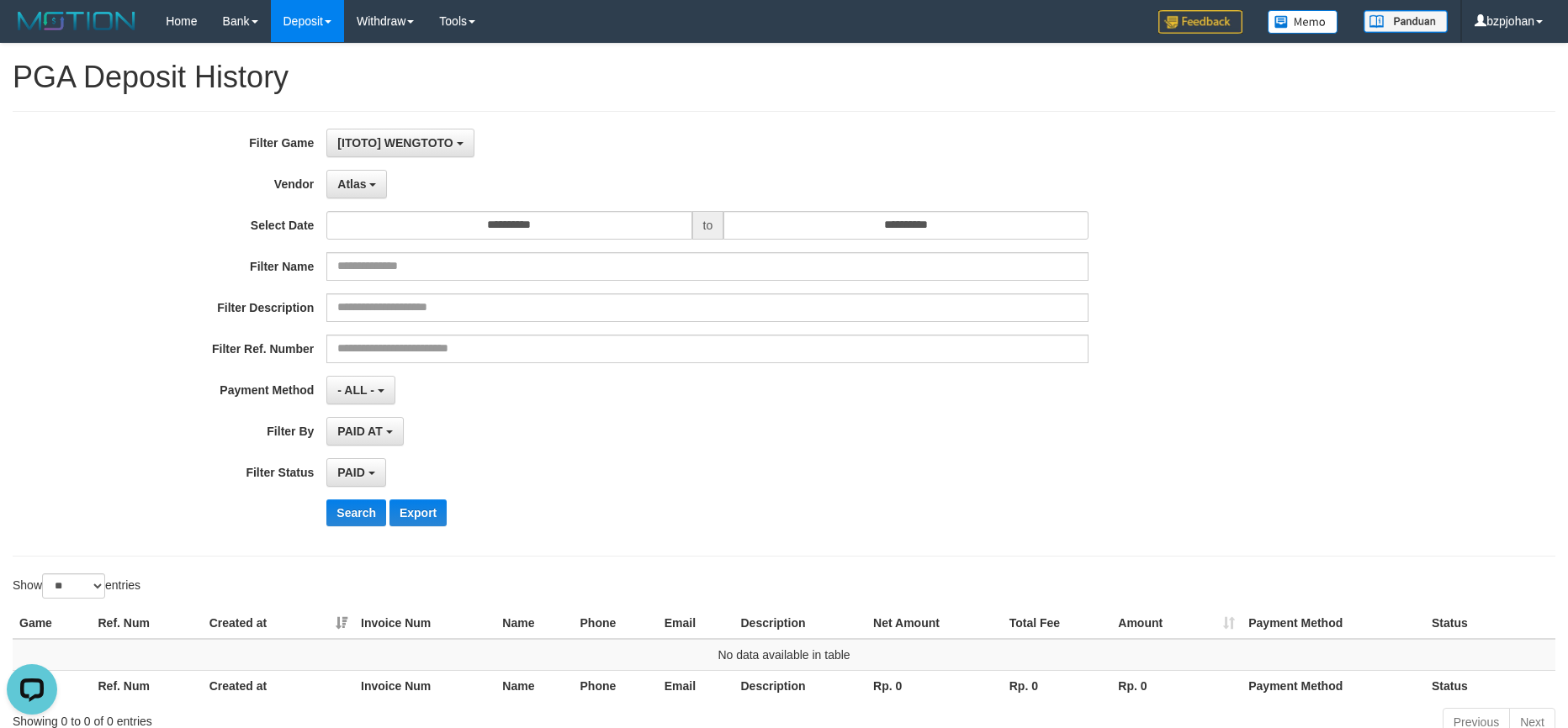 drag, startPoint x: 728, startPoint y: 437, endPoint x: 717, endPoint y: 444, distance: 13.038405 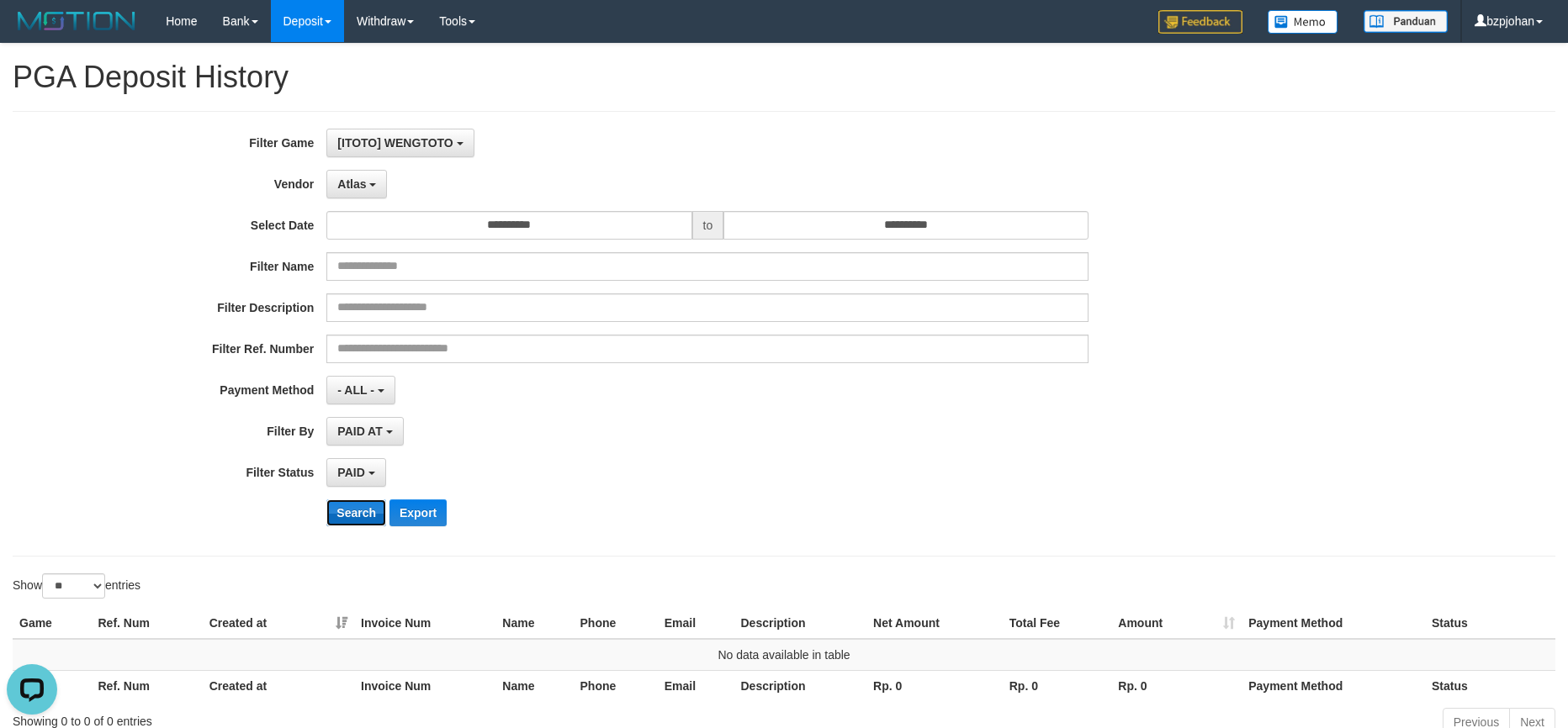 click on "Search" at bounding box center [356, 513] 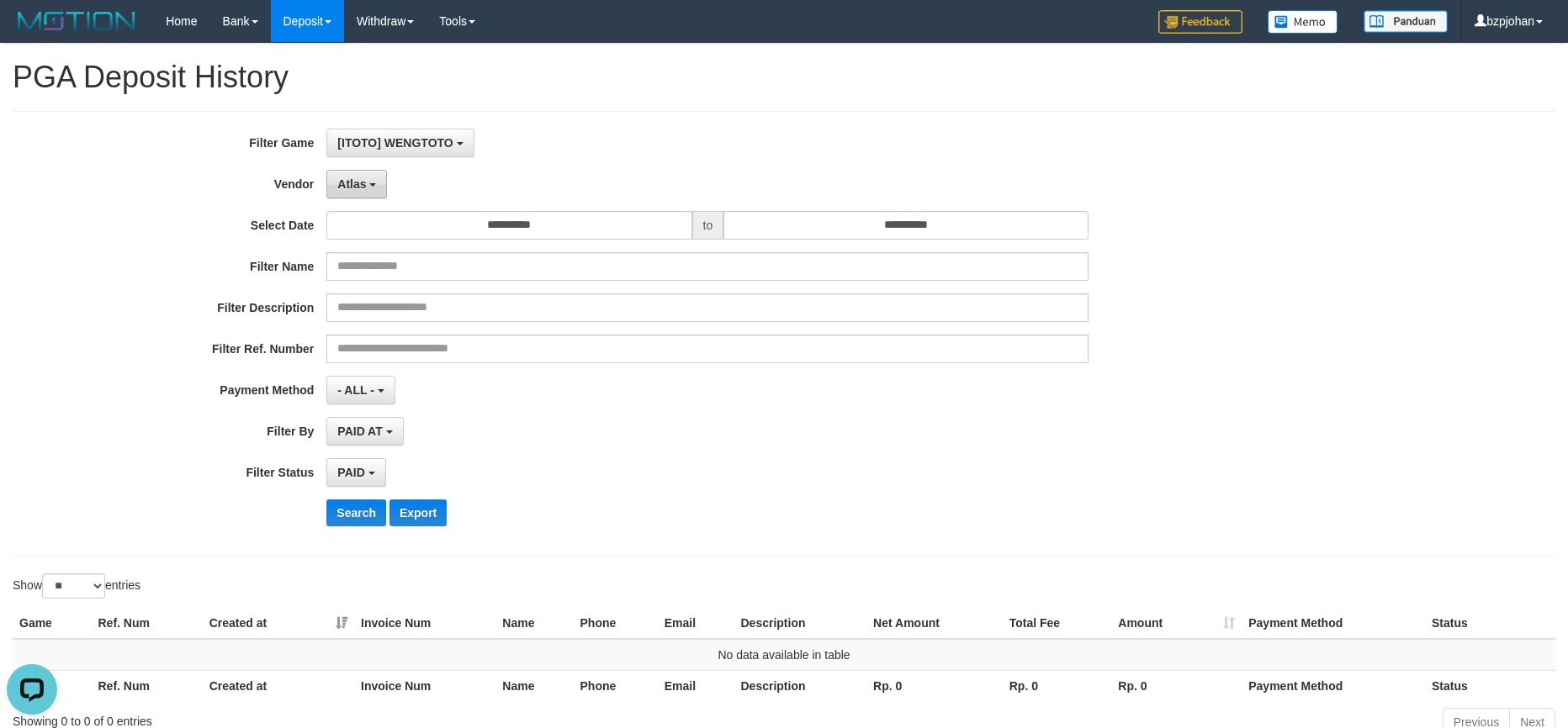 click on "Atlas" at bounding box center [352, 184] 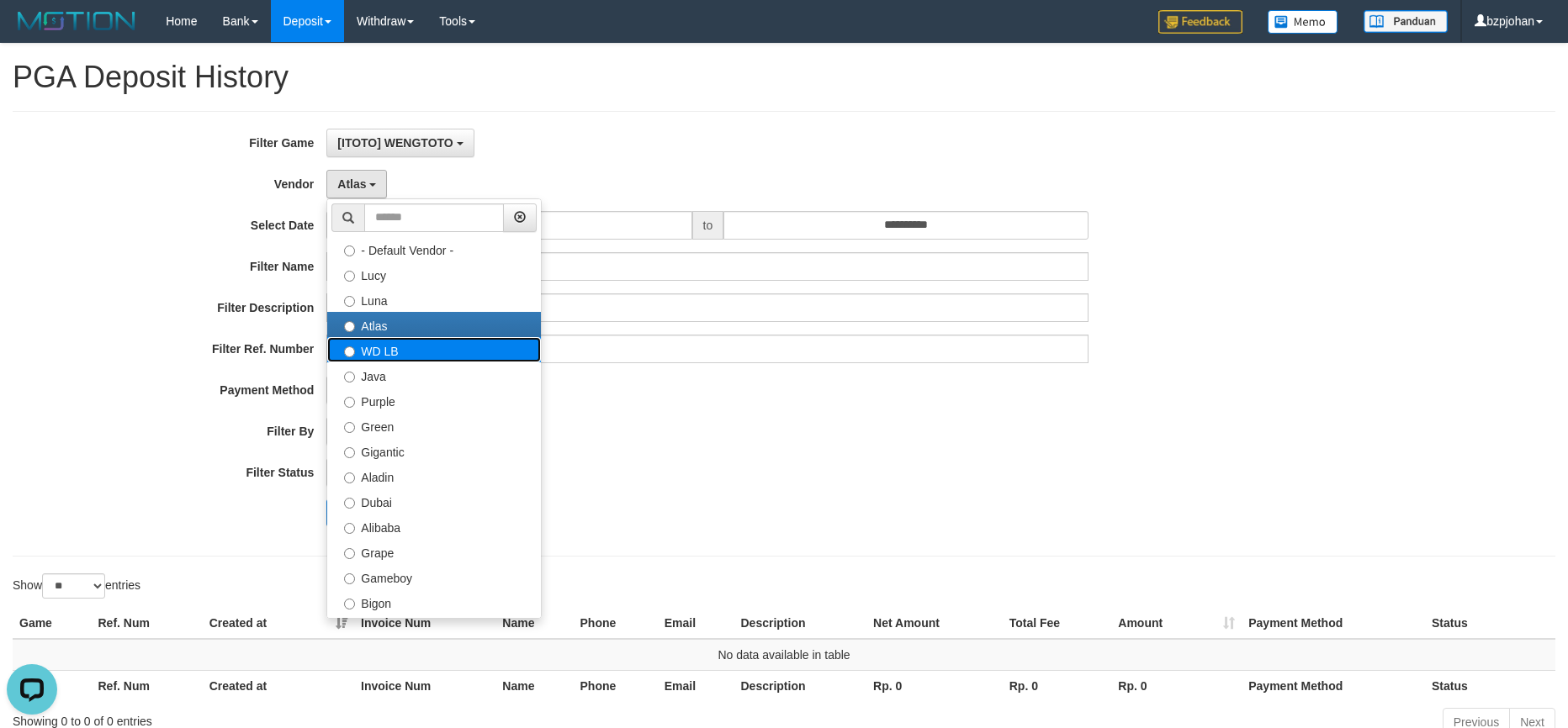 click on "WD LB" at bounding box center (434, 350) 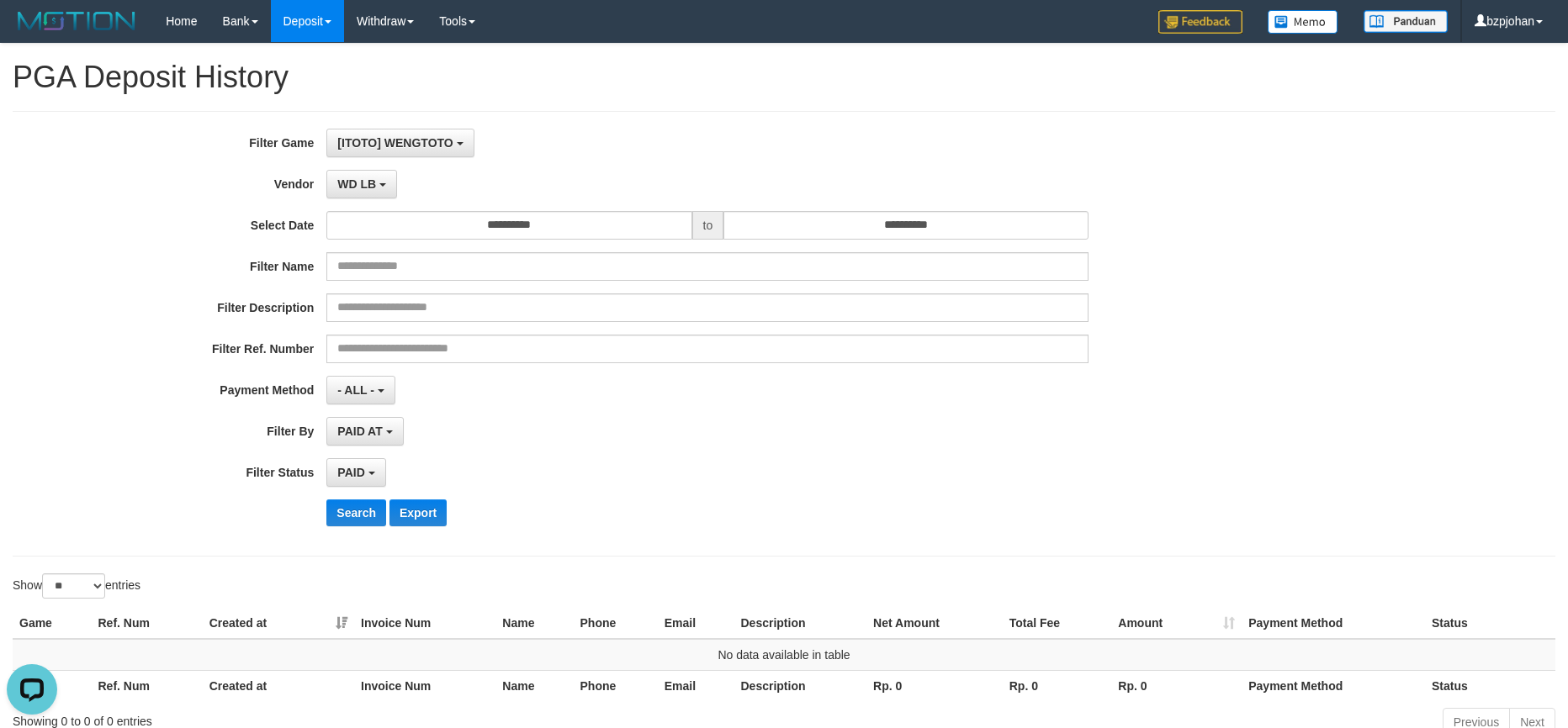 click on "**********" at bounding box center [653, 334] 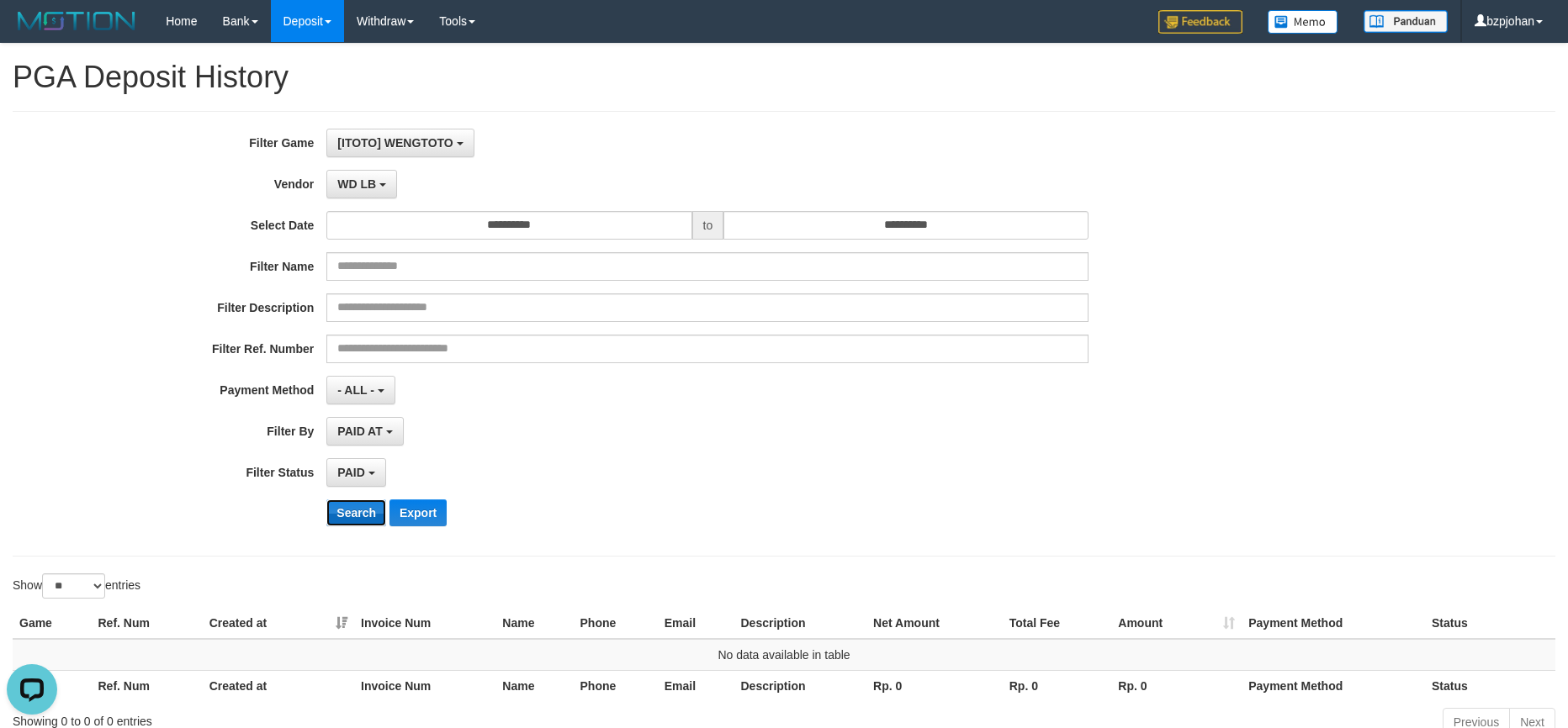 click on "Search" at bounding box center (356, 513) 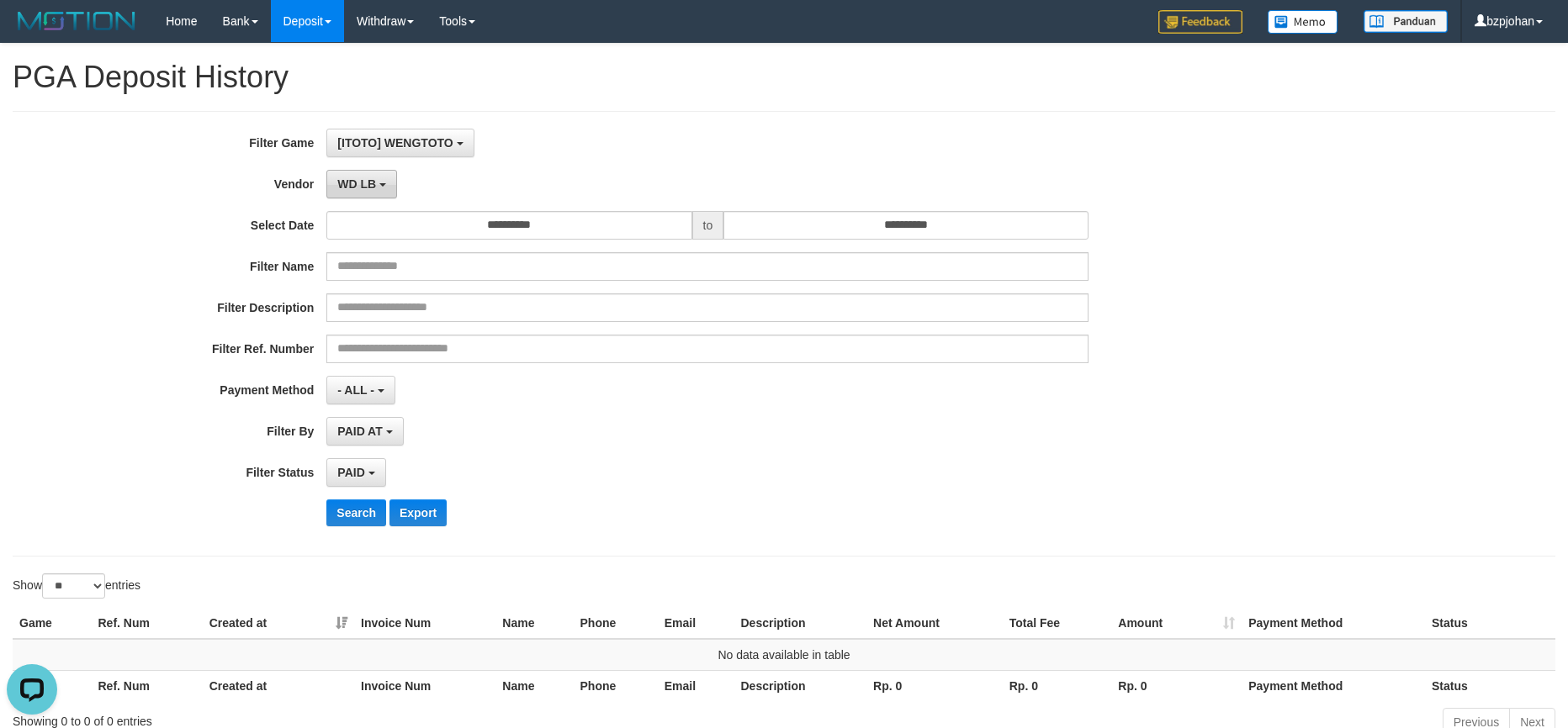 click on "WD LB" at bounding box center [362, 184] 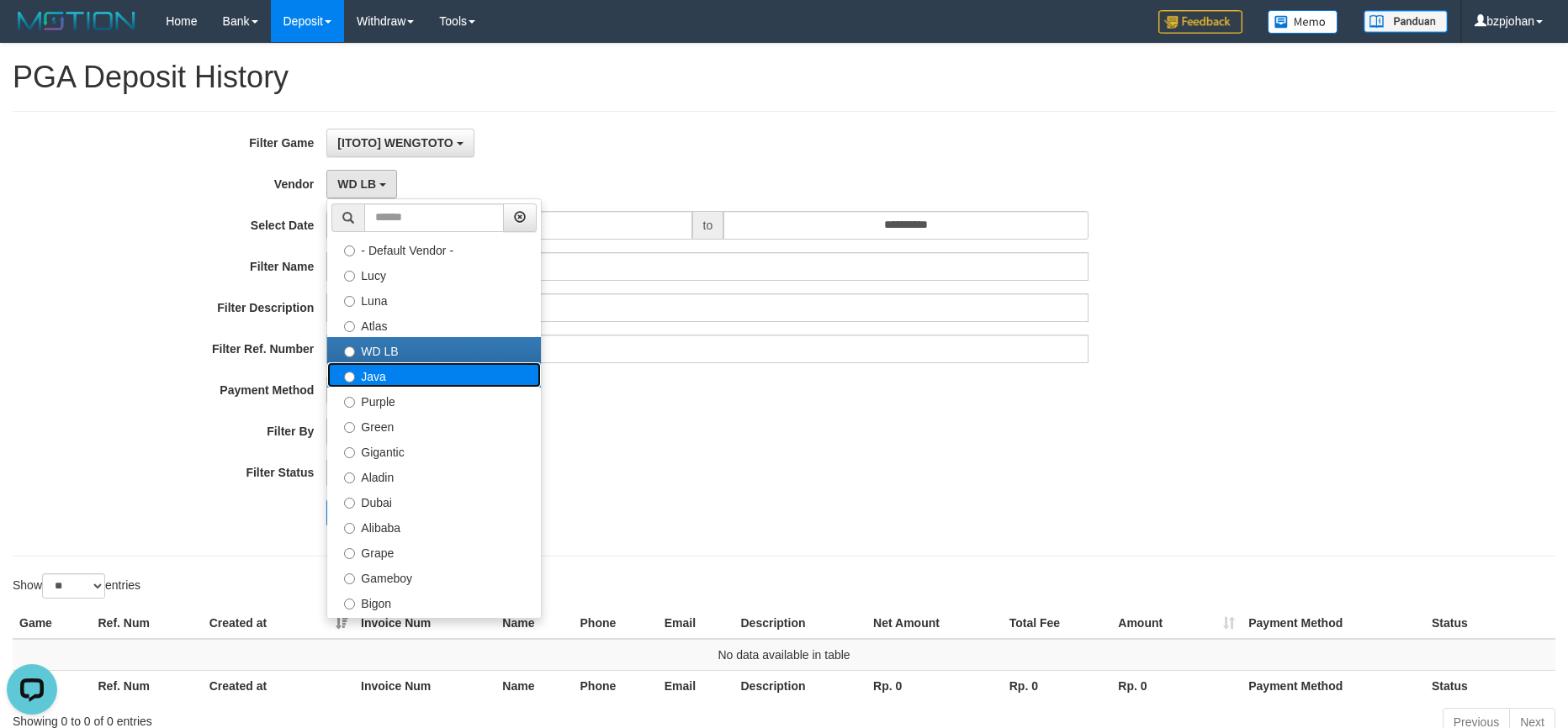 click on "Java" at bounding box center (434, 375) 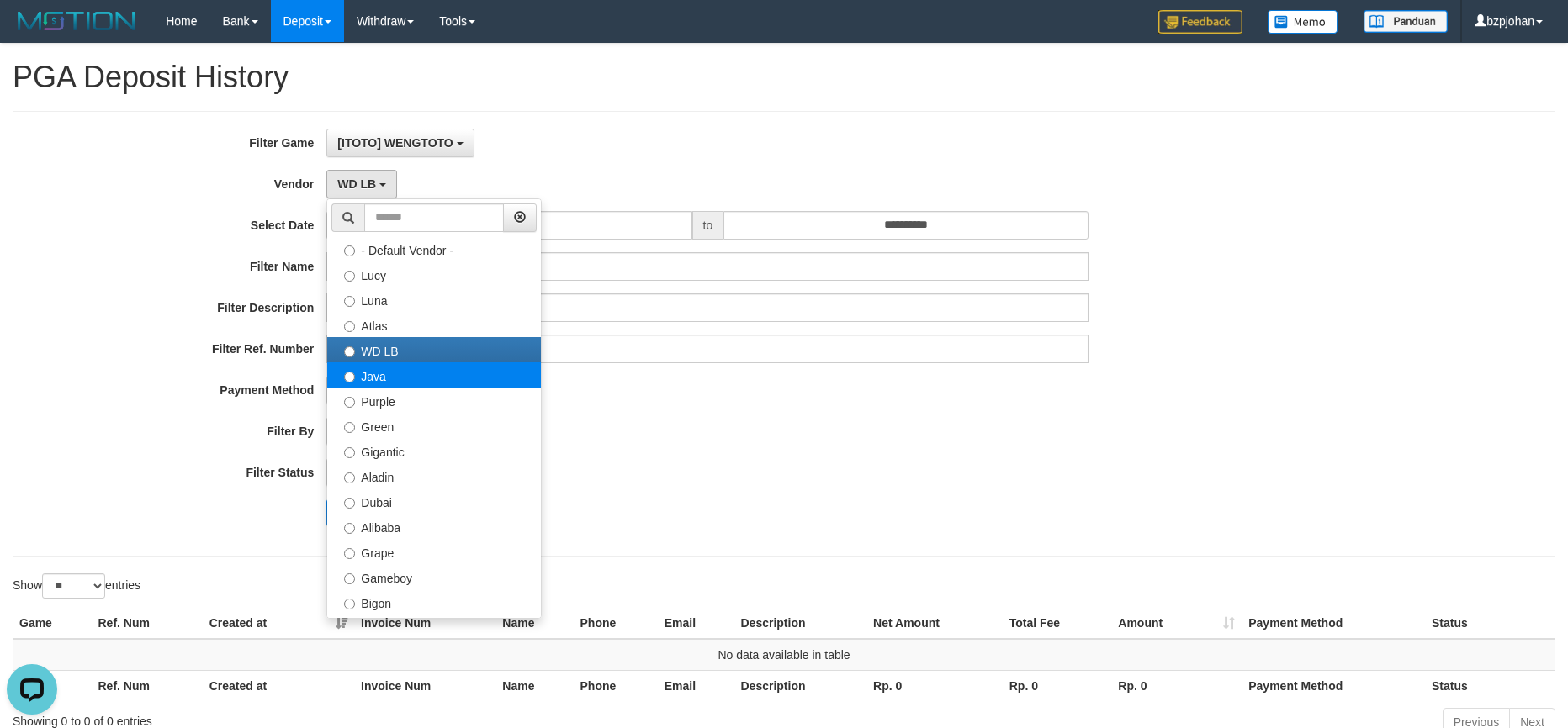 select on "**********" 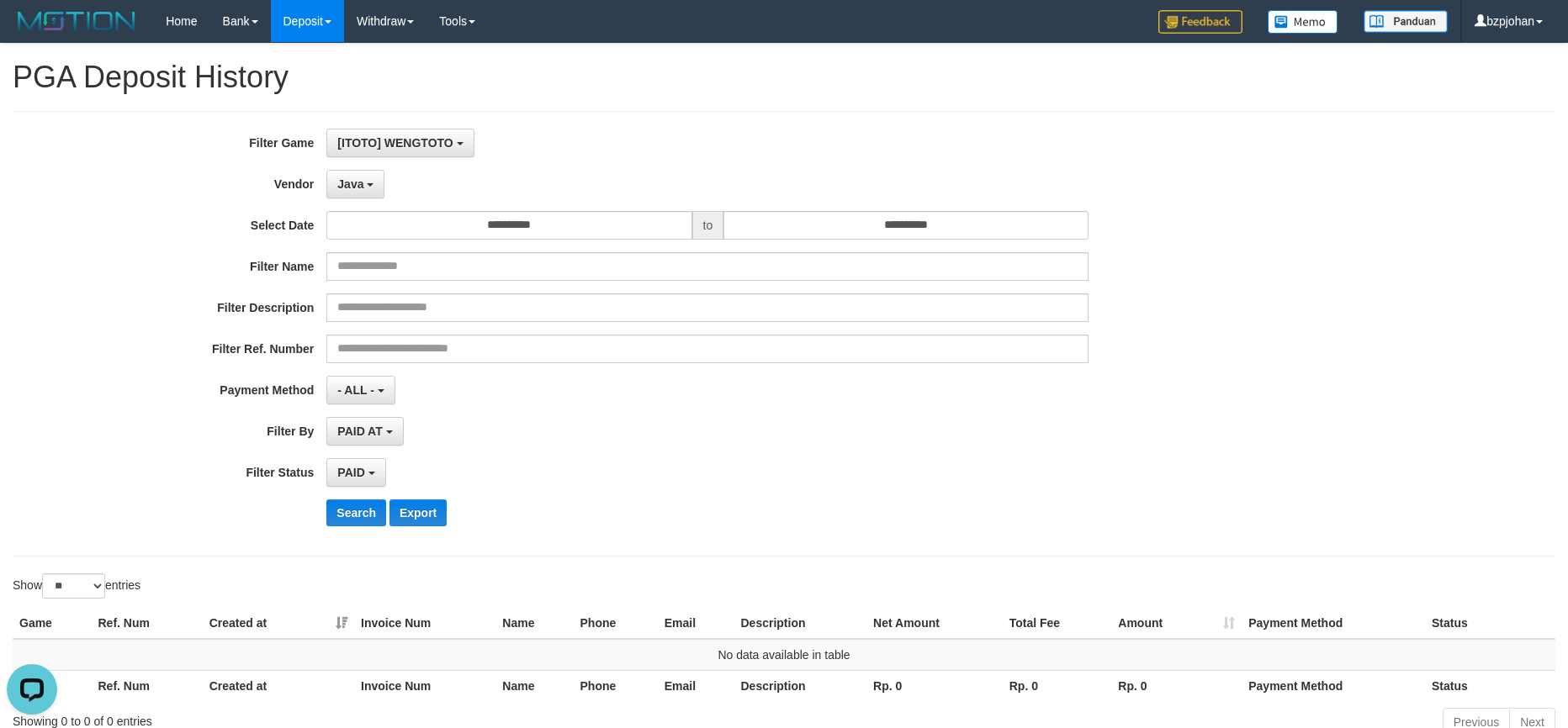 drag, startPoint x: 607, startPoint y: 404, endPoint x: 463, endPoint y: 440, distance: 148.4318 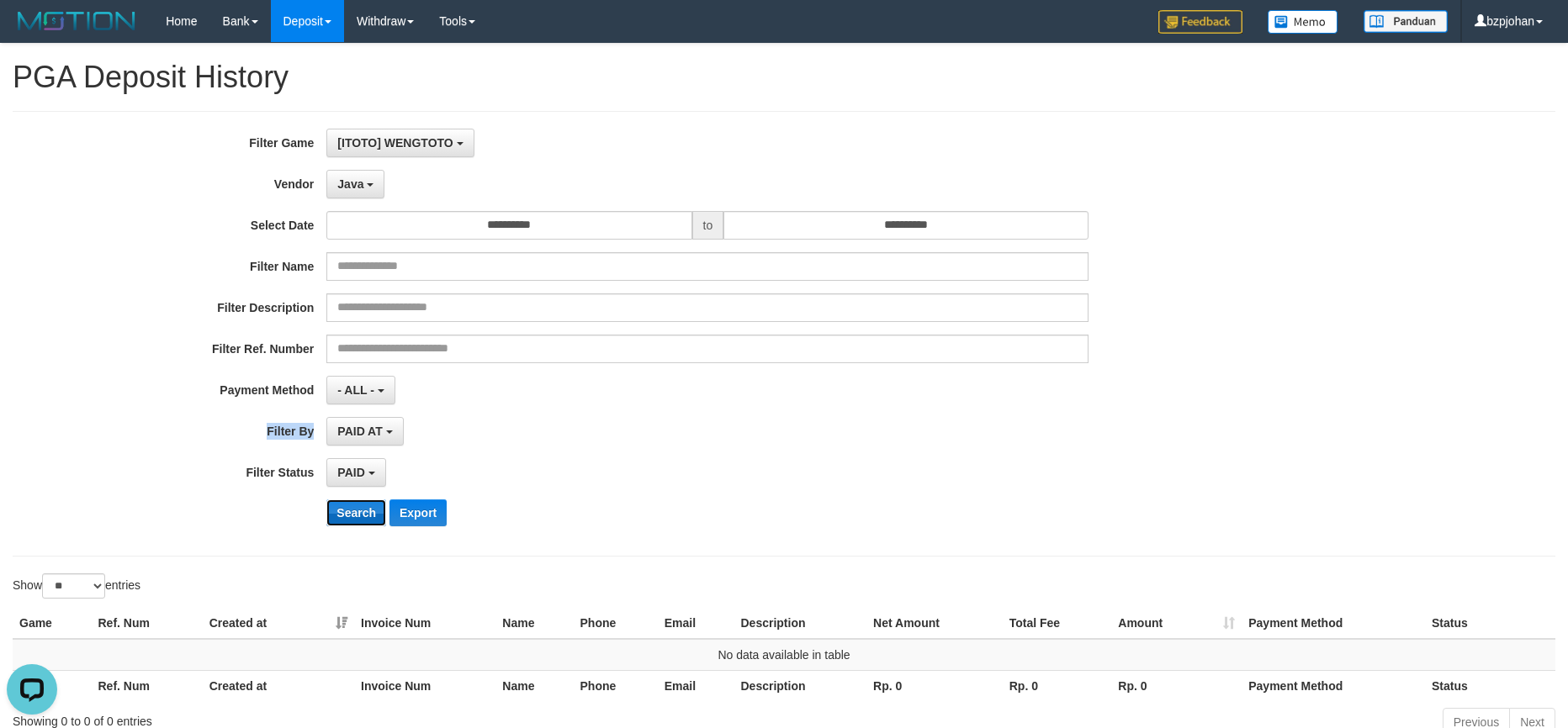 click on "Search" at bounding box center [356, 513] 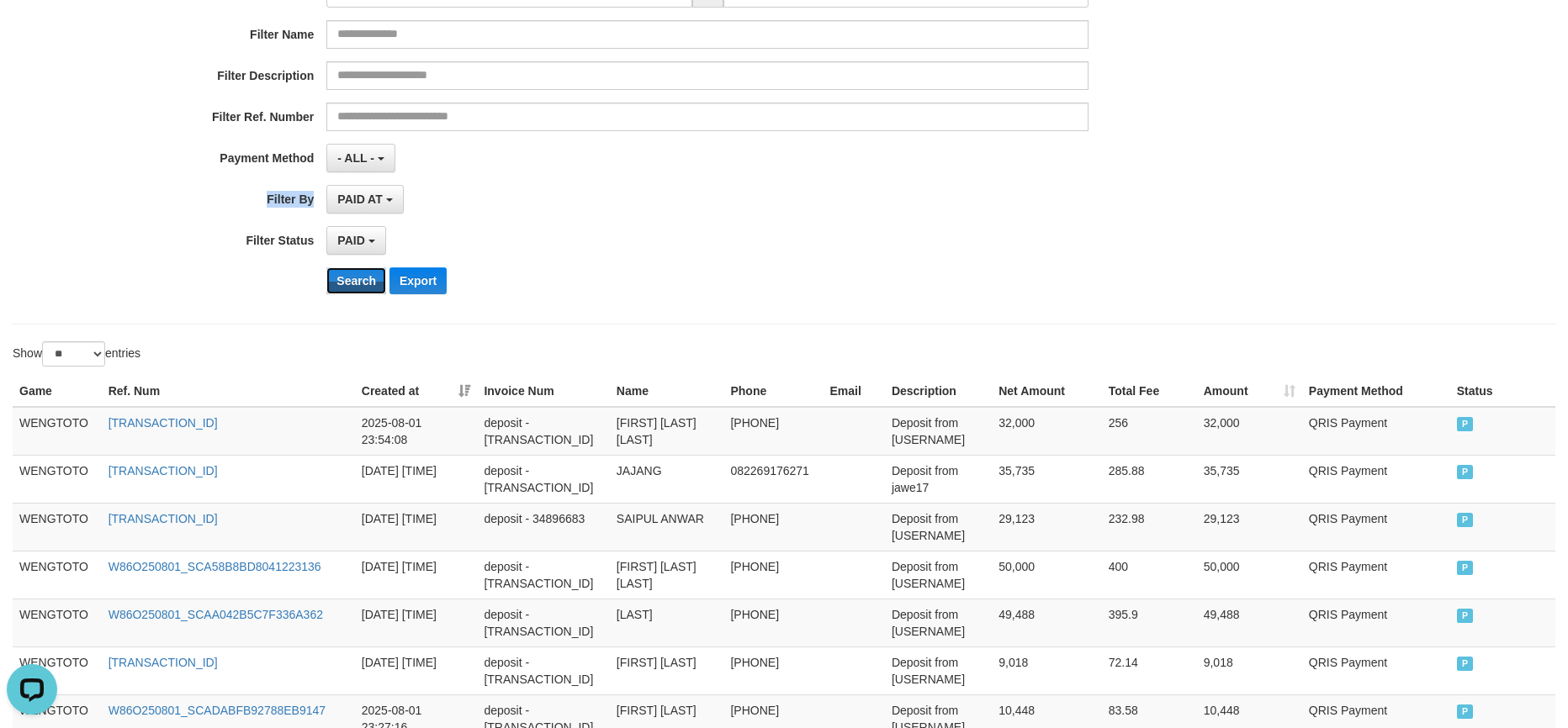 scroll, scrollTop: 0, scrollLeft: 0, axis: both 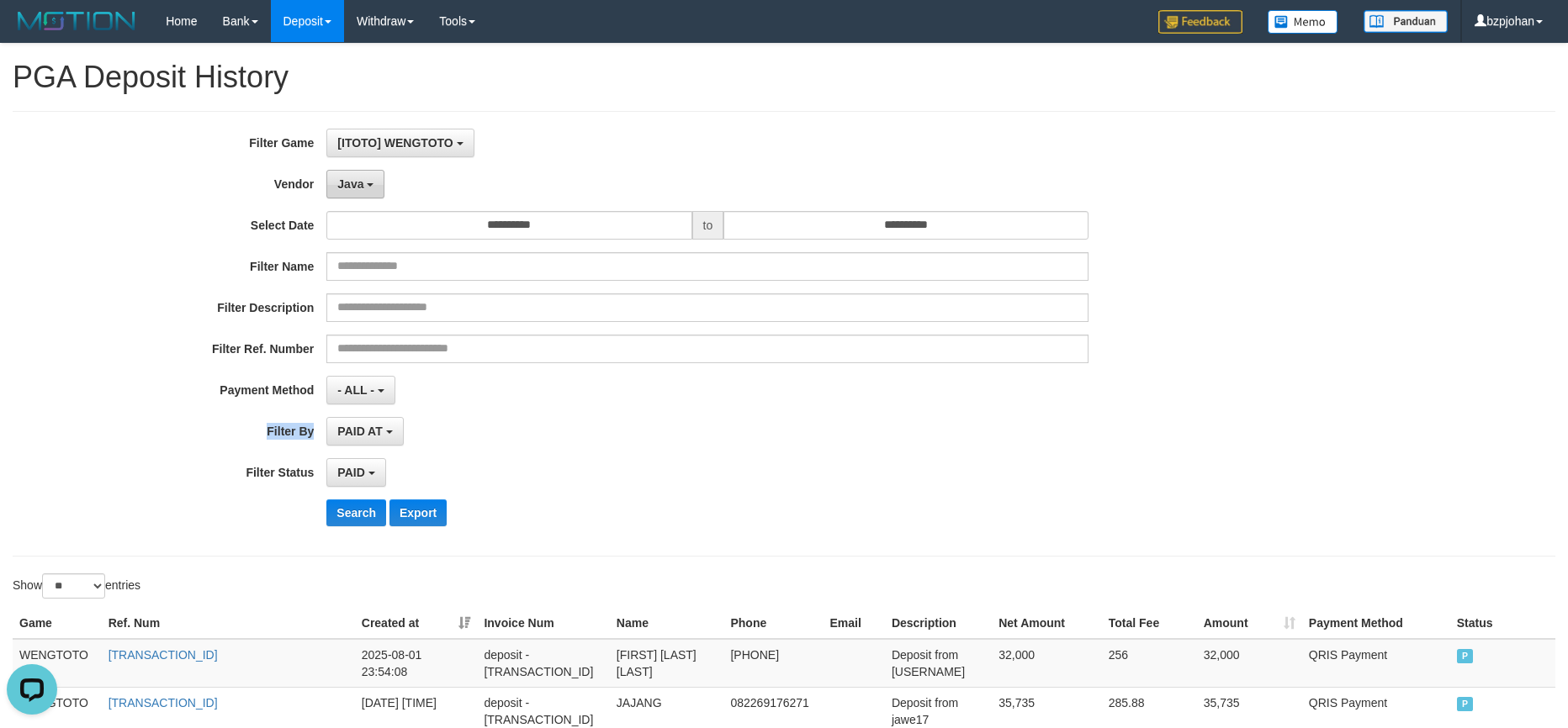 click on "Java" at bounding box center [350, 184] 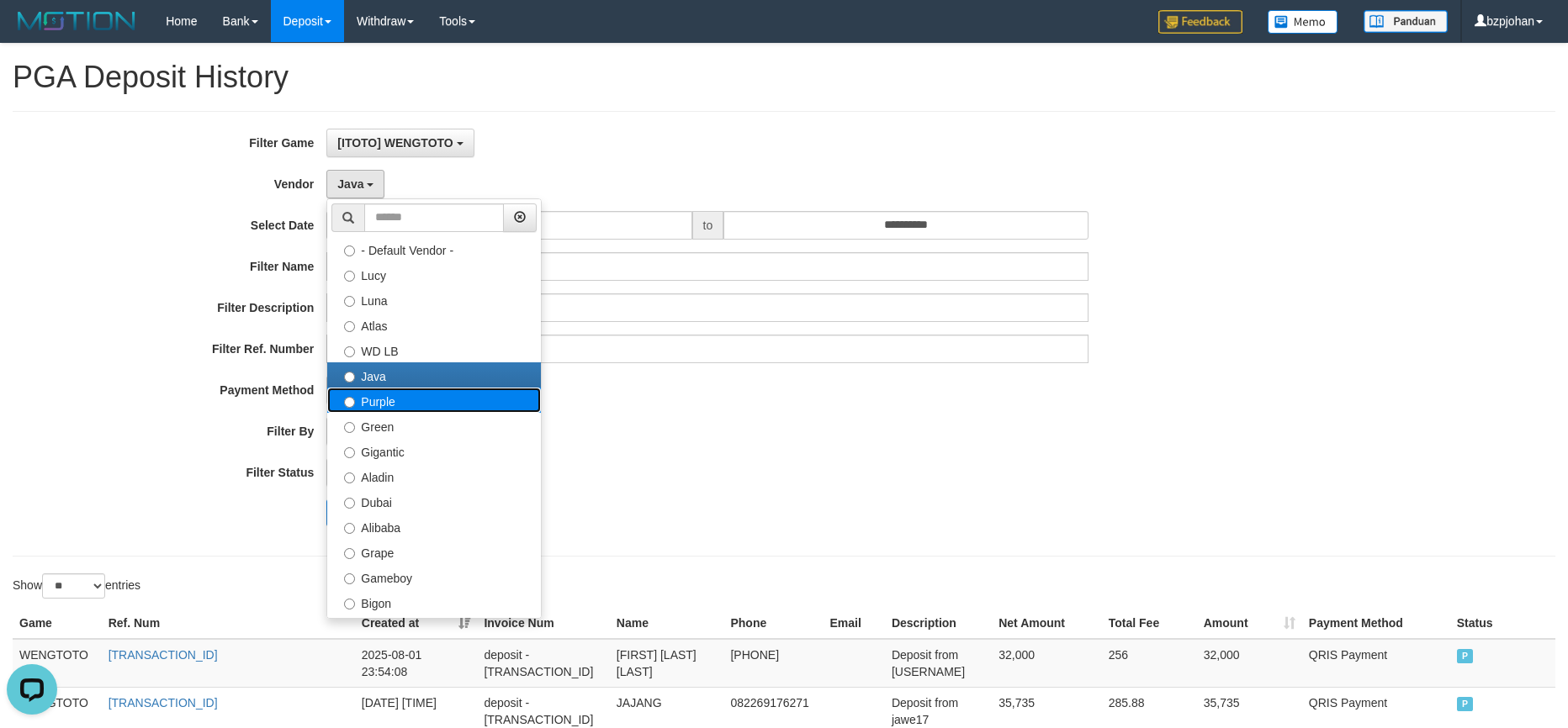 click on "Purple" at bounding box center (434, 400) 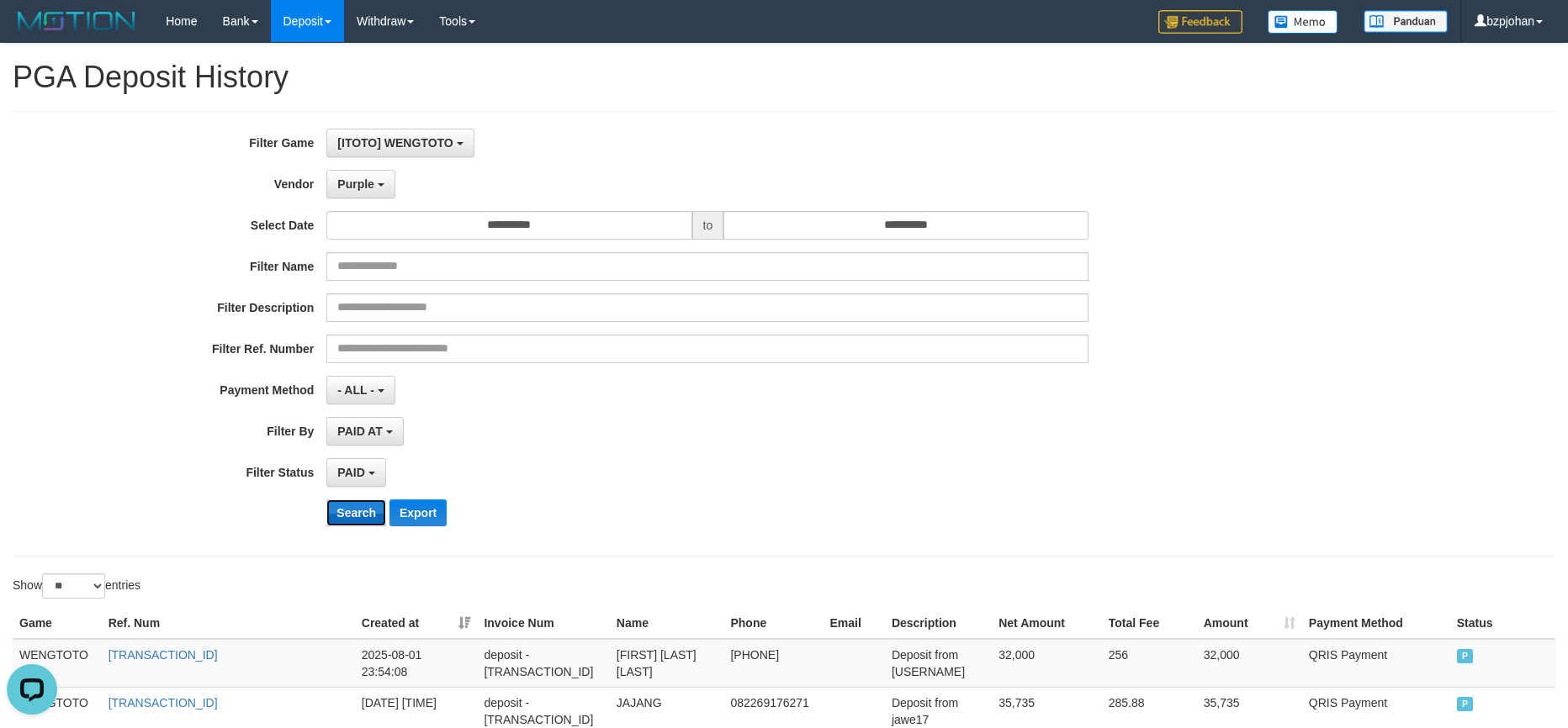 click on "Search" at bounding box center (356, 513) 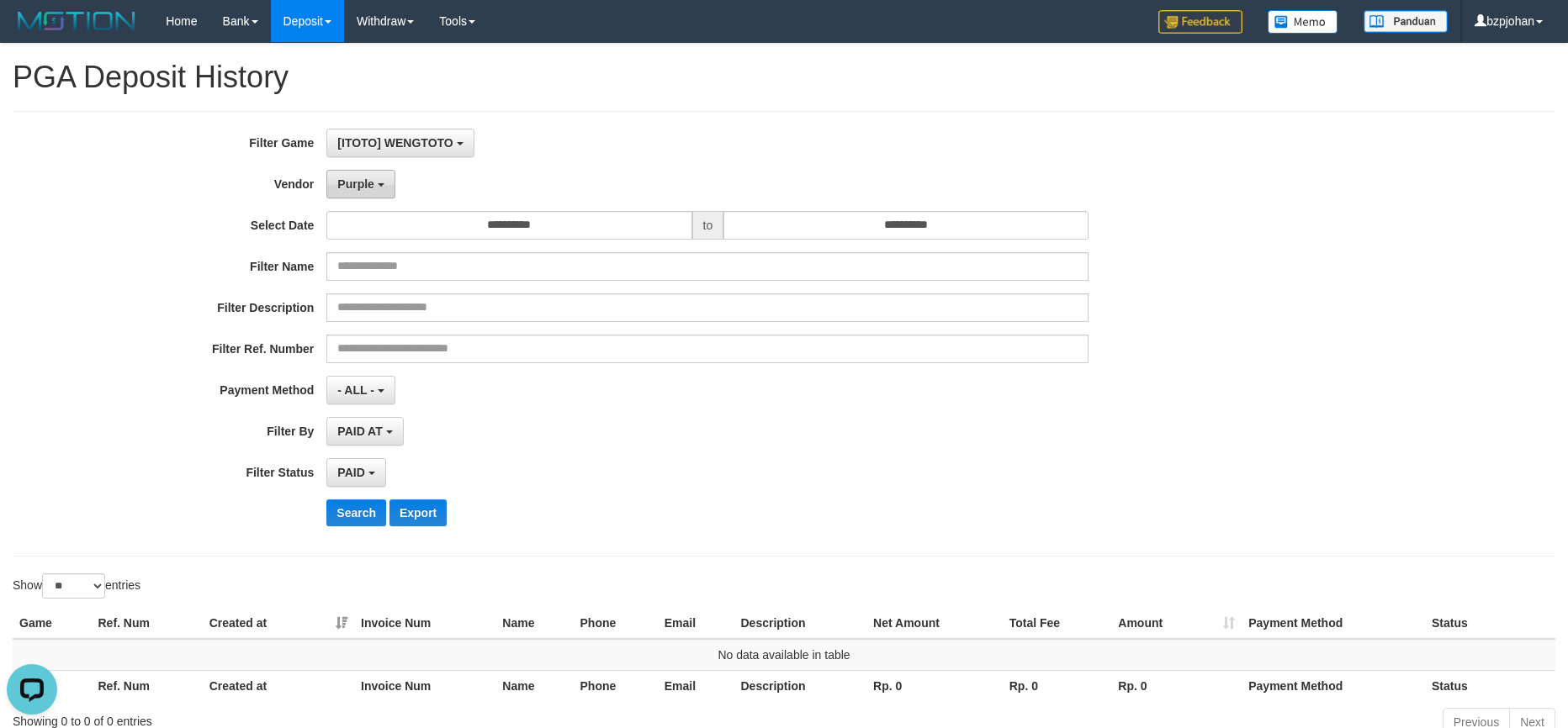 click on "Purple" at bounding box center [360, 184] 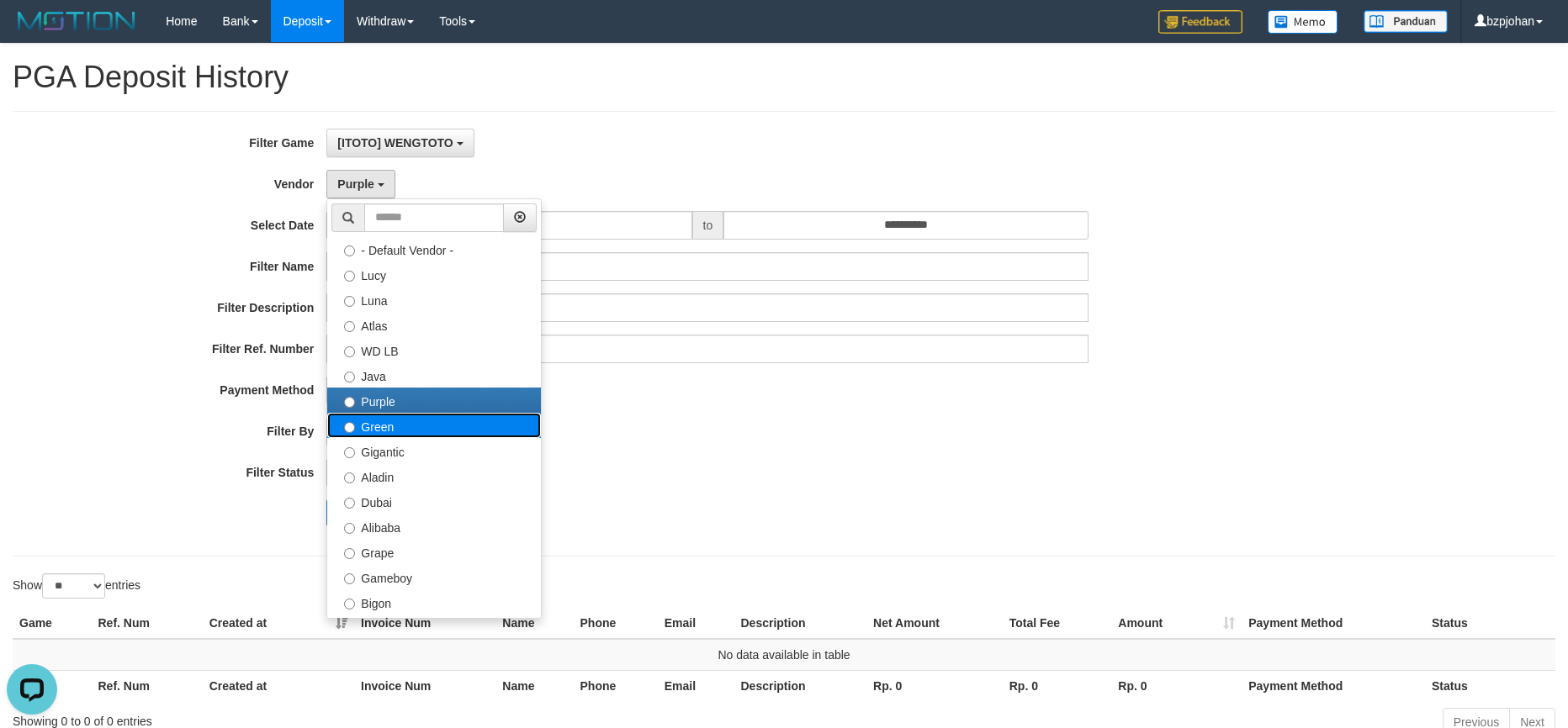 click on "Green" at bounding box center [434, 425] 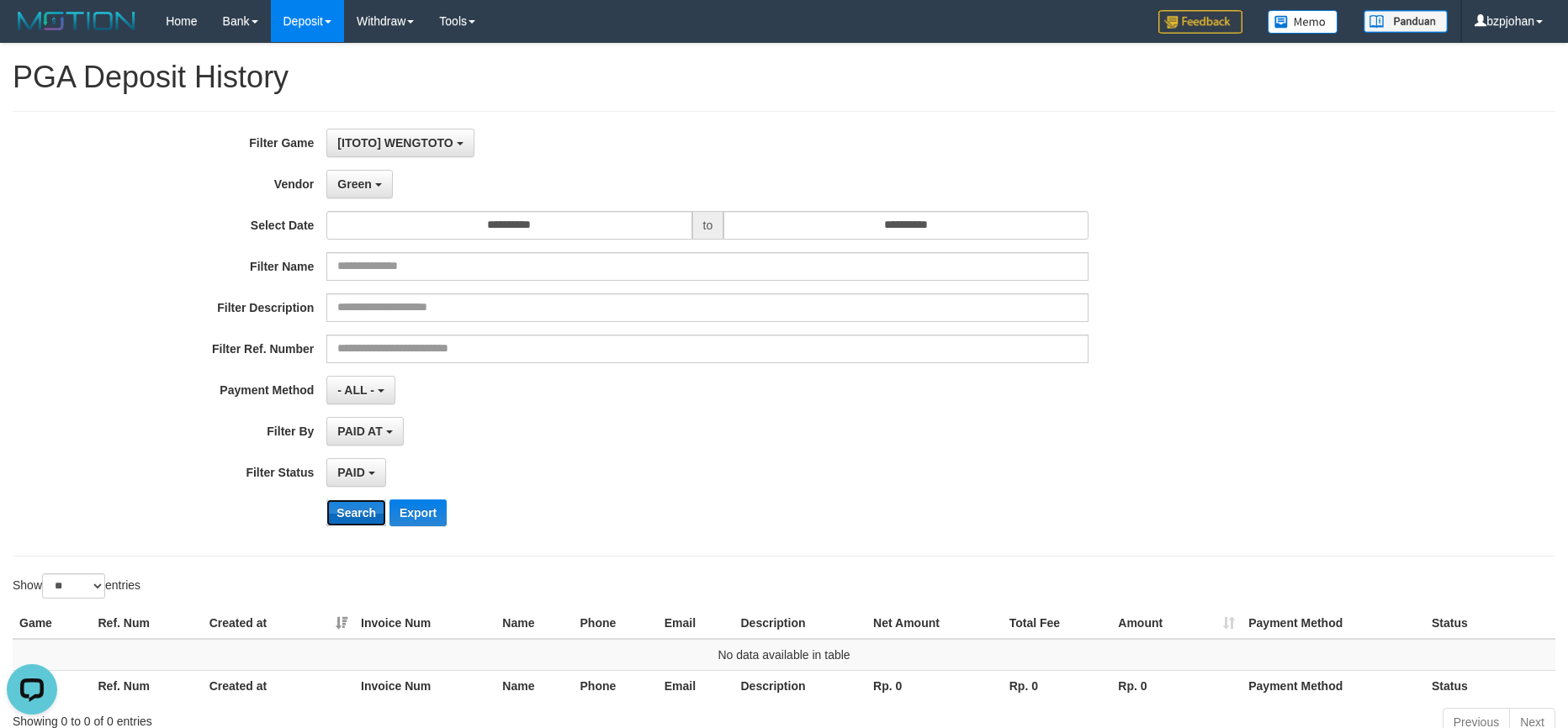 click on "Search" at bounding box center (356, 513) 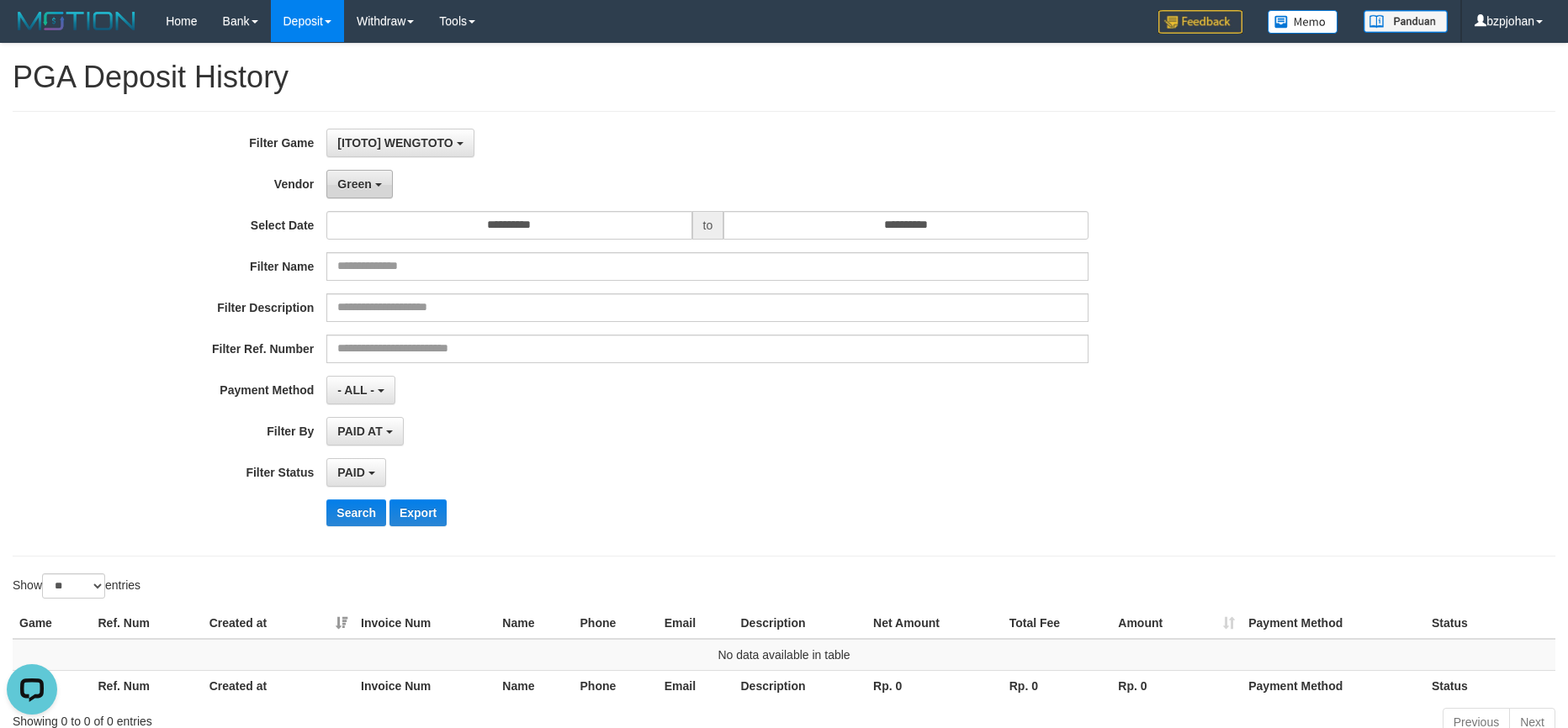 click on "Green" at bounding box center (359, 184) 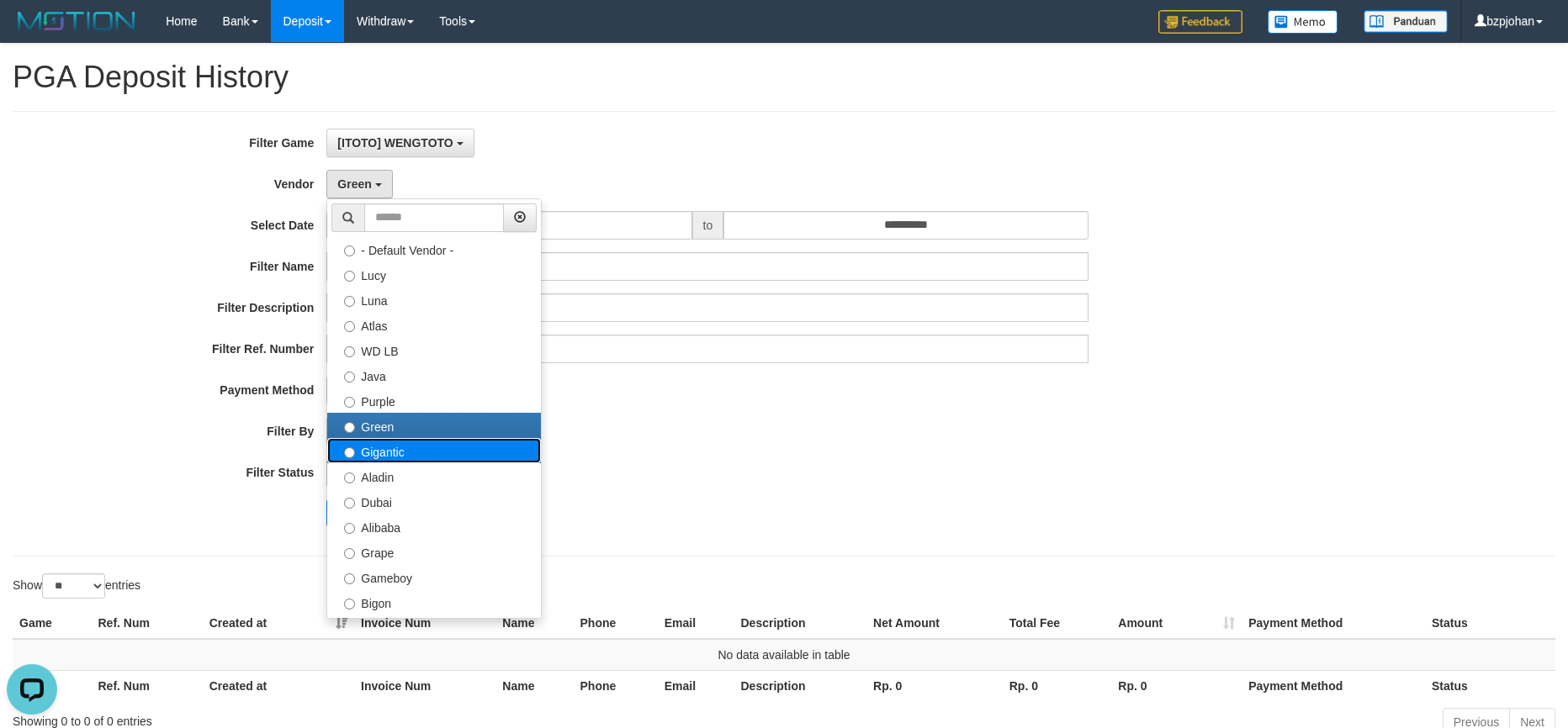 click on "Gigantic" at bounding box center [434, 451] 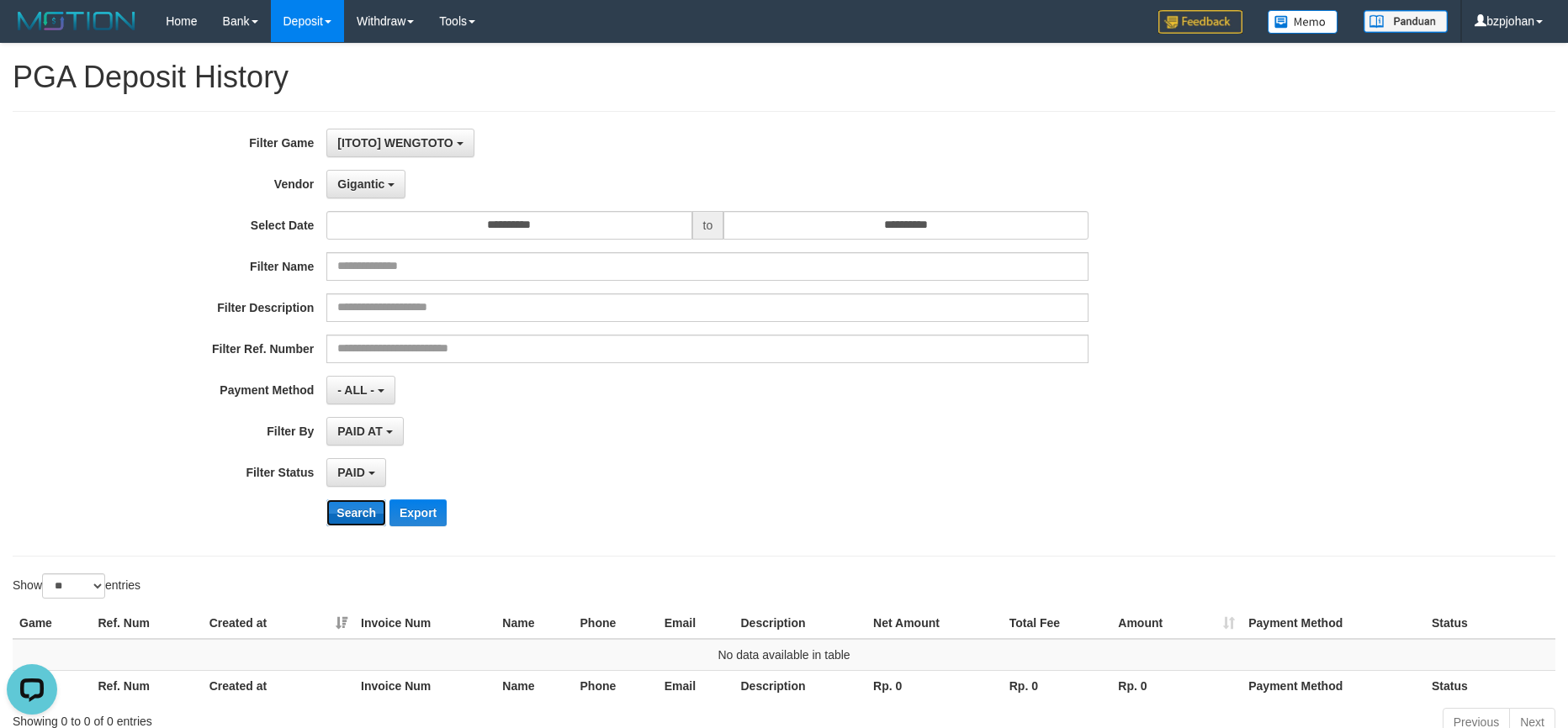 click on "Search" at bounding box center (356, 513) 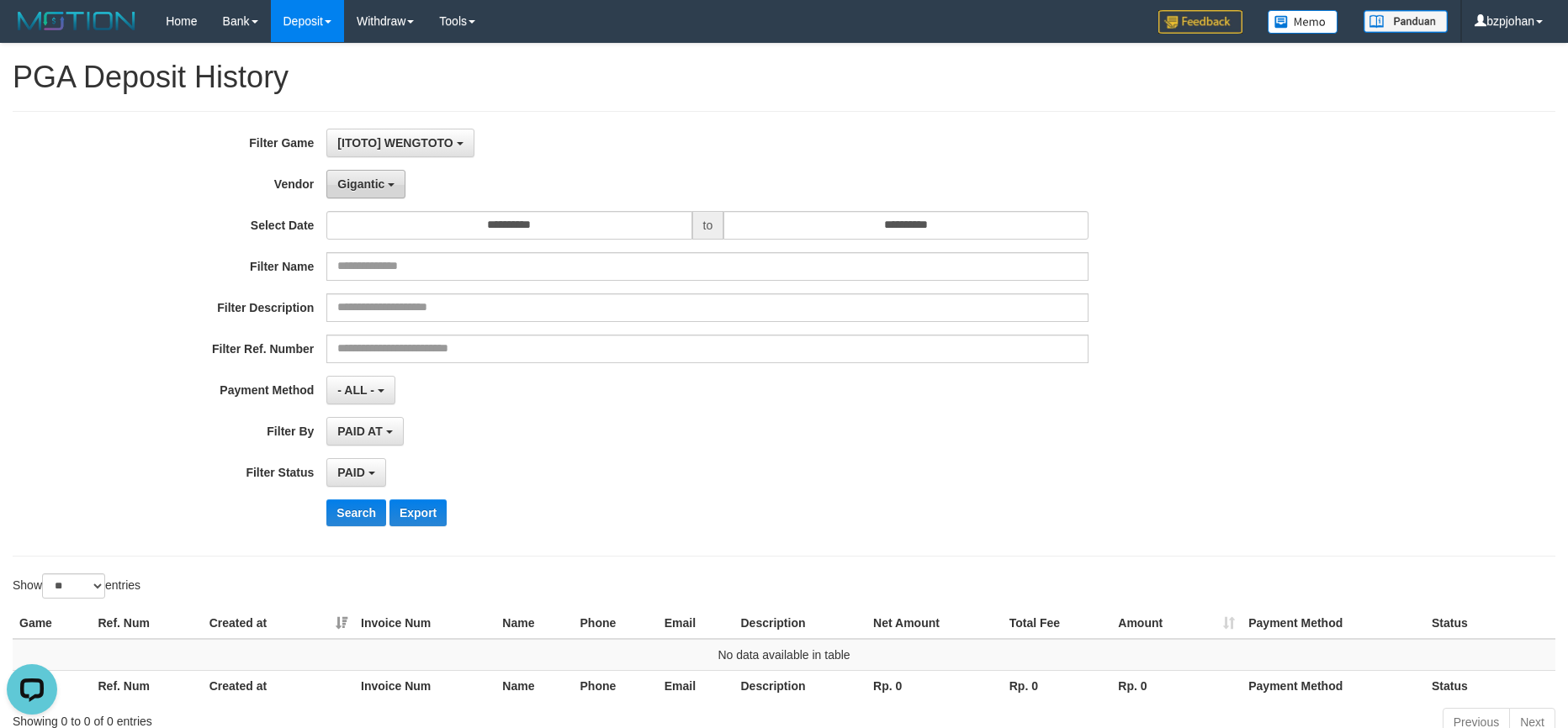 click on "Gigantic" at bounding box center [366, 184] 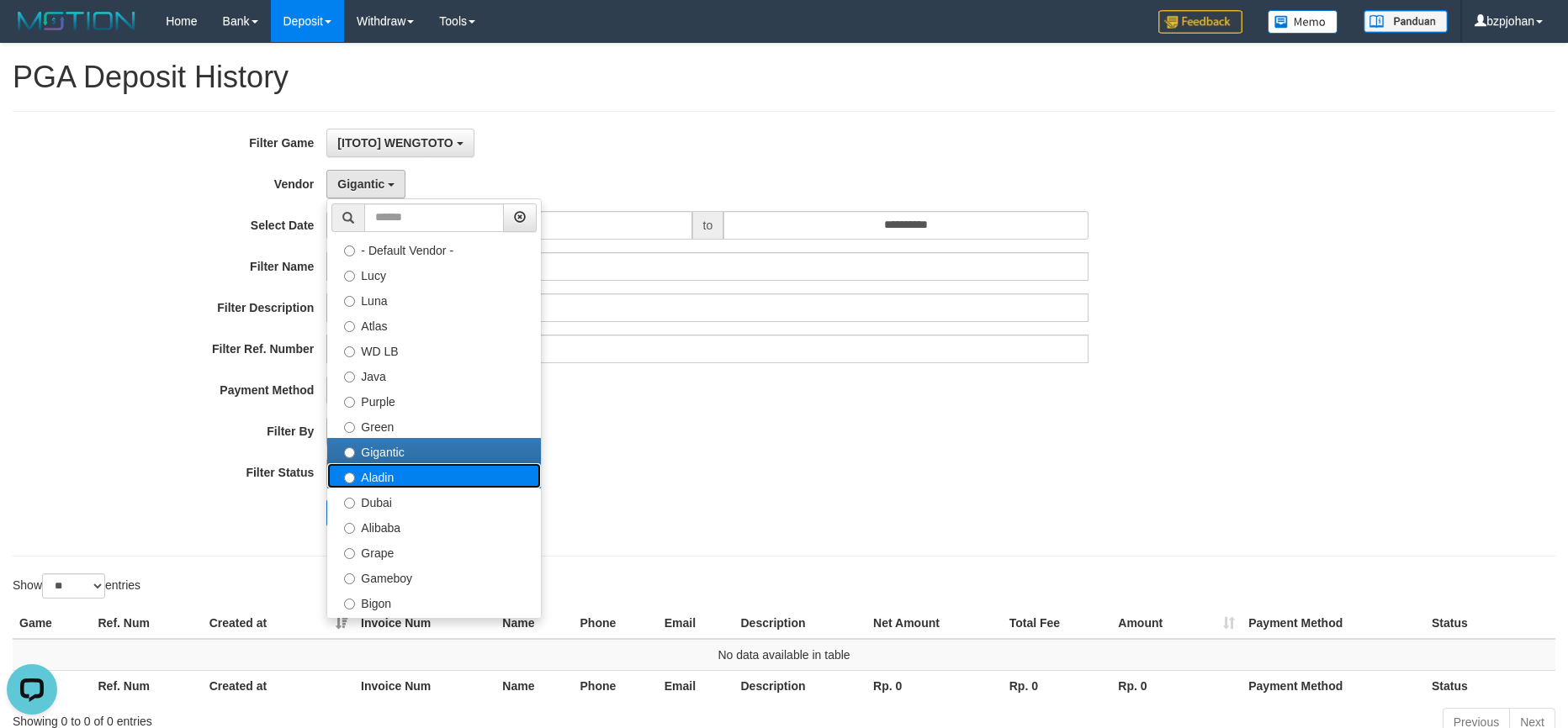 click on "Aladin" at bounding box center [434, 476] 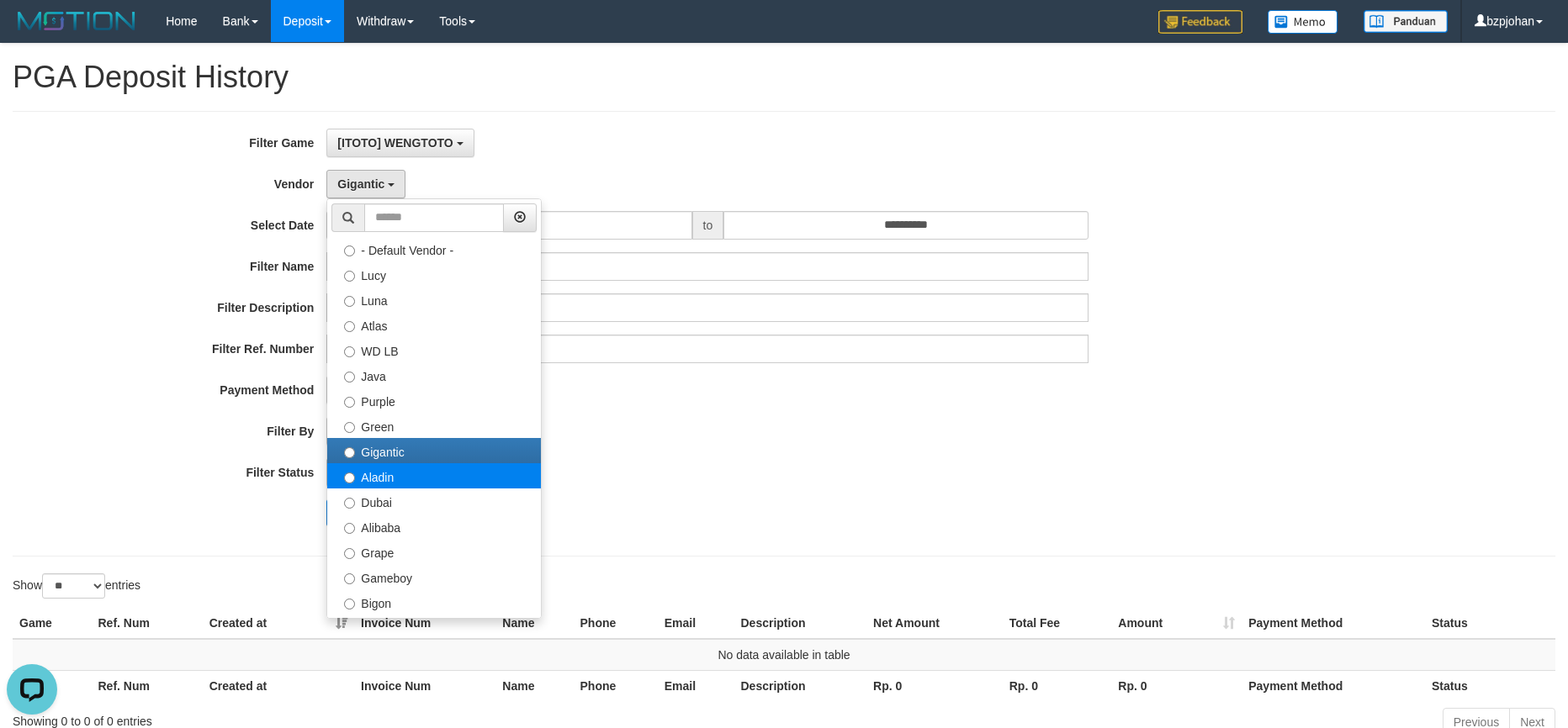 select on "**********" 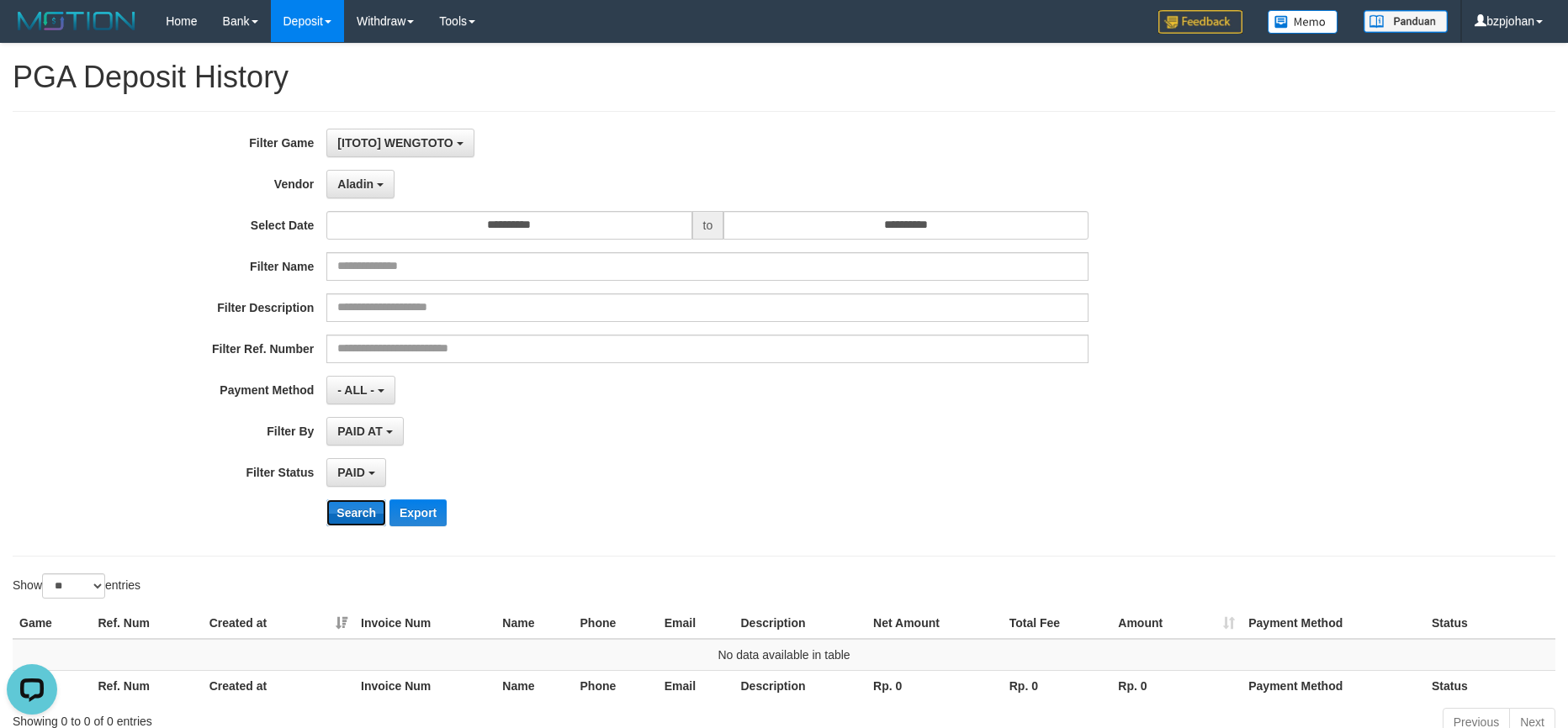 click on "Search" at bounding box center [356, 513] 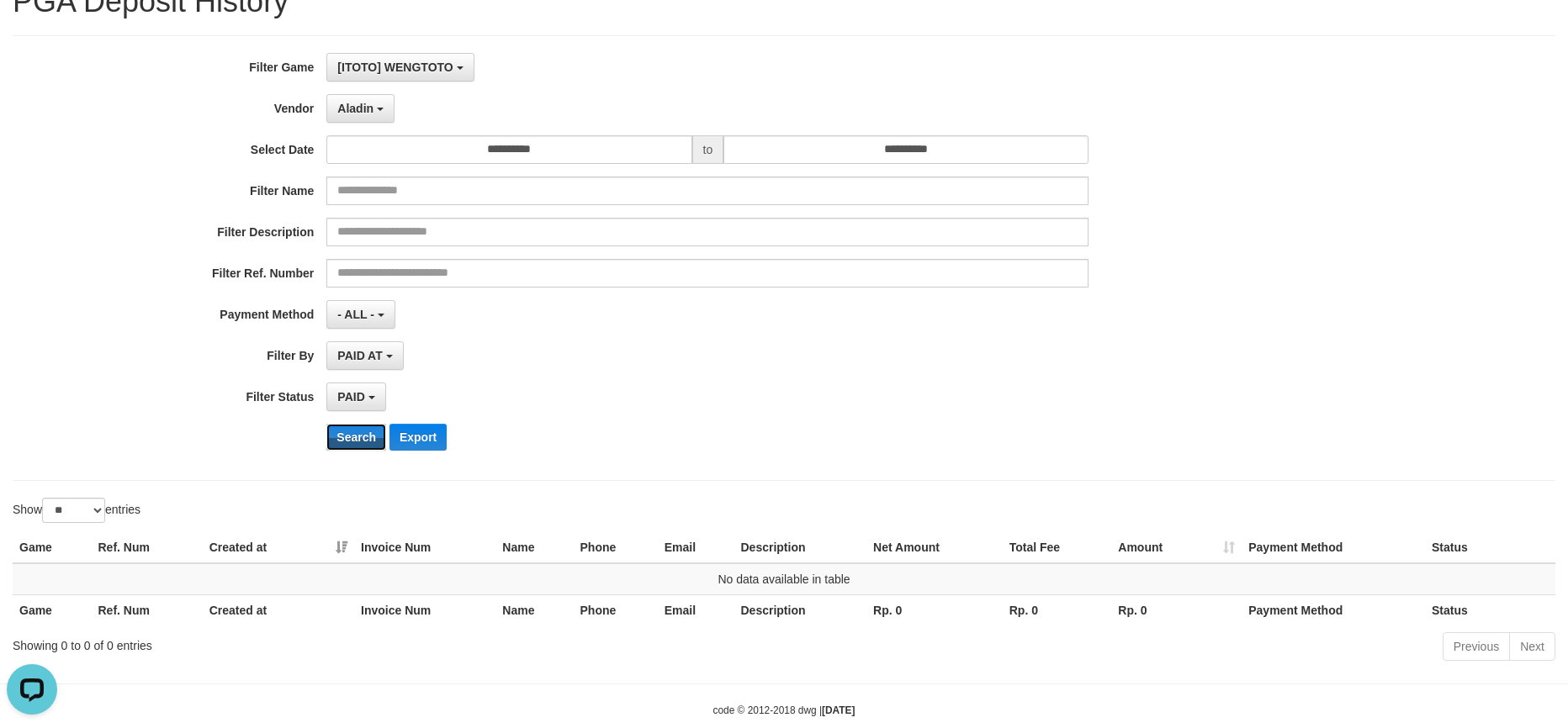 scroll, scrollTop: 111, scrollLeft: 0, axis: vertical 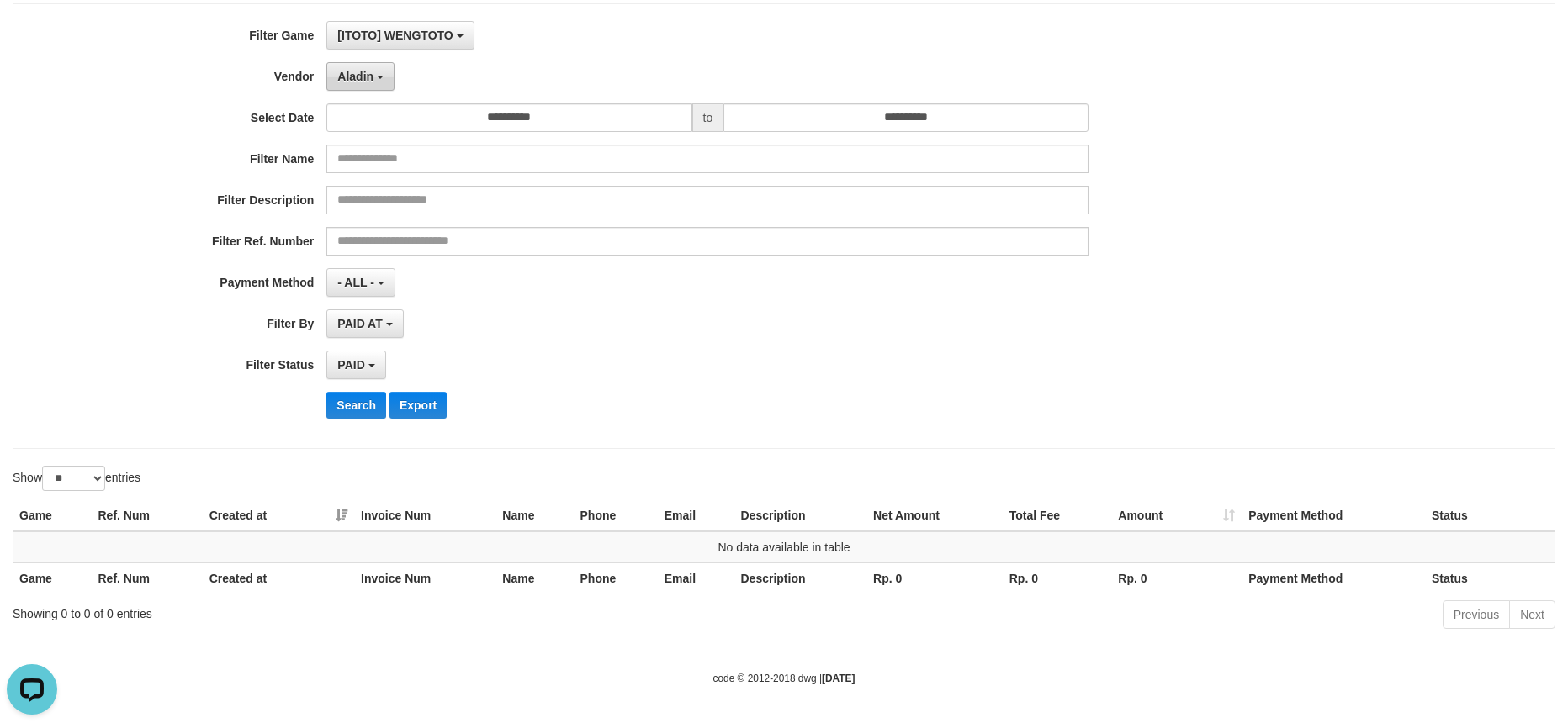 click on "Aladin" at bounding box center [360, 76] 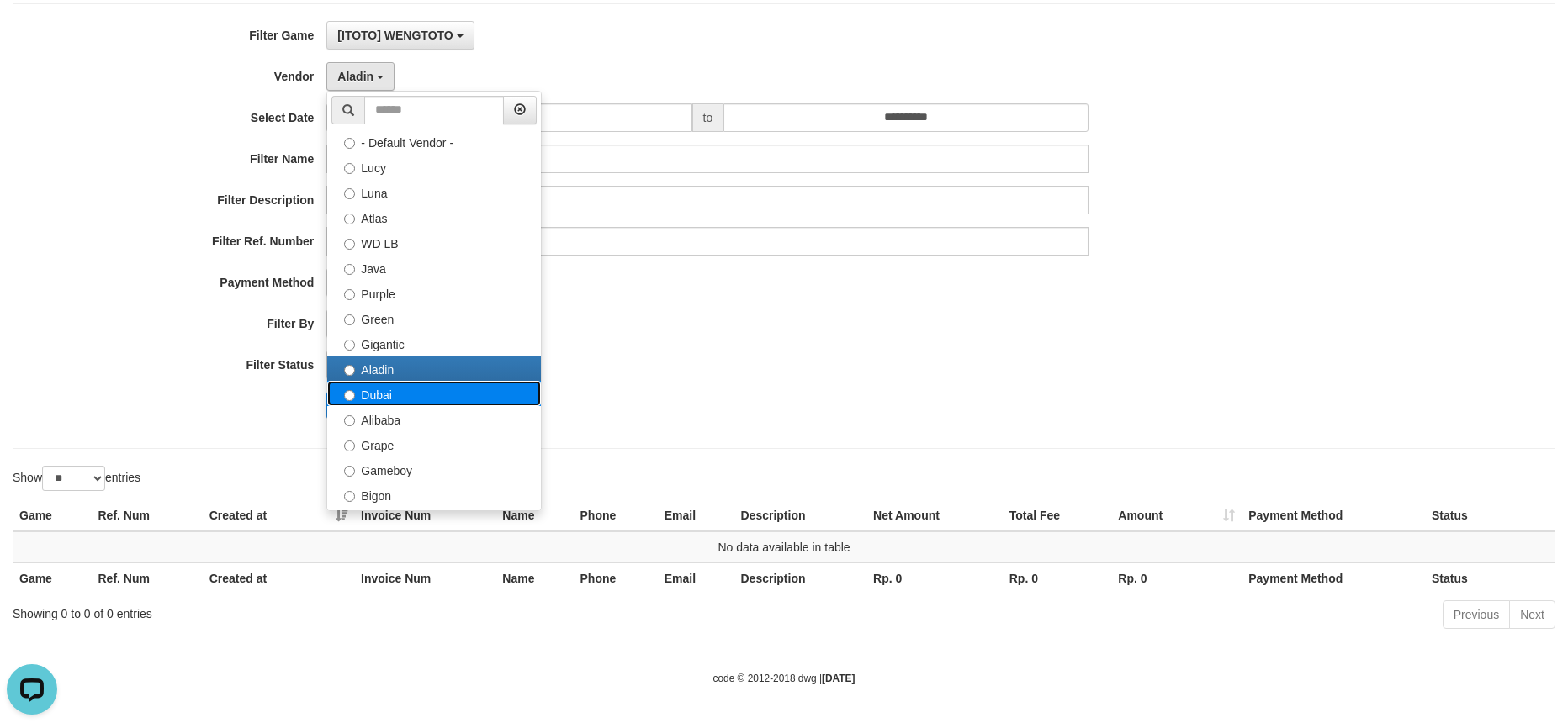 click on "Dubai" at bounding box center (434, 393) 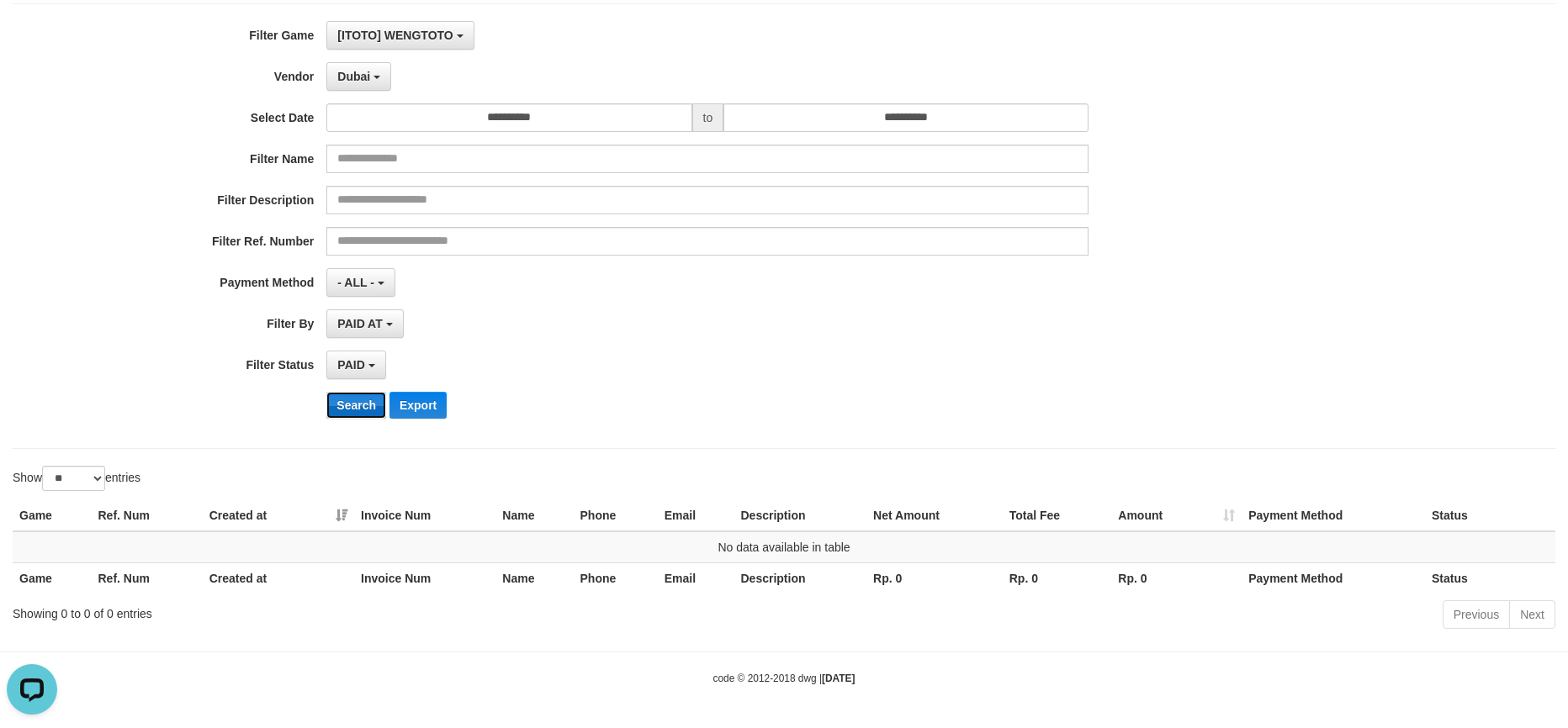 click on "Search" at bounding box center (356, 405) 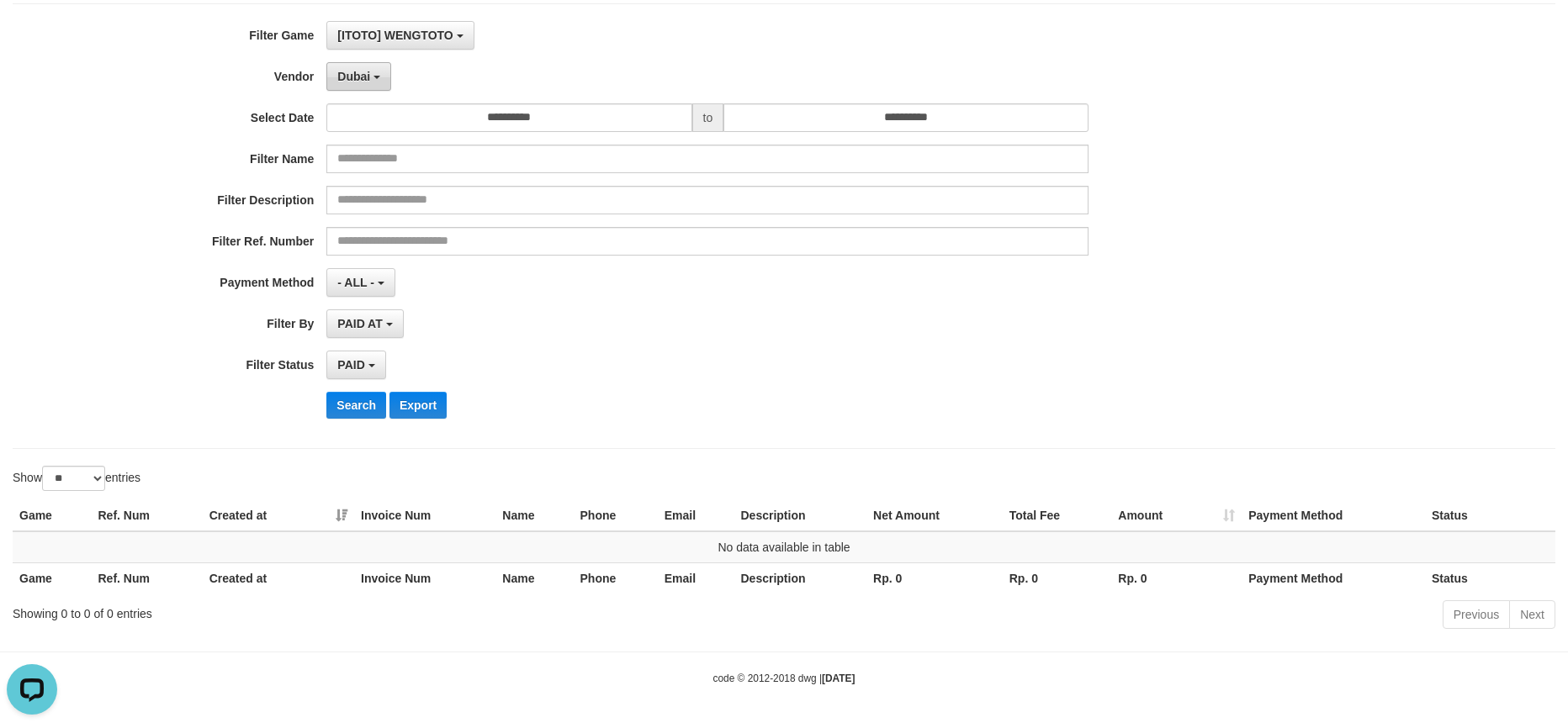 click on "Dubai" at bounding box center (353, 76) 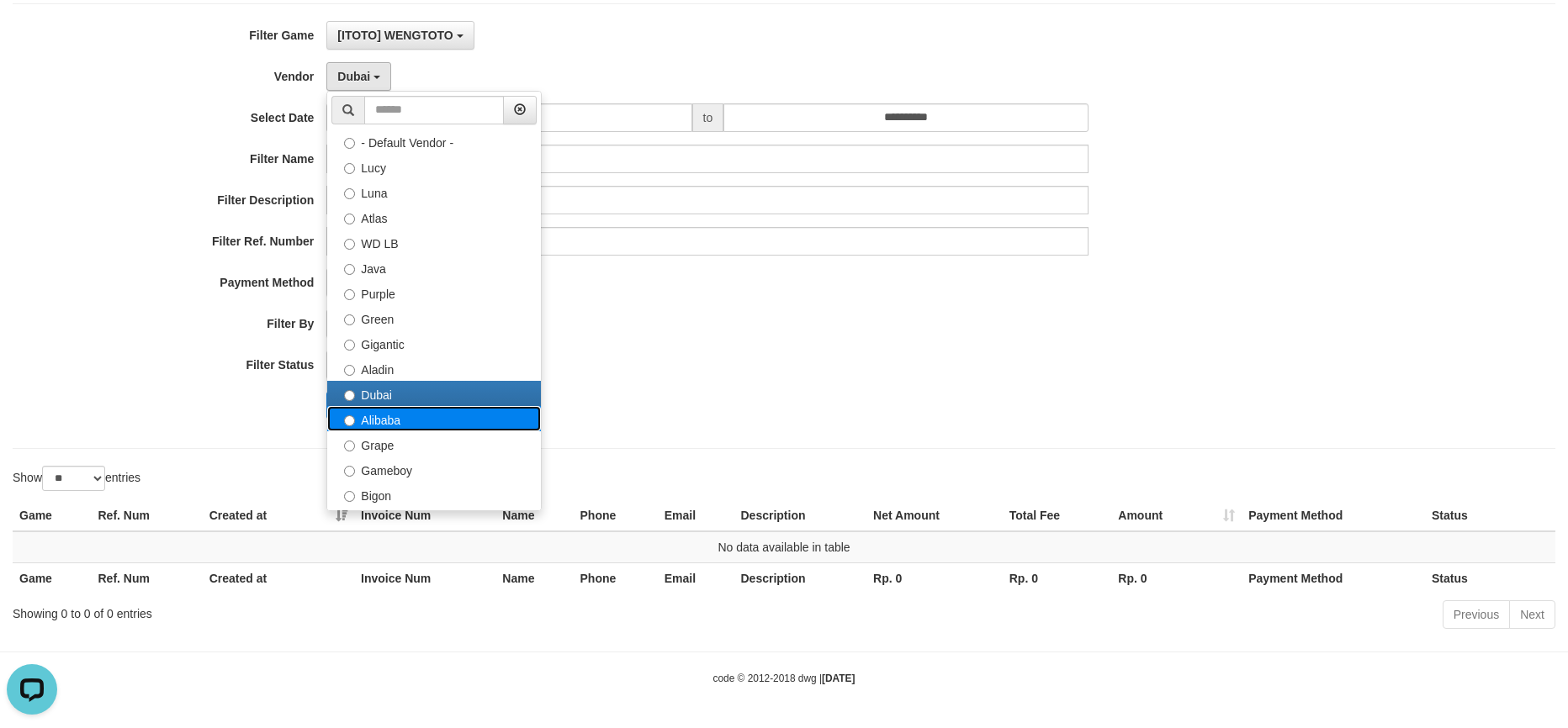 click on "Alibaba" at bounding box center (434, 419) 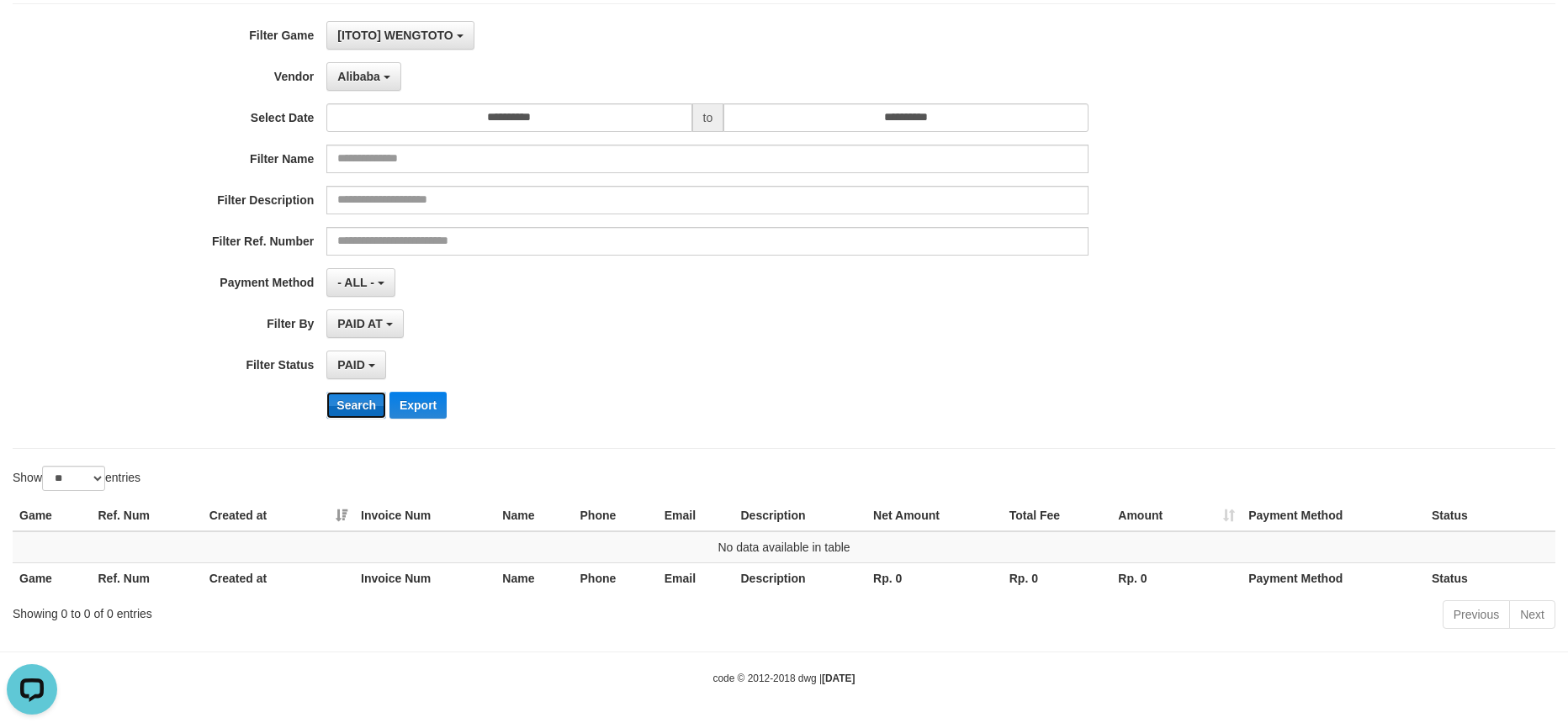 click on "Search" at bounding box center [356, 405] 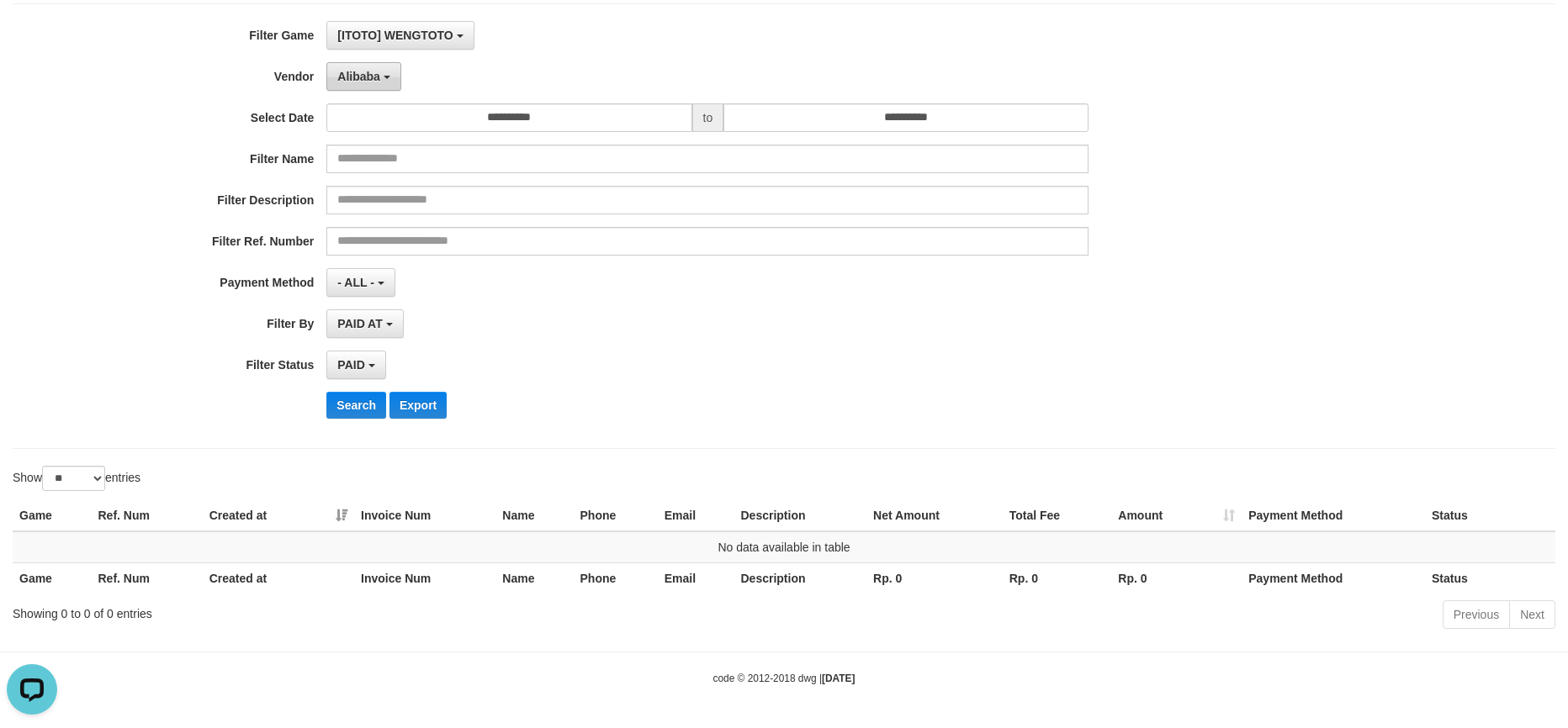 click on "Alibaba" at bounding box center (363, 76) 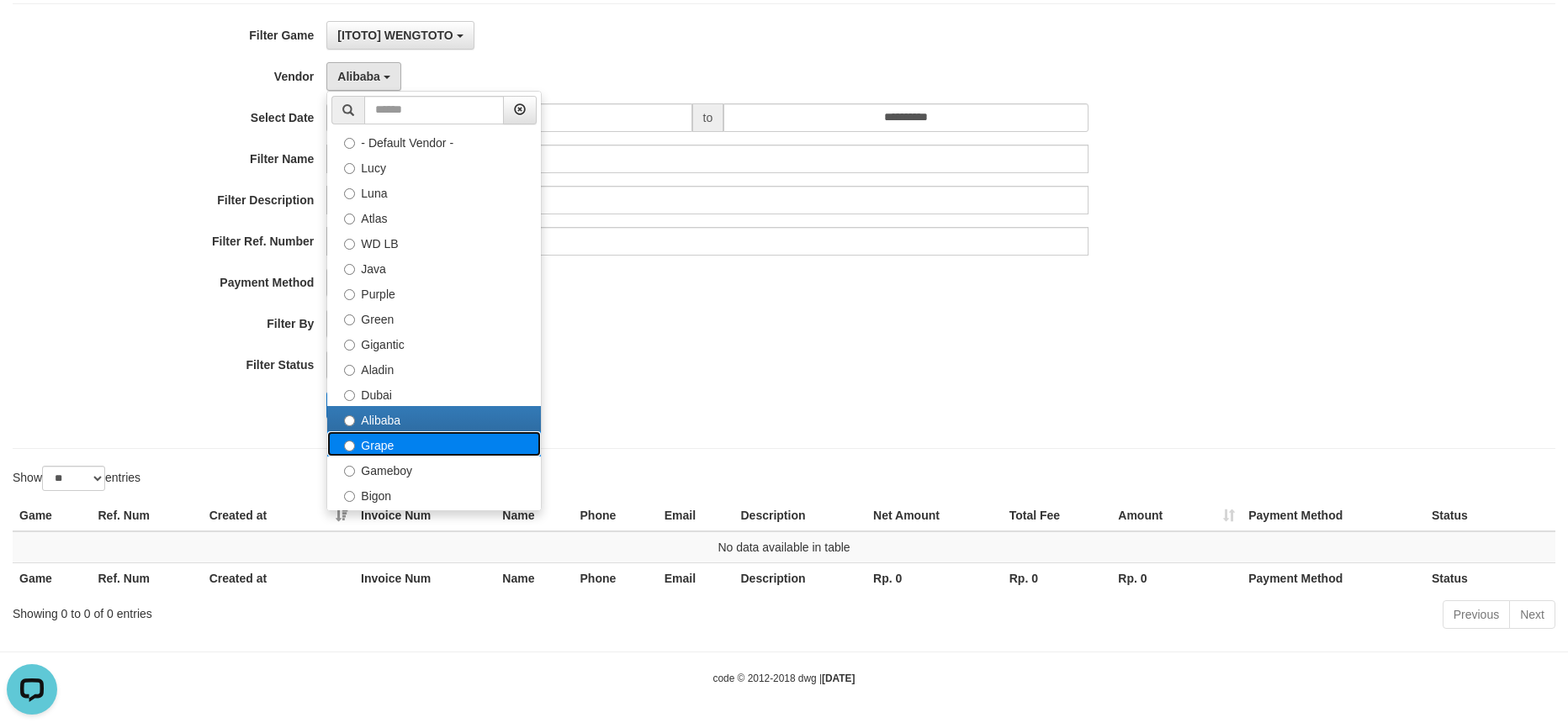 click on "Grape" at bounding box center (434, 444) 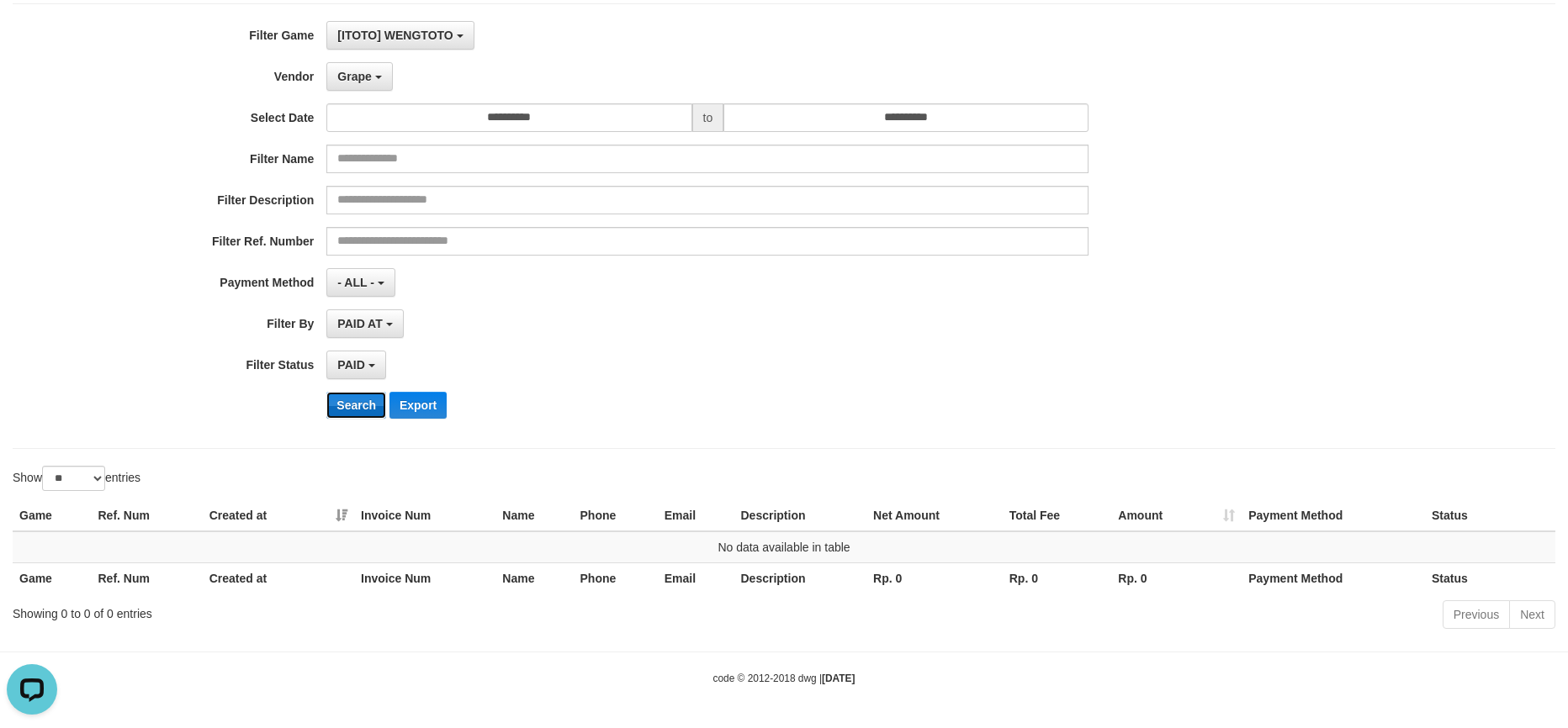 click on "Search" at bounding box center [356, 405] 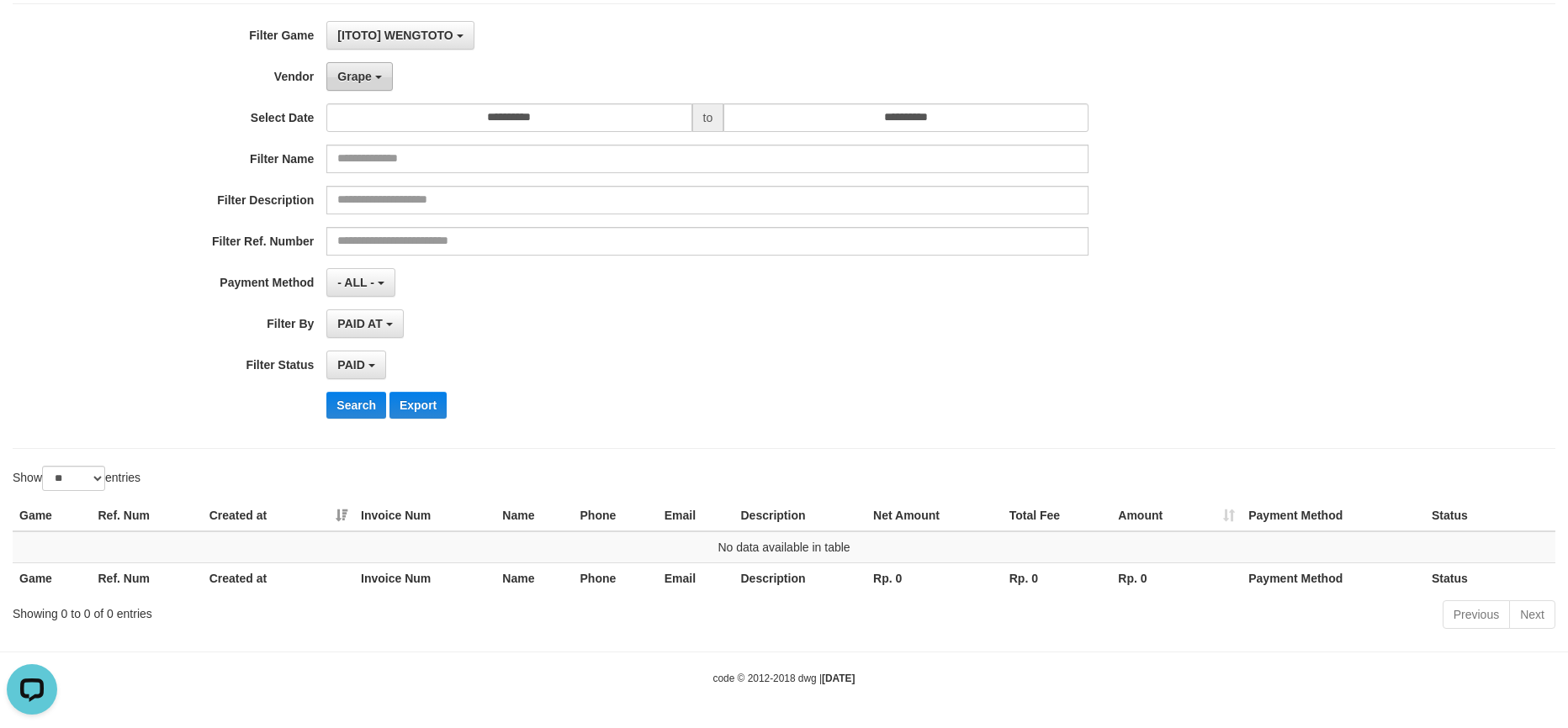 click on "Grape" at bounding box center (359, 76) 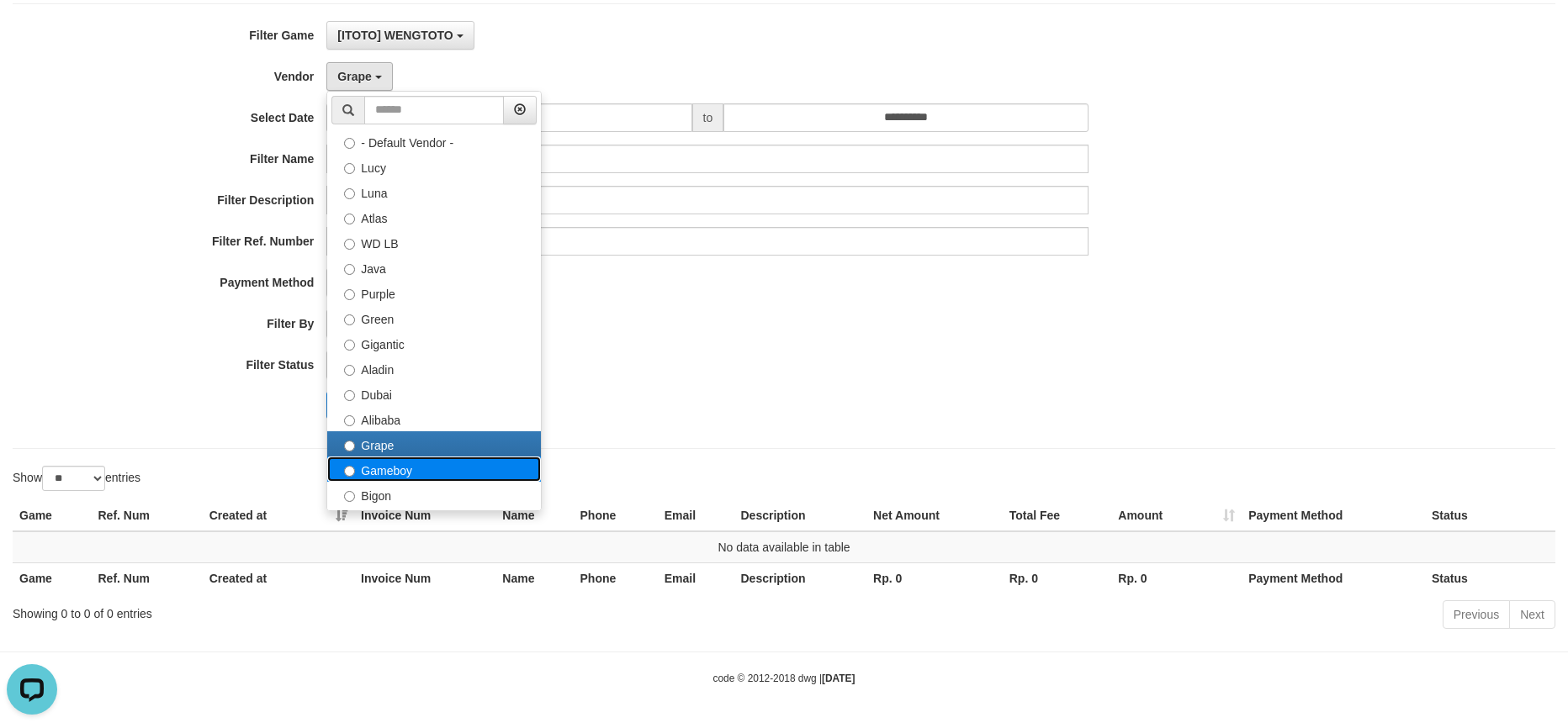 click on "Gameboy" at bounding box center (434, 469) 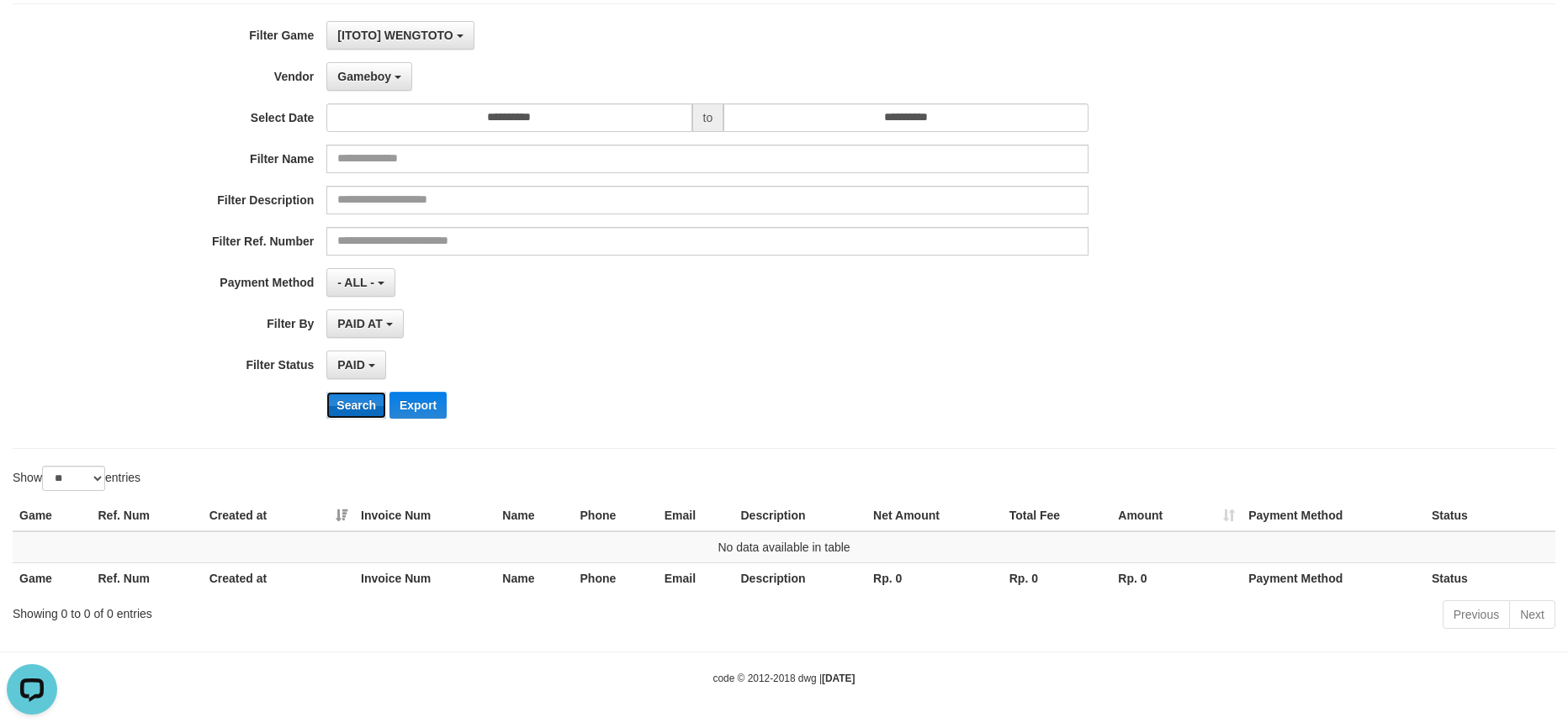 click on "Search" at bounding box center [356, 405] 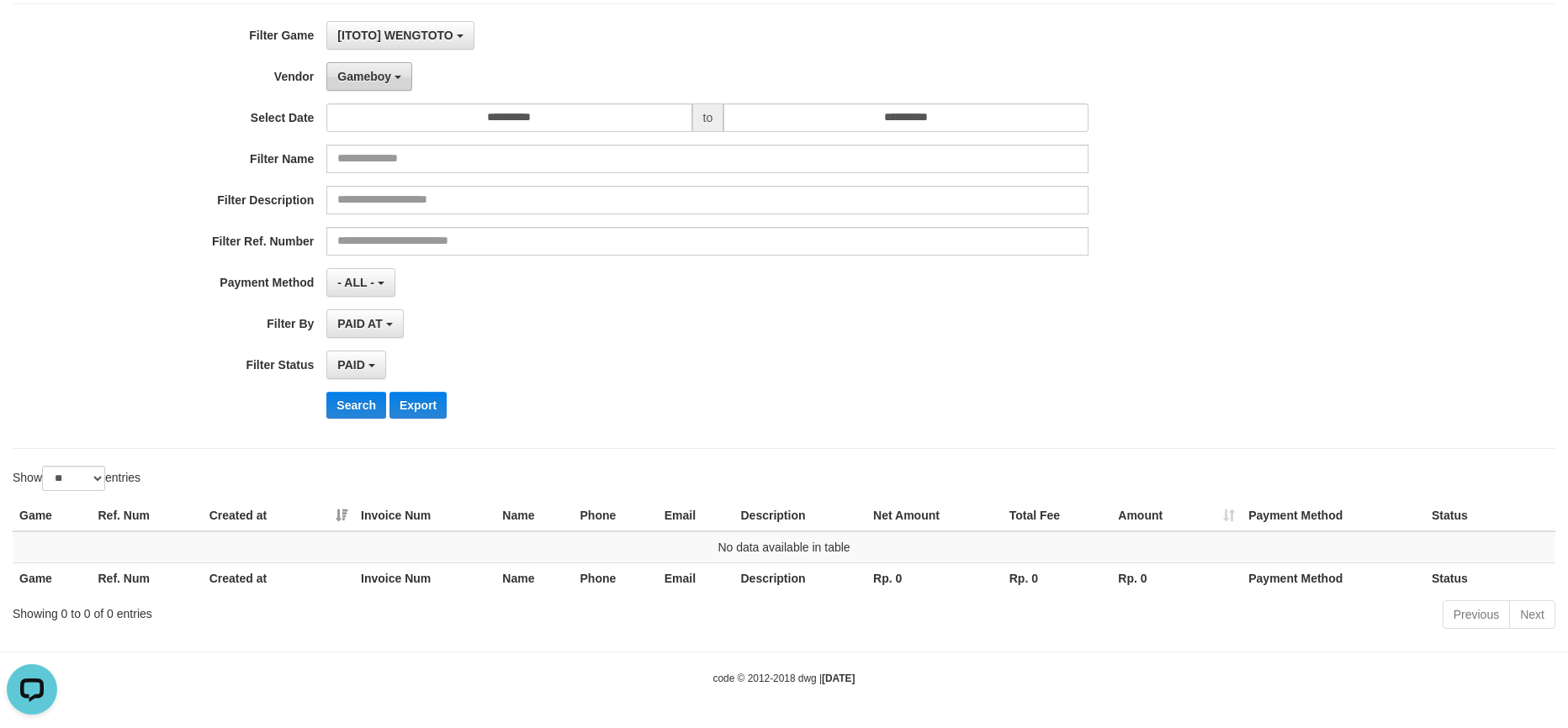 click on "Gameboy" at bounding box center [364, 76] 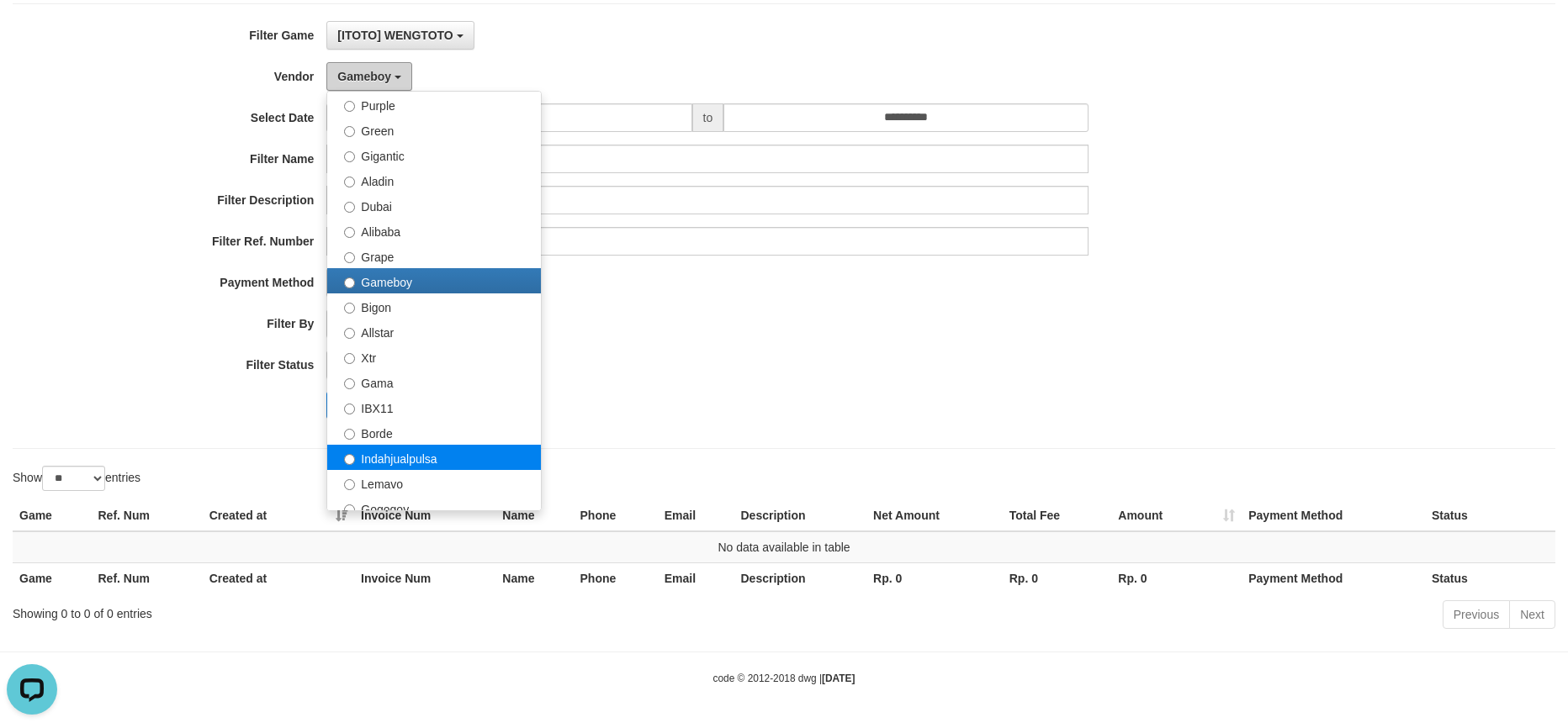 scroll, scrollTop: 224, scrollLeft: 0, axis: vertical 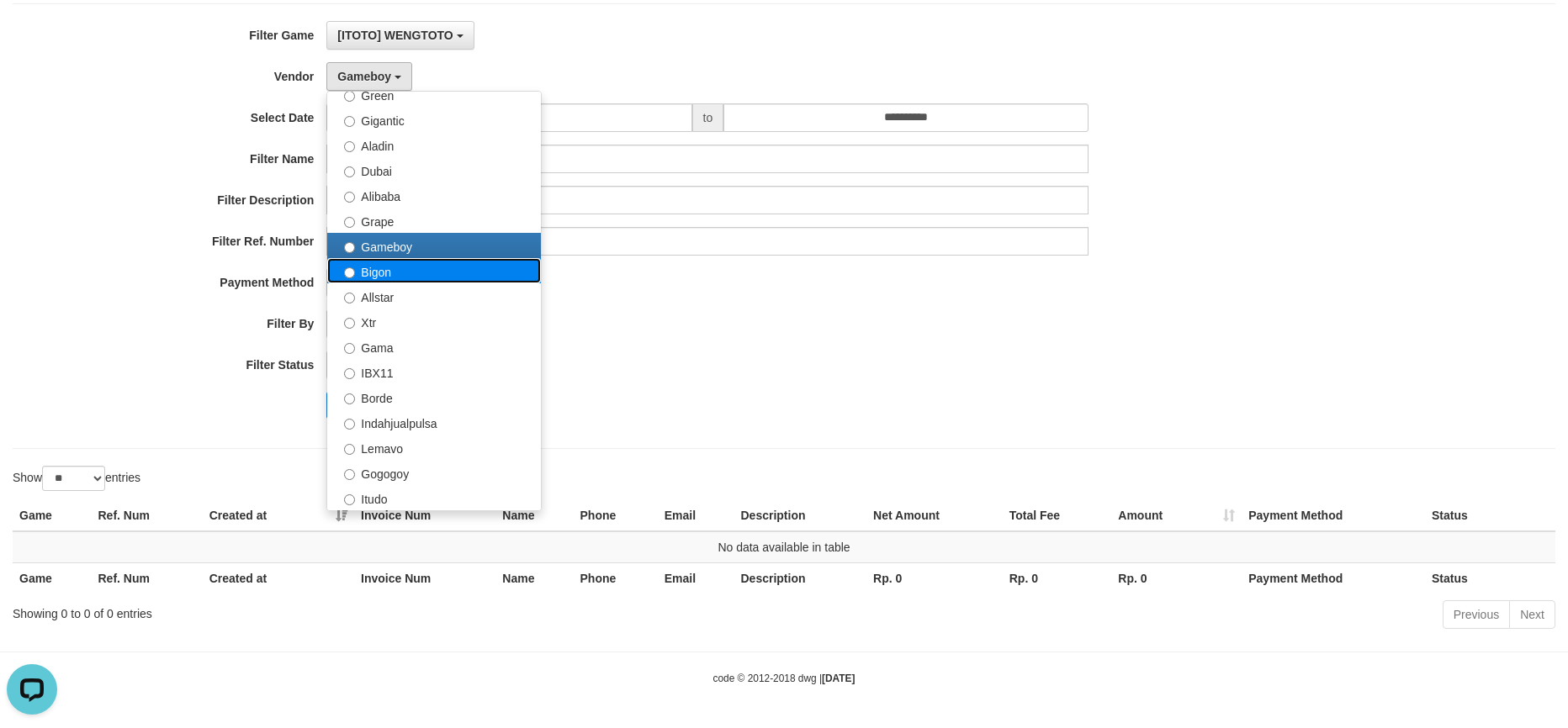 click on "Bigon" at bounding box center [434, 271] 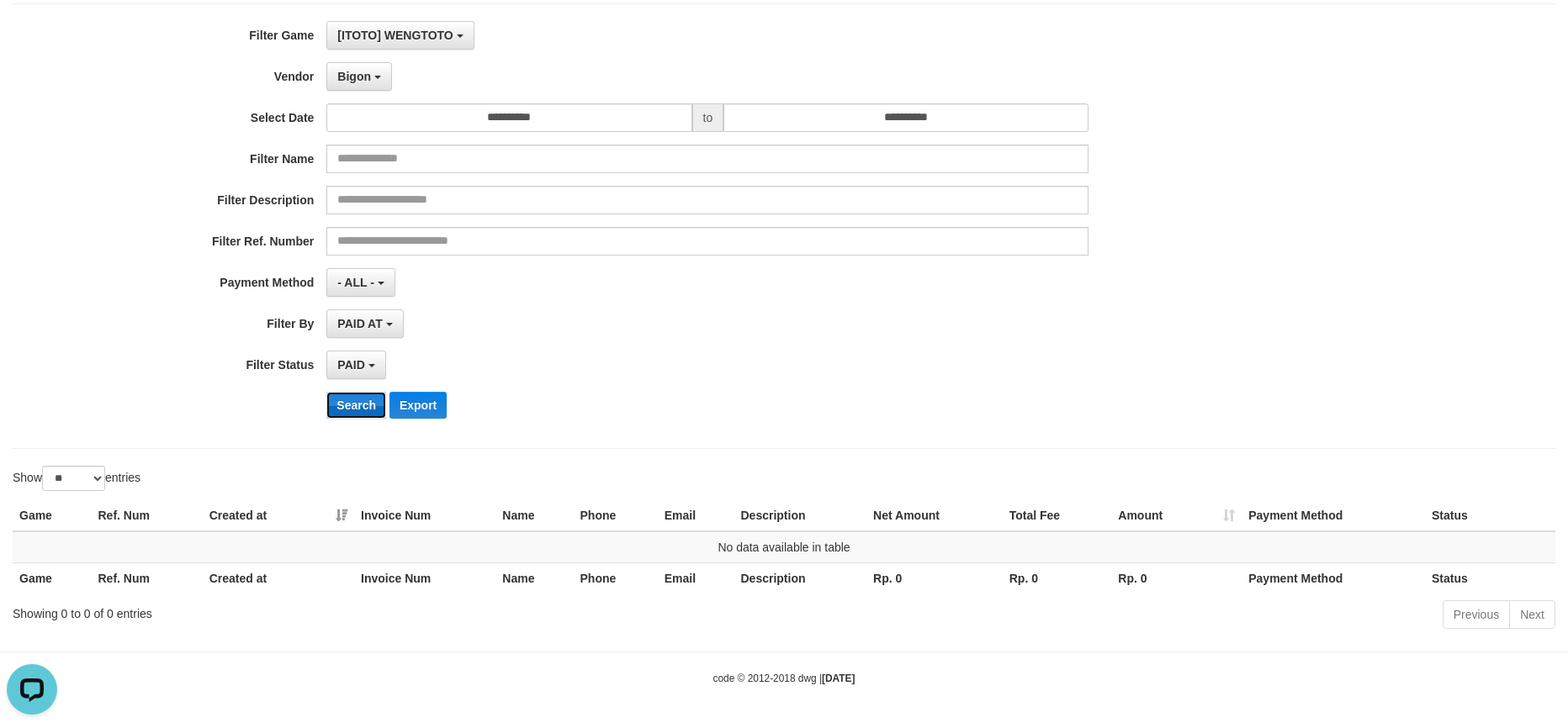 click on "Search" at bounding box center (356, 405) 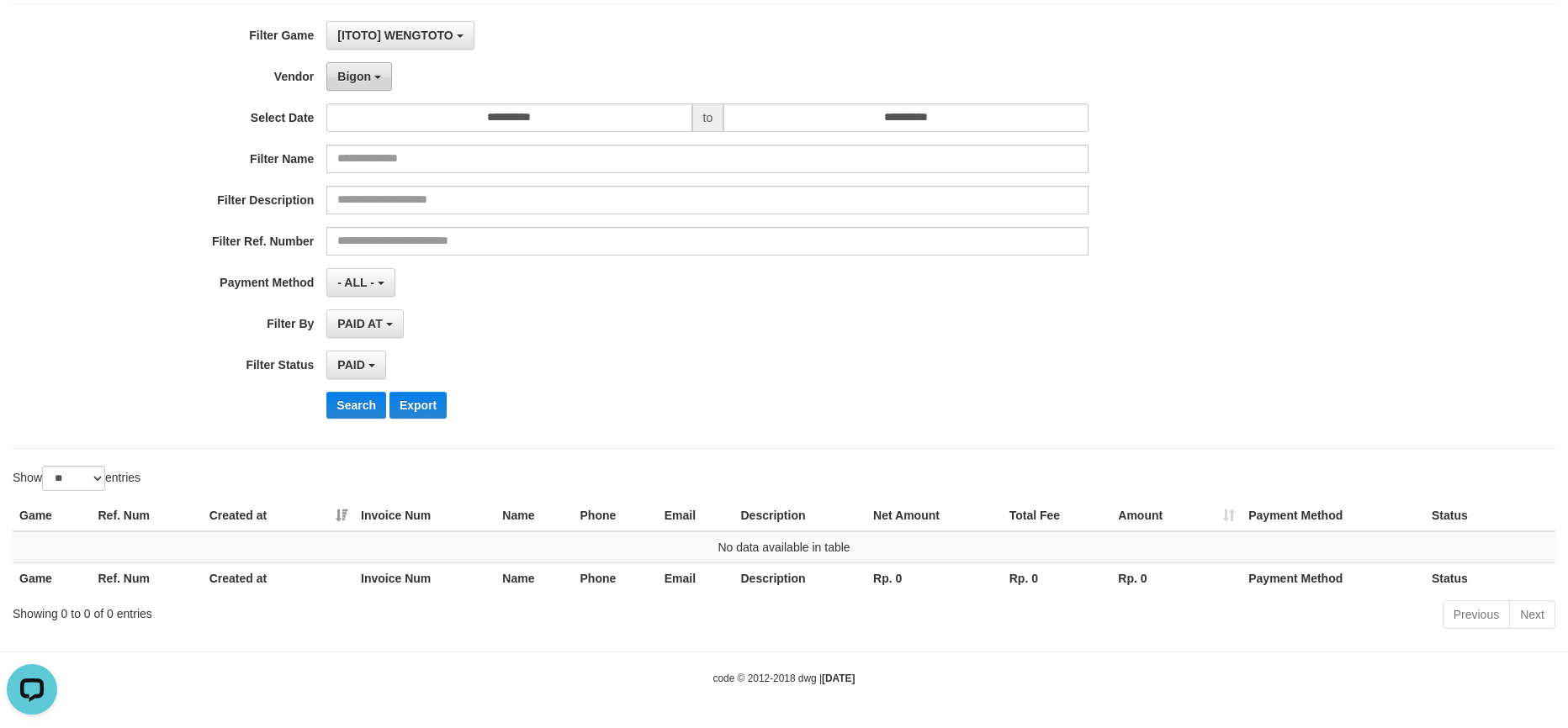 click on "Bigon" at bounding box center [354, 76] 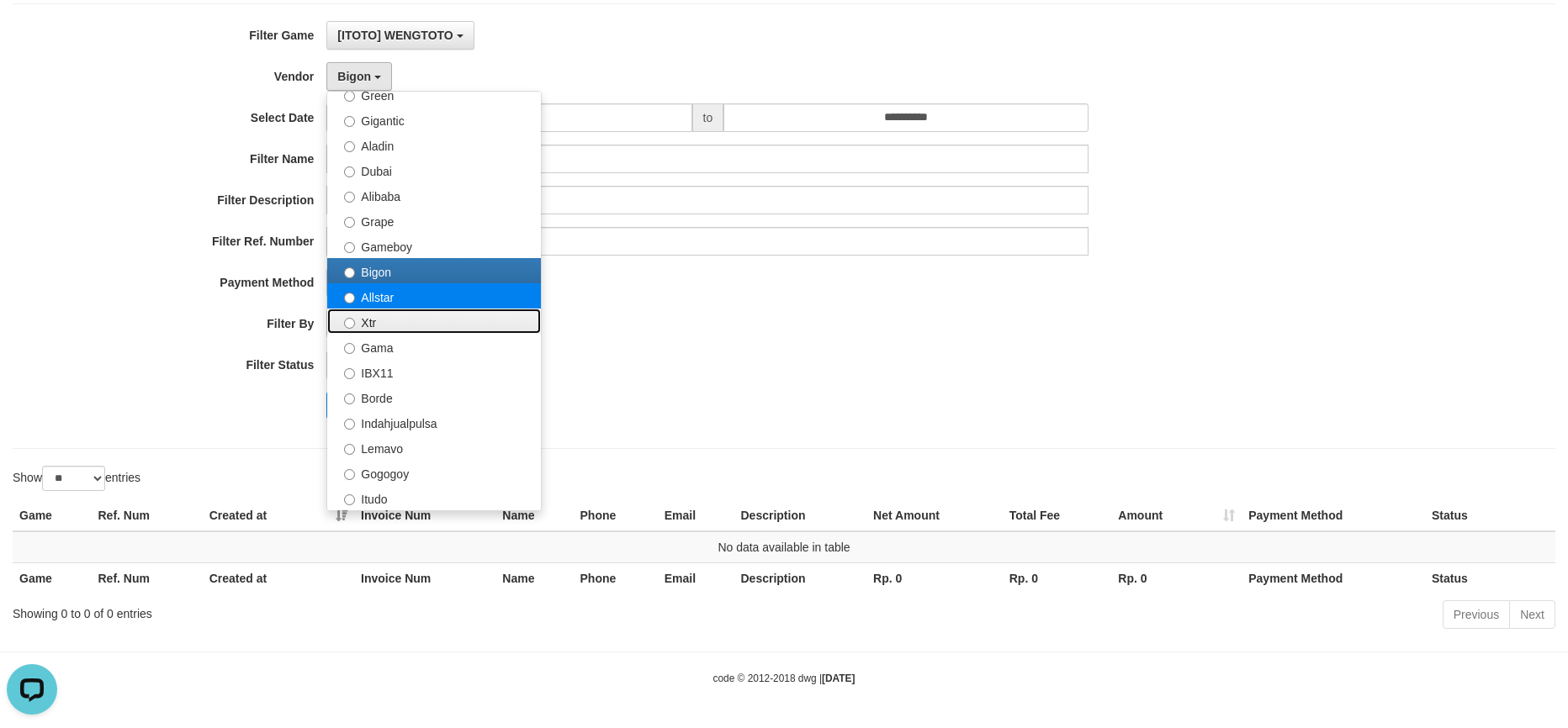 drag, startPoint x: 382, startPoint y: 308, endPoint x: 389, endPoint y: 284, distance: 25 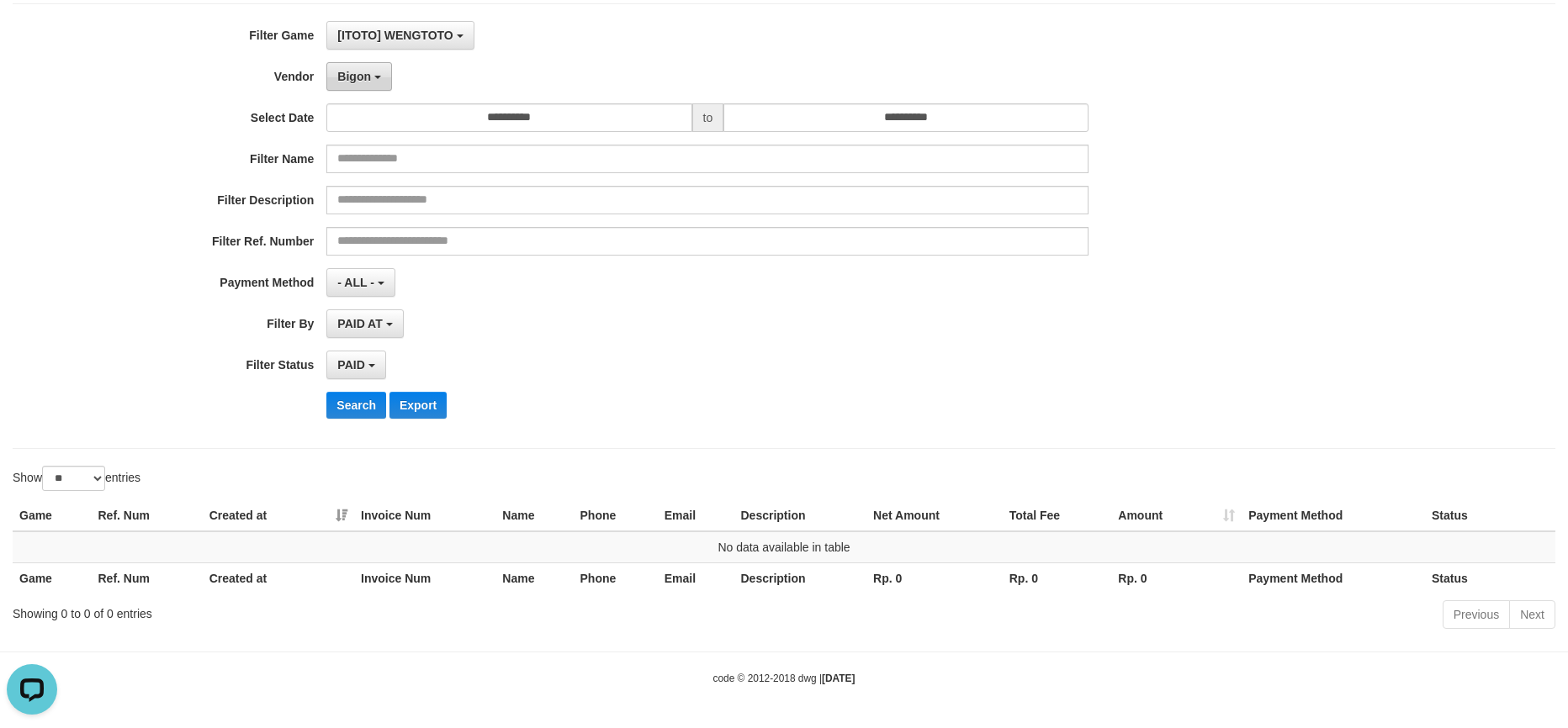click on "Bigon" at bounding box center (359, 76) 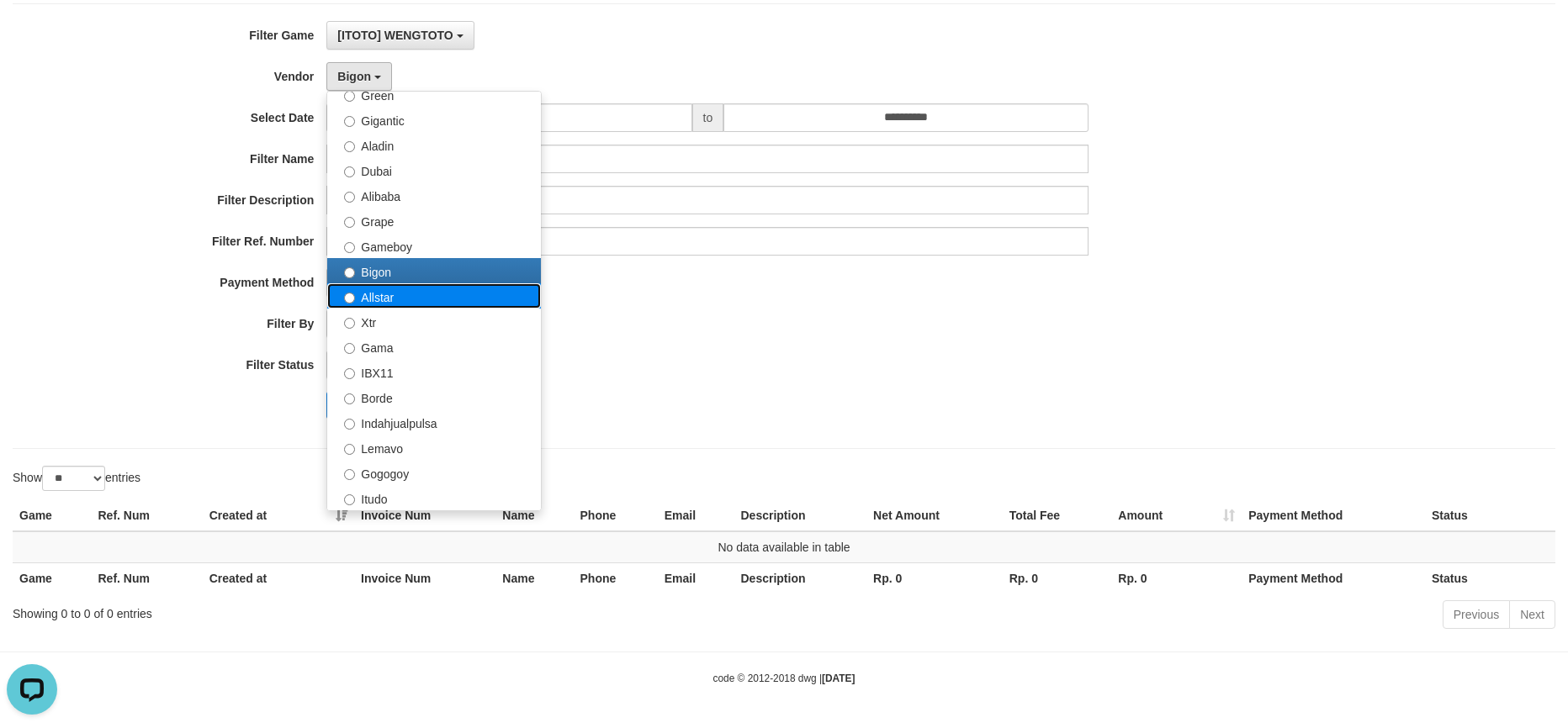 click on "Allstar" at bounding box center [434, 296] 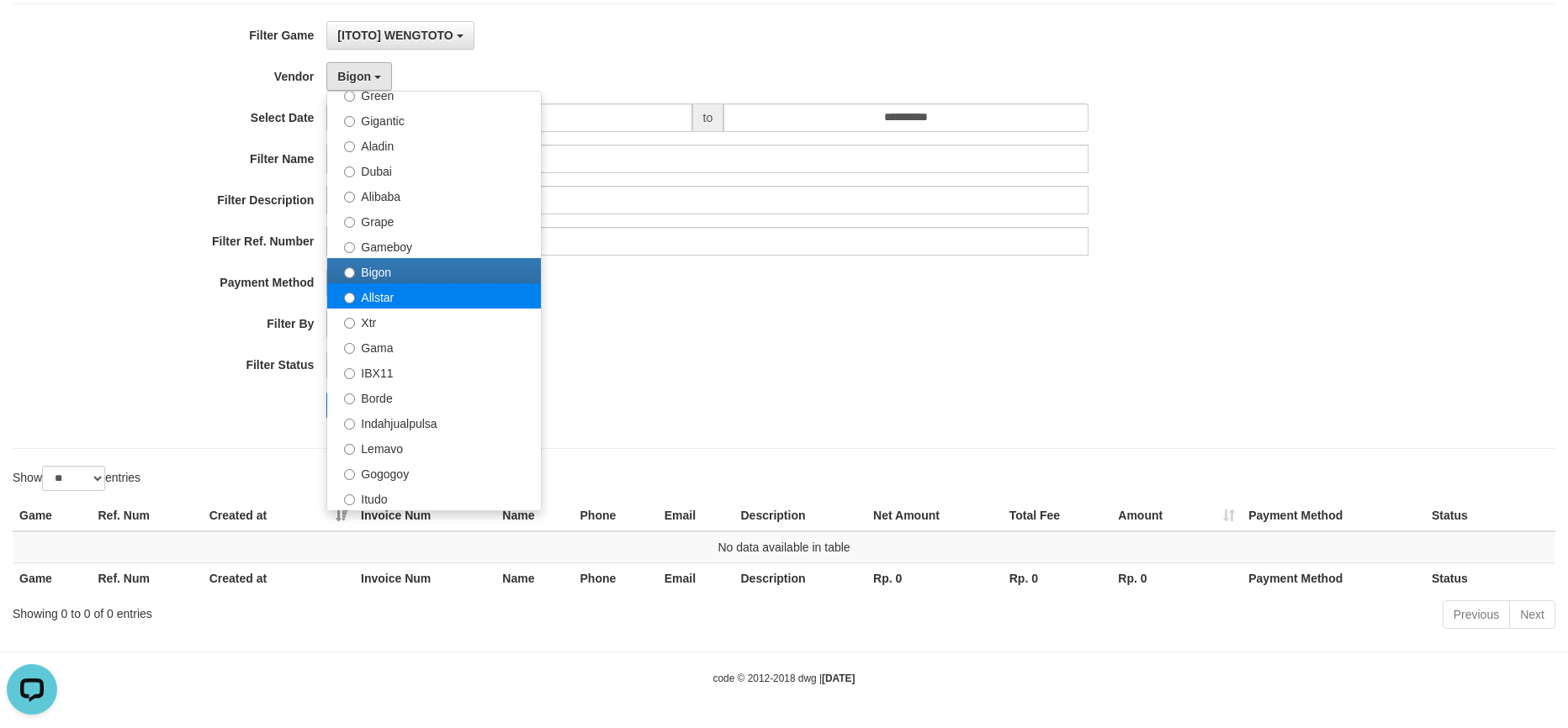 select on "**********" 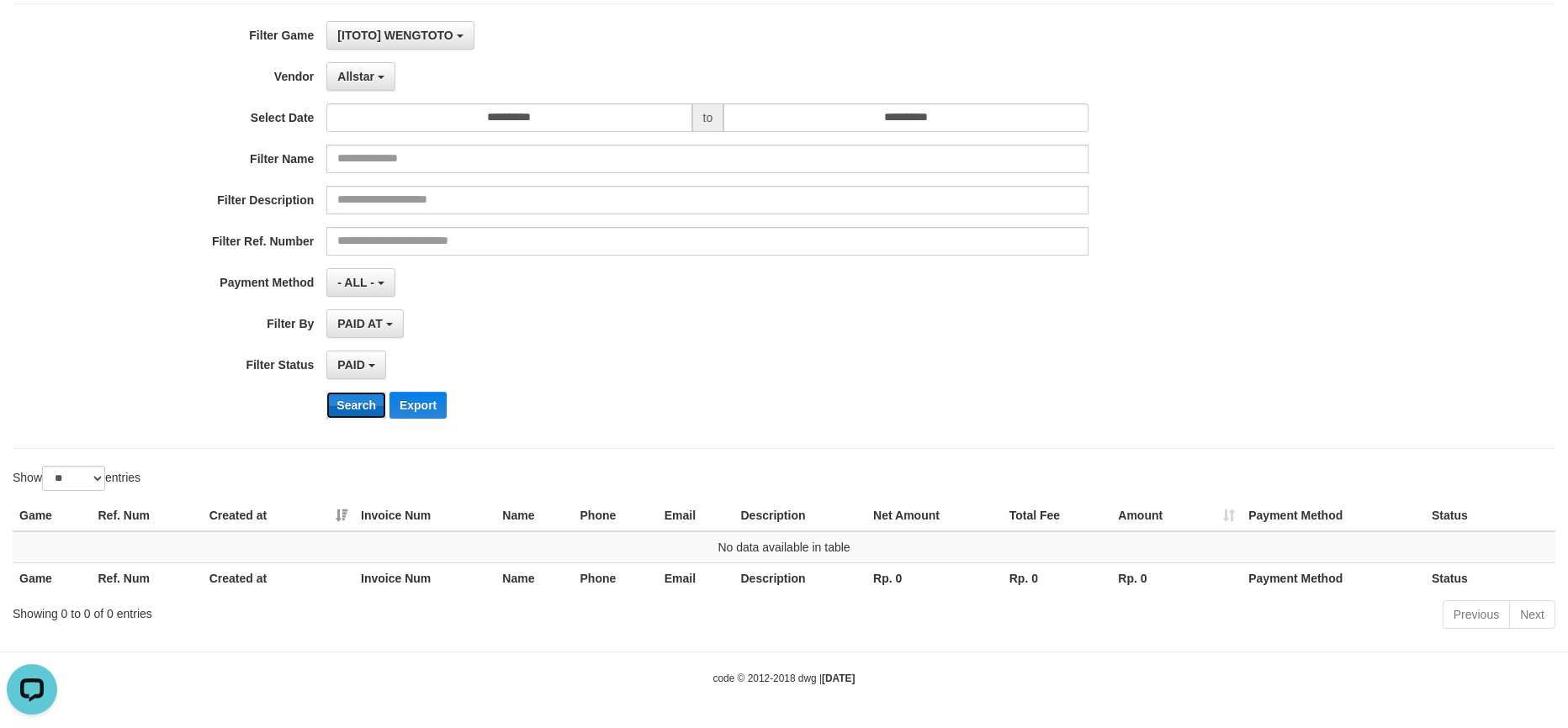 click on "Search" at bounding box center [356, 405] 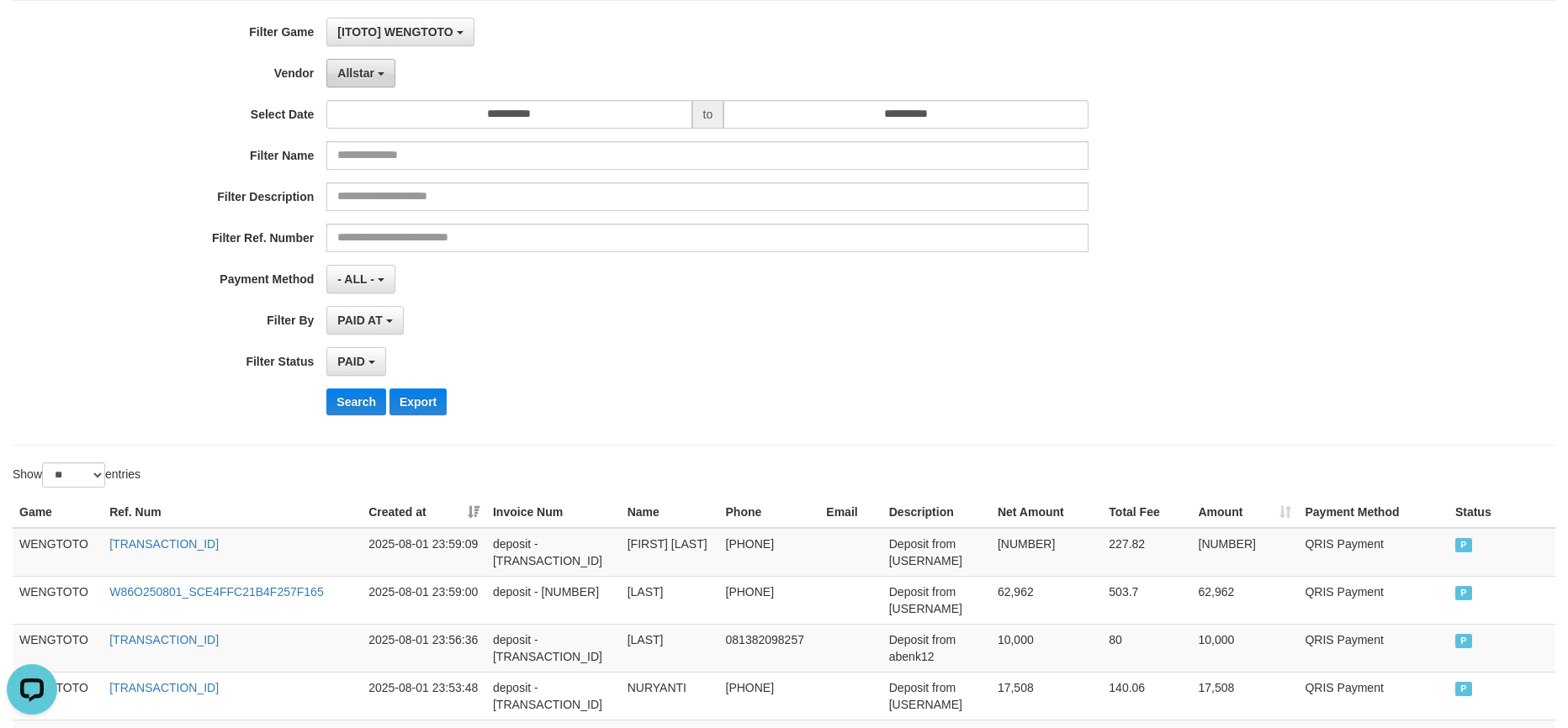 click on "Allstar" at bounding box center (360, 73) 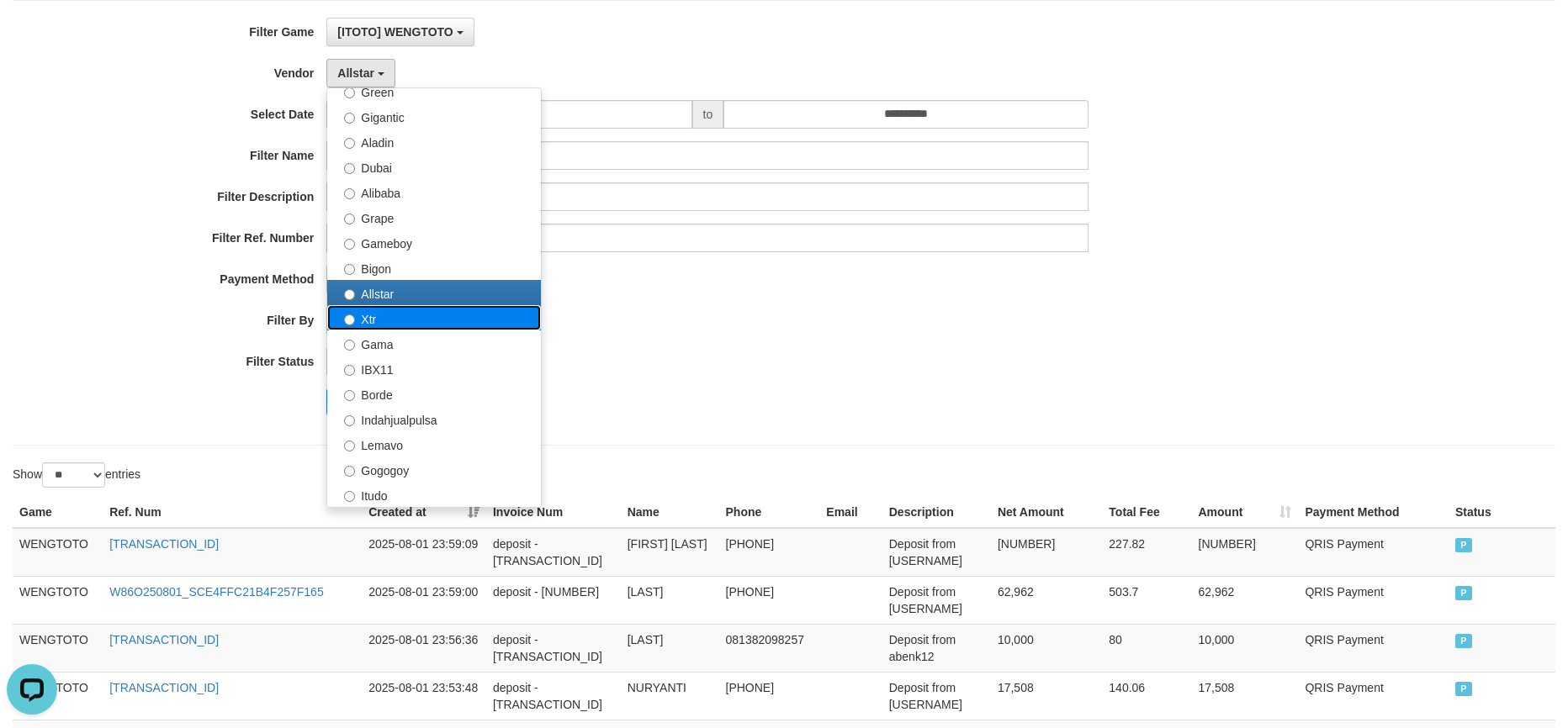 click on "Xtr" at bounding box center [434, 318] 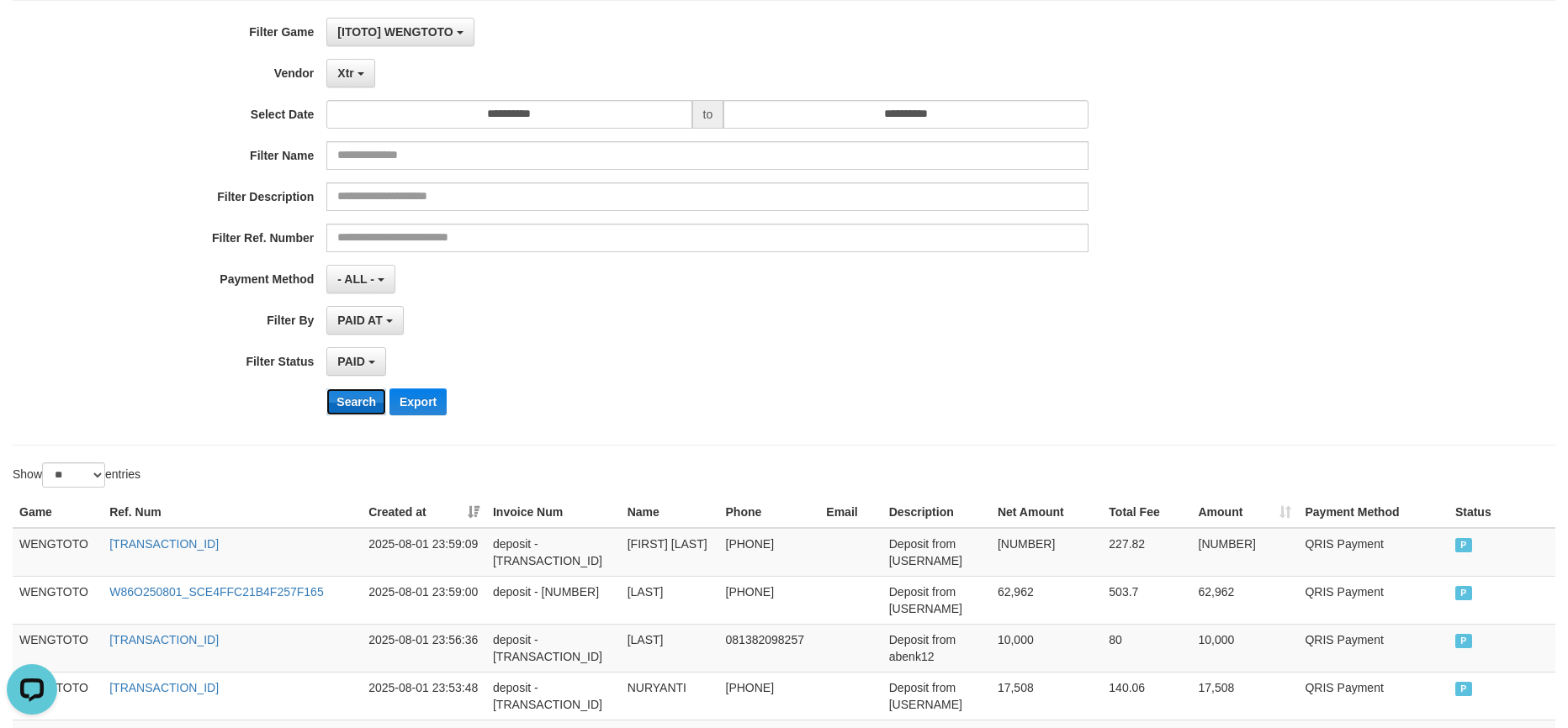 click on "Search" at bounding box center [356, 402] 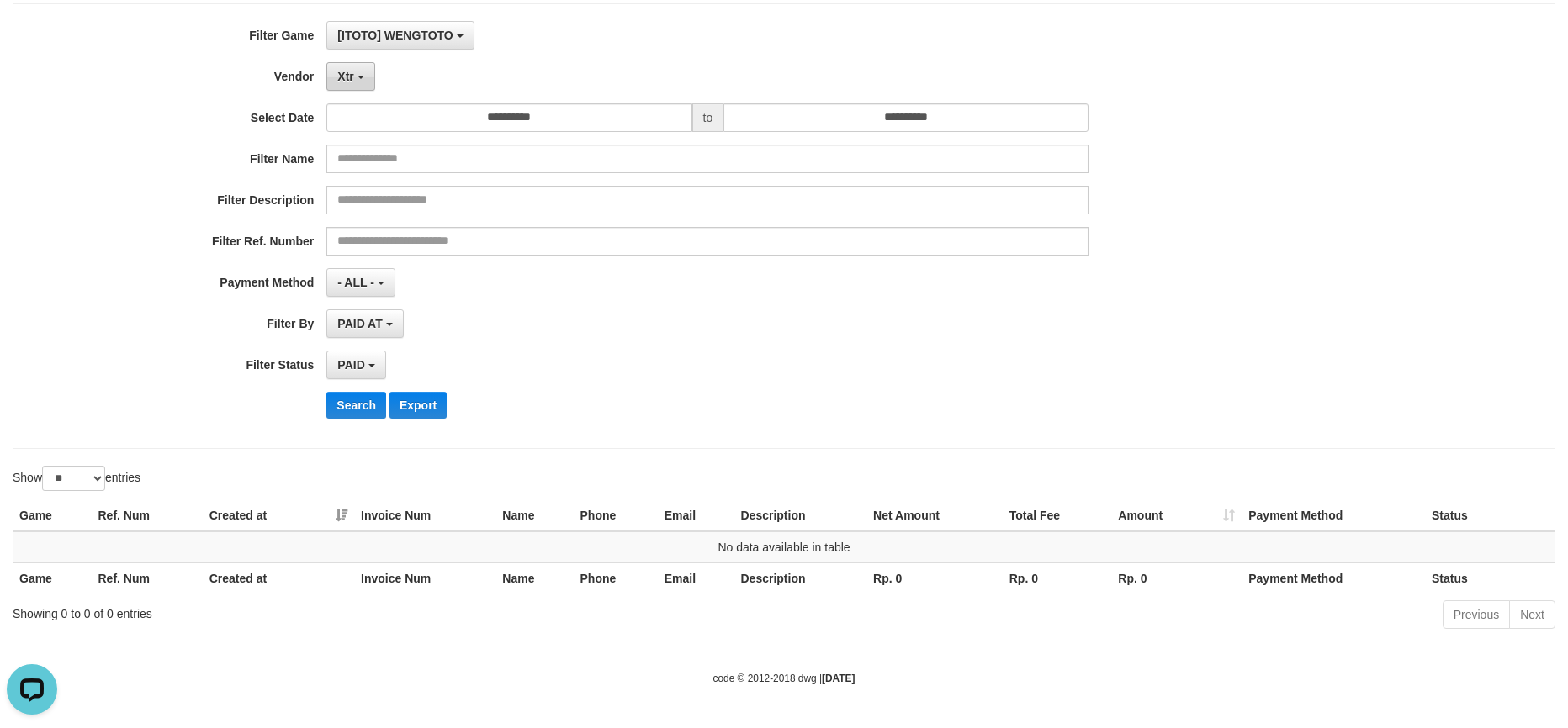click on "Xtr" at bounding box center (350, 76) 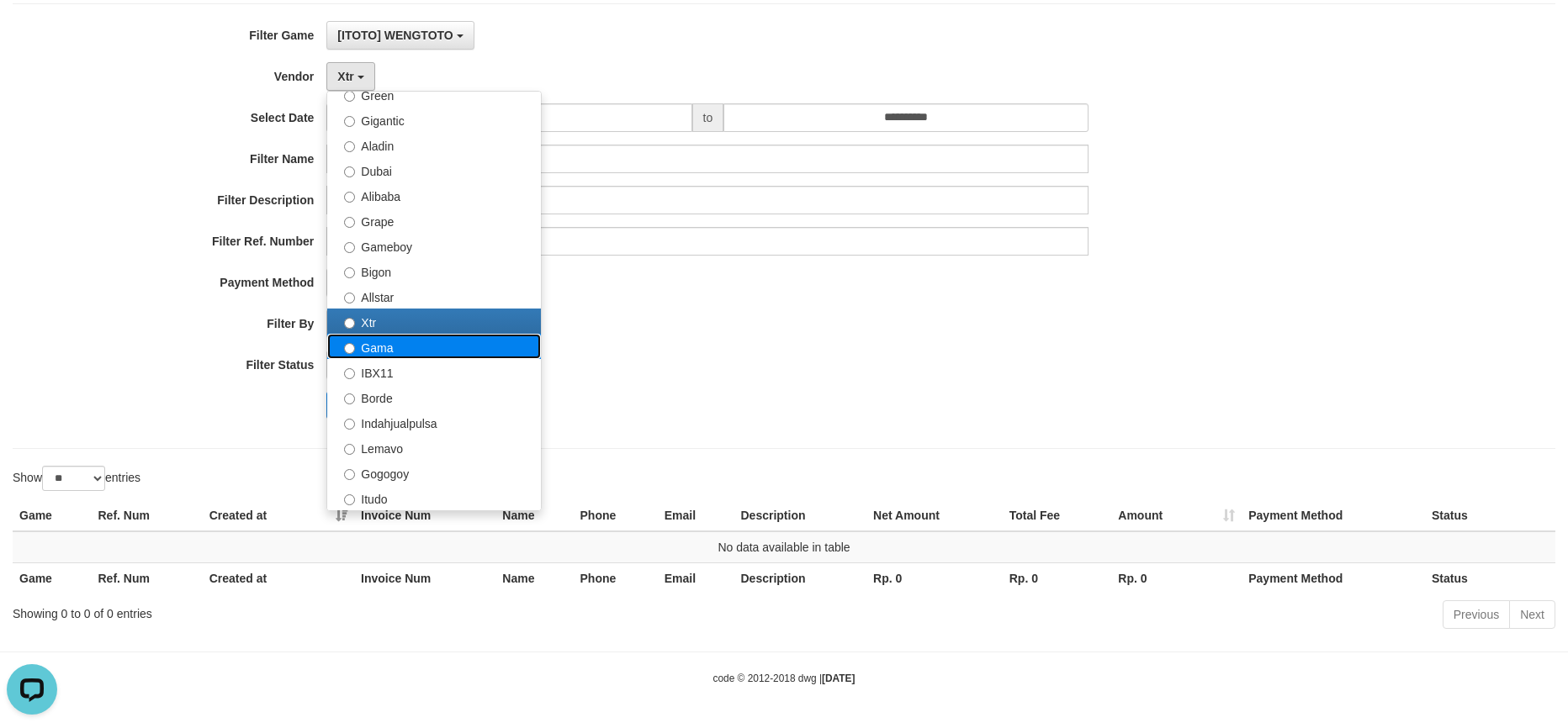 click on "Gama" at bounding box center (434, 346) 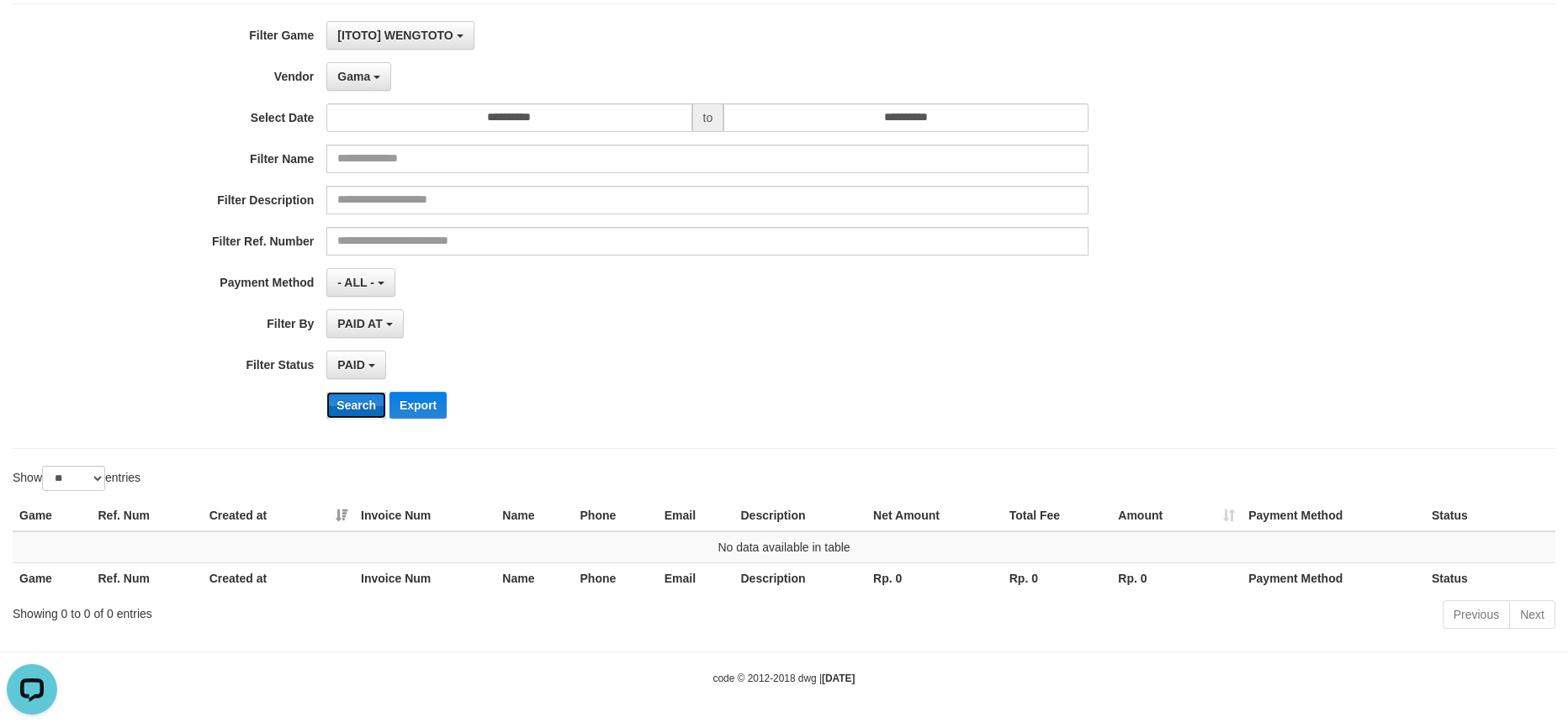 click on "Search" at bounding box center [356, 405] 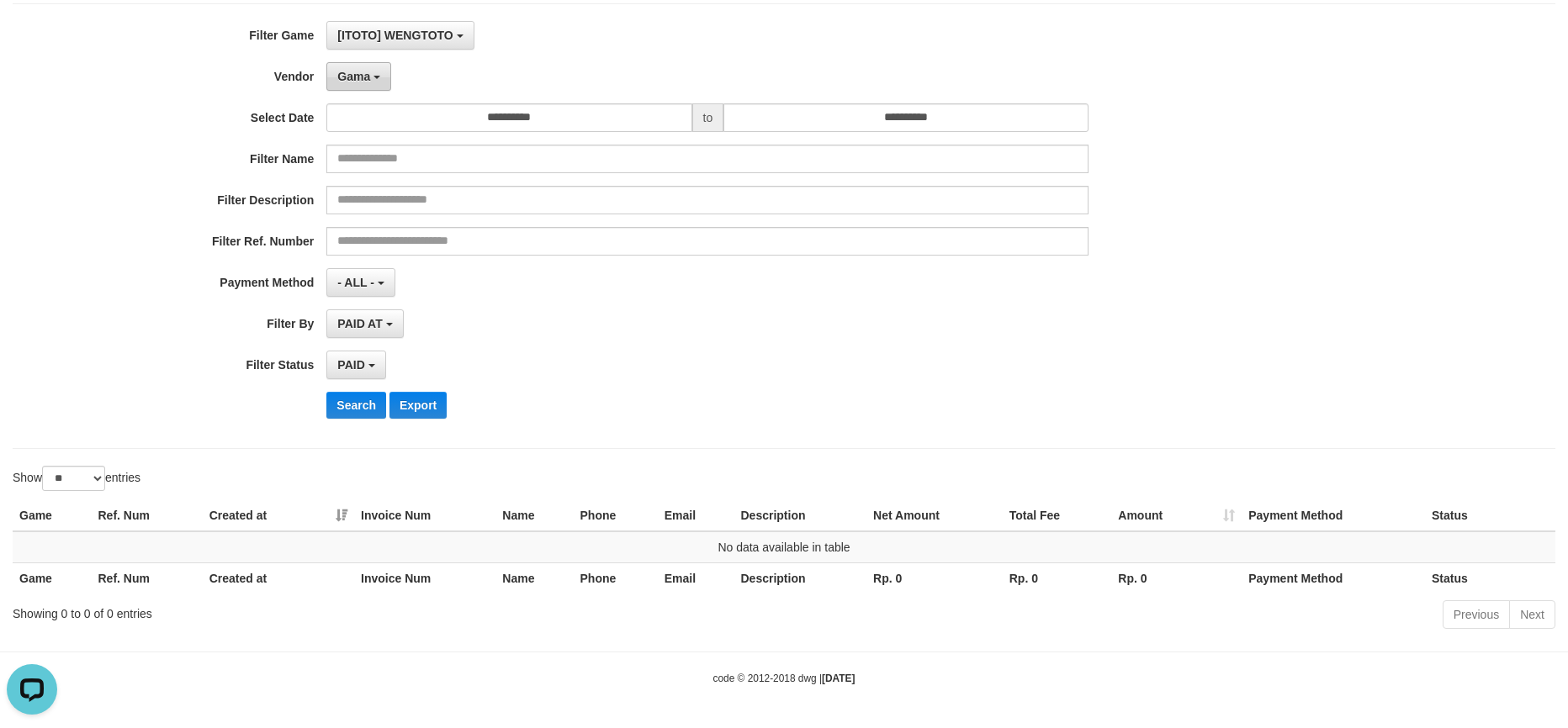 click on "Gama" at bounding box center [353, 76] 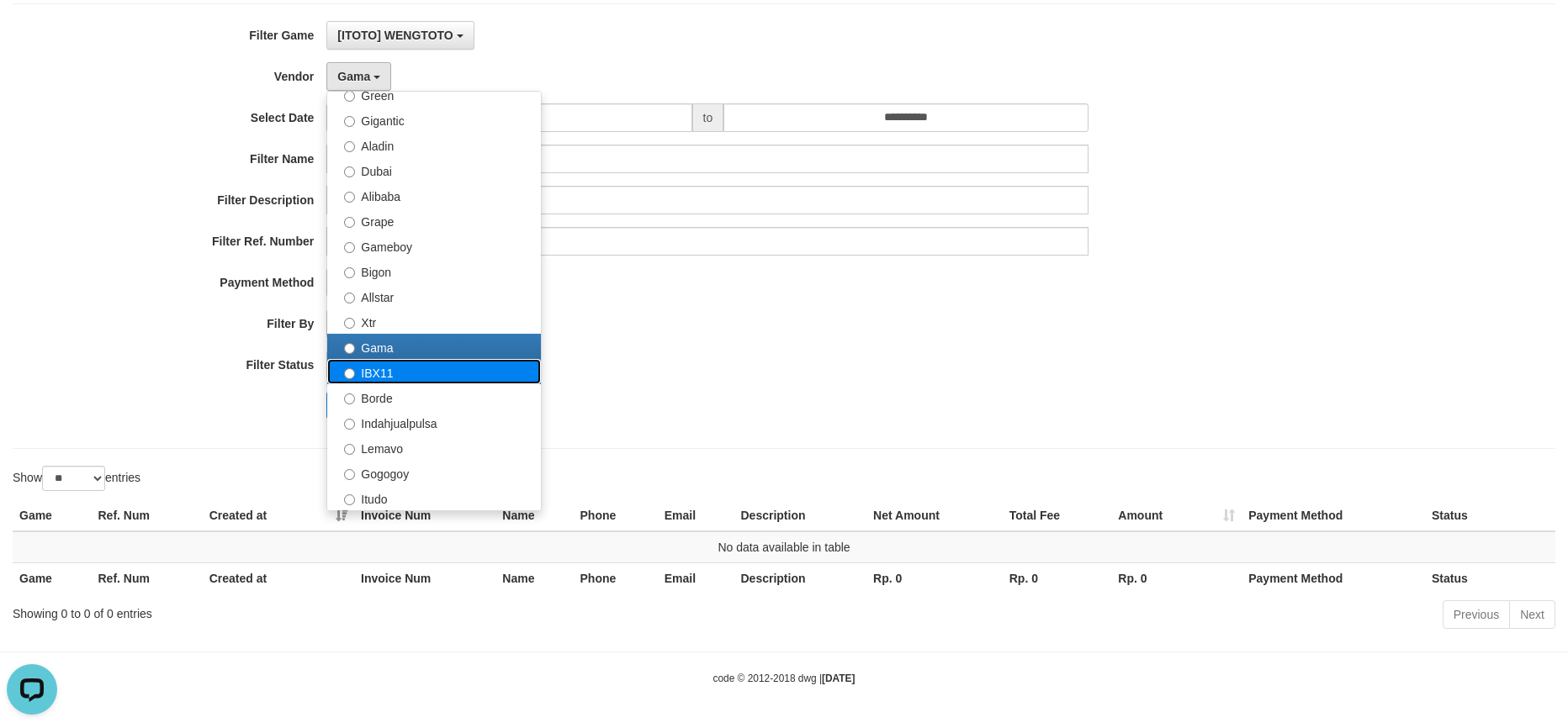 click on "IBX11" at bounding box center [434, 372] 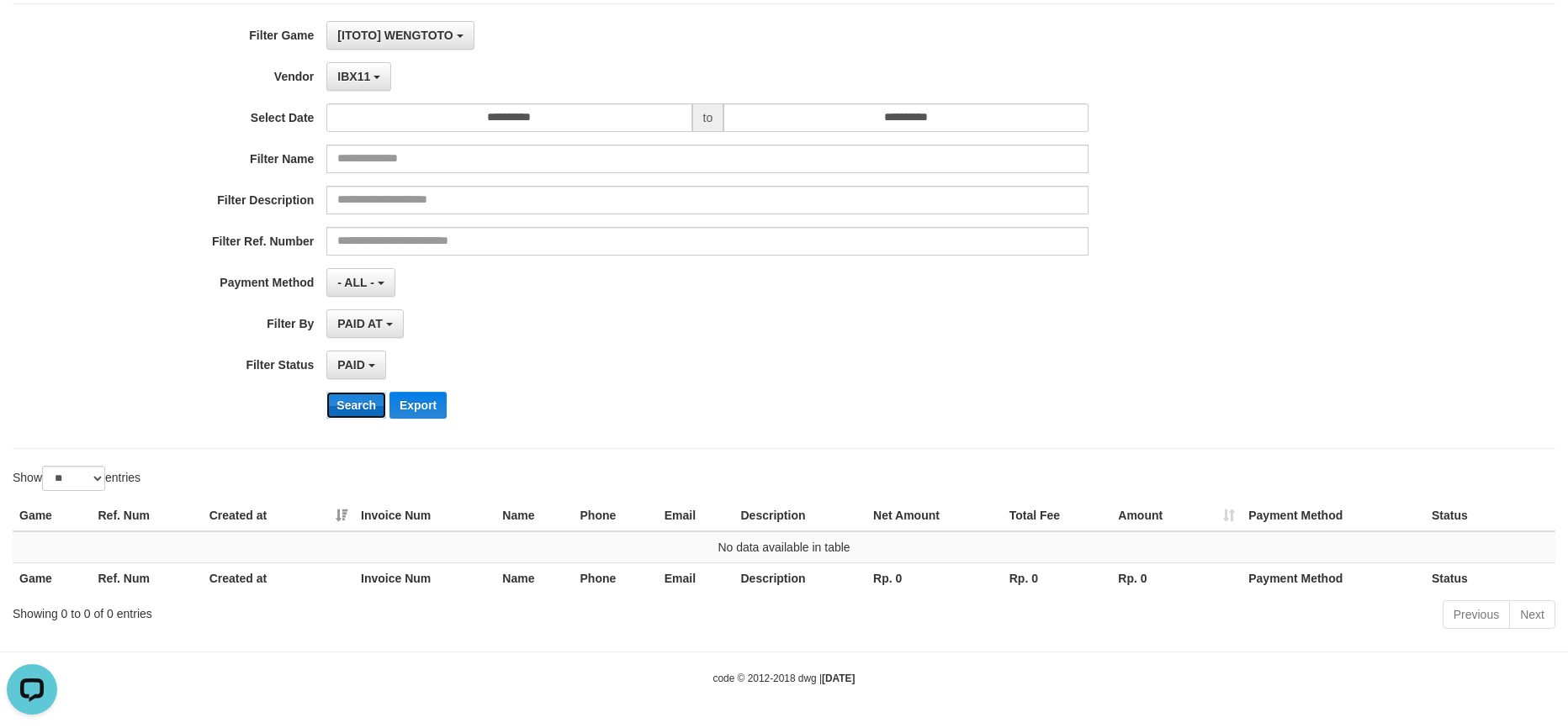 click on "Search" at bounding box center (356, 405) 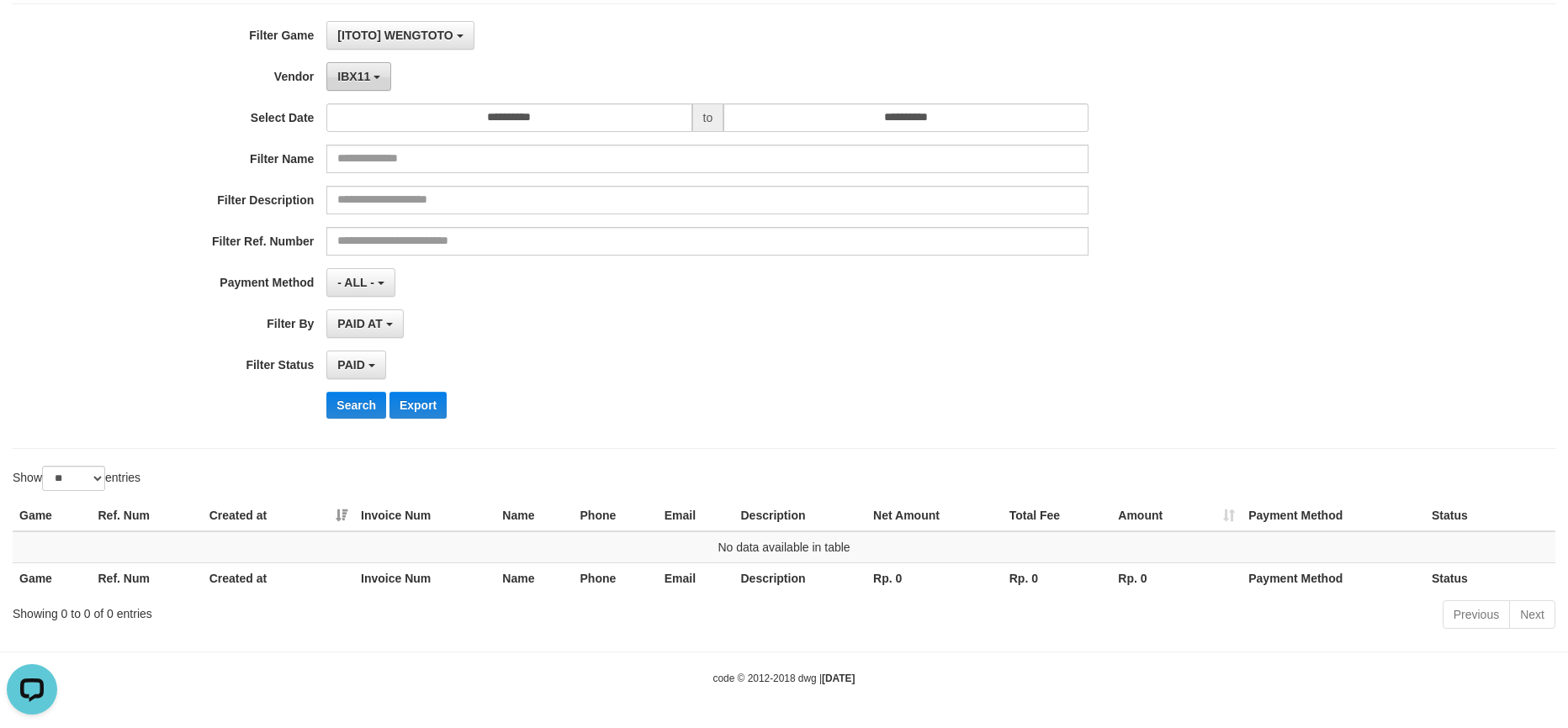 click on "IBX11" at bounding box center [353, 76] 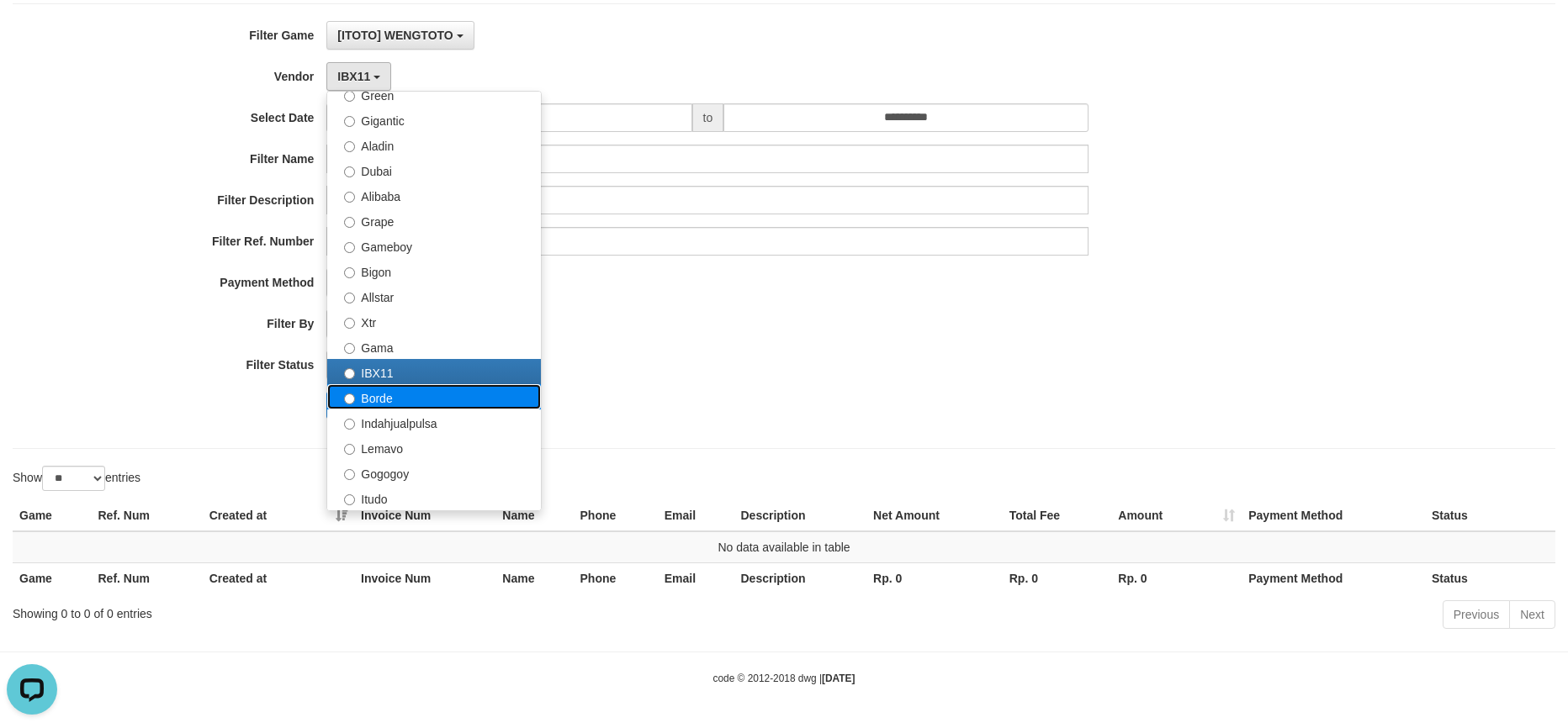 click on "Borde" at bounding box center [434, 397] 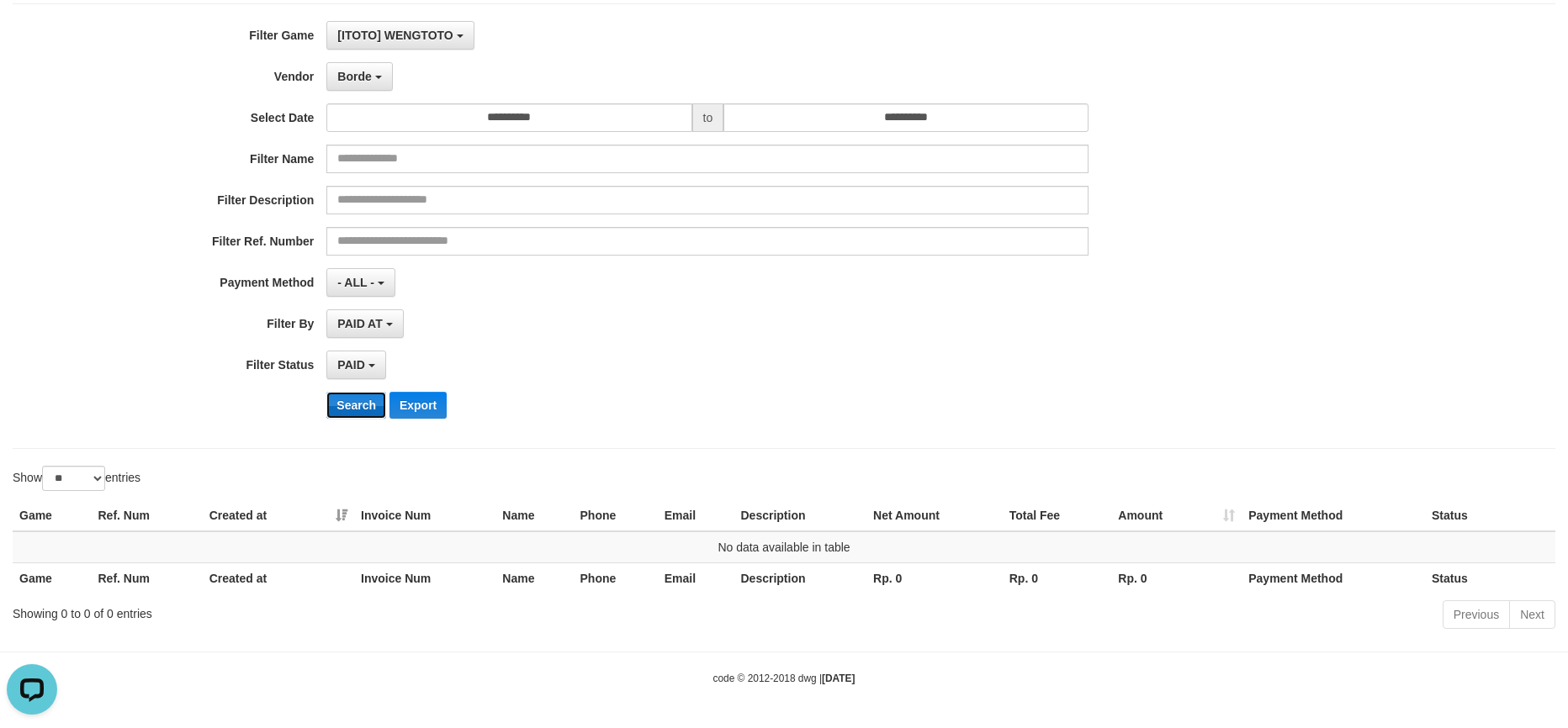 click on "Search" at bounding box center (356, 405) 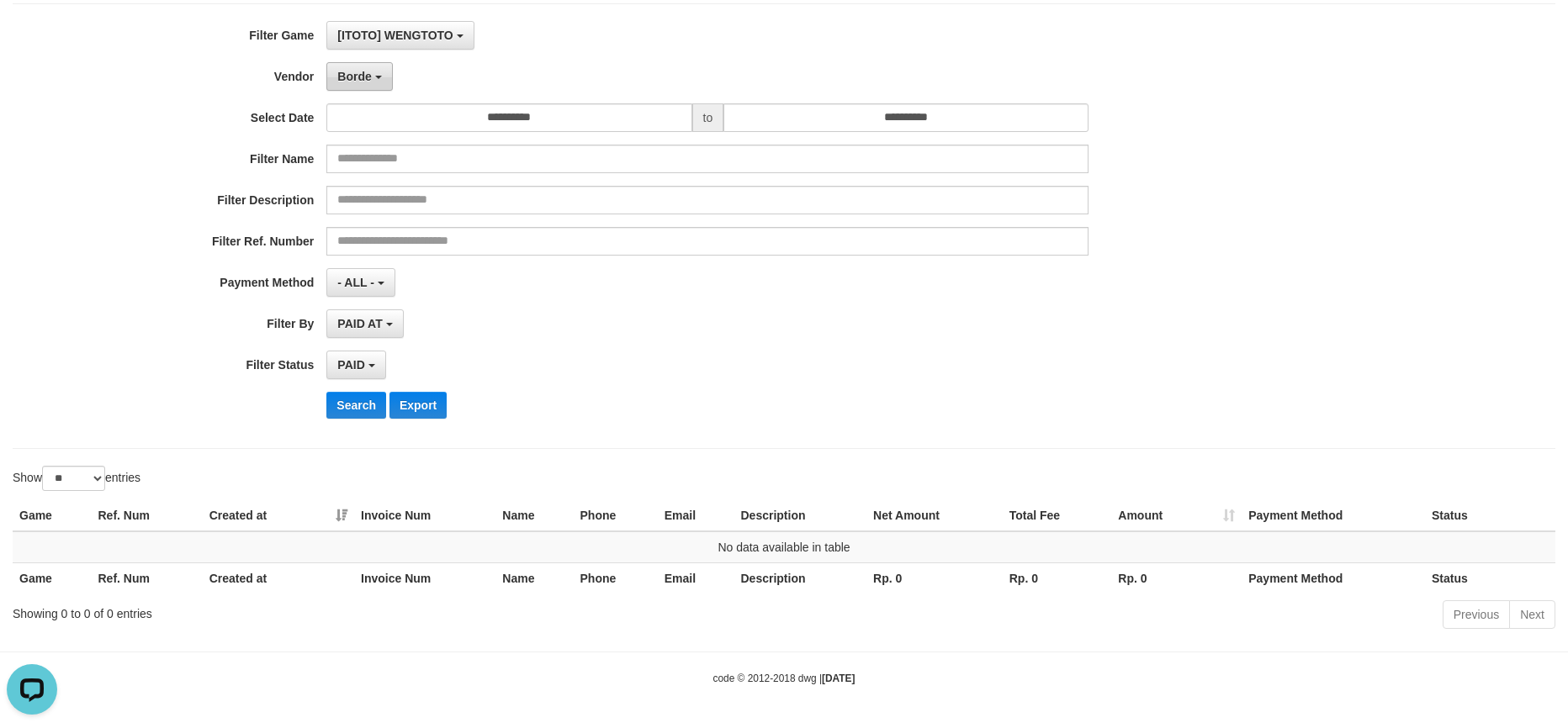 click on "Borde" at bounding box center [354, 76] 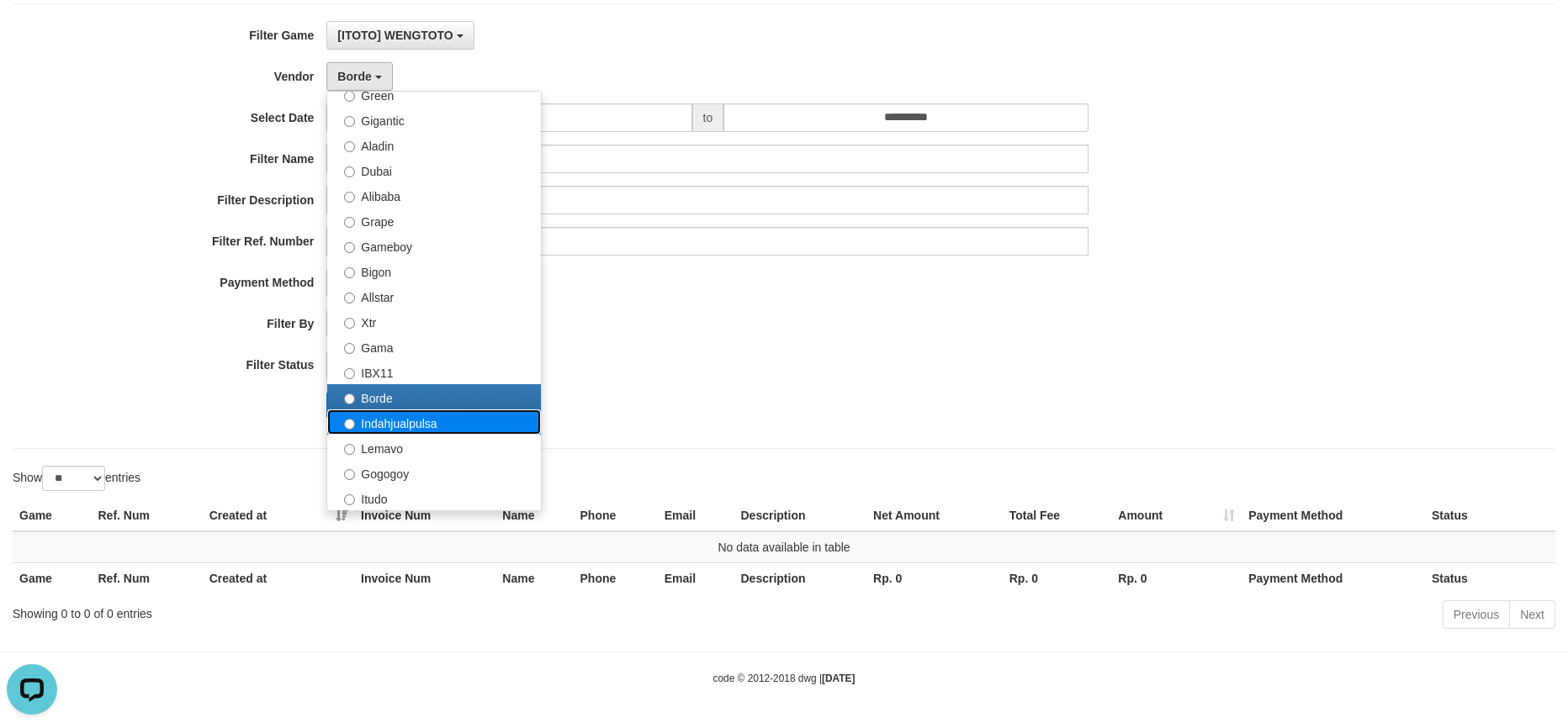 click on "Indahjualpulsa" at bounding box center (434, 422) 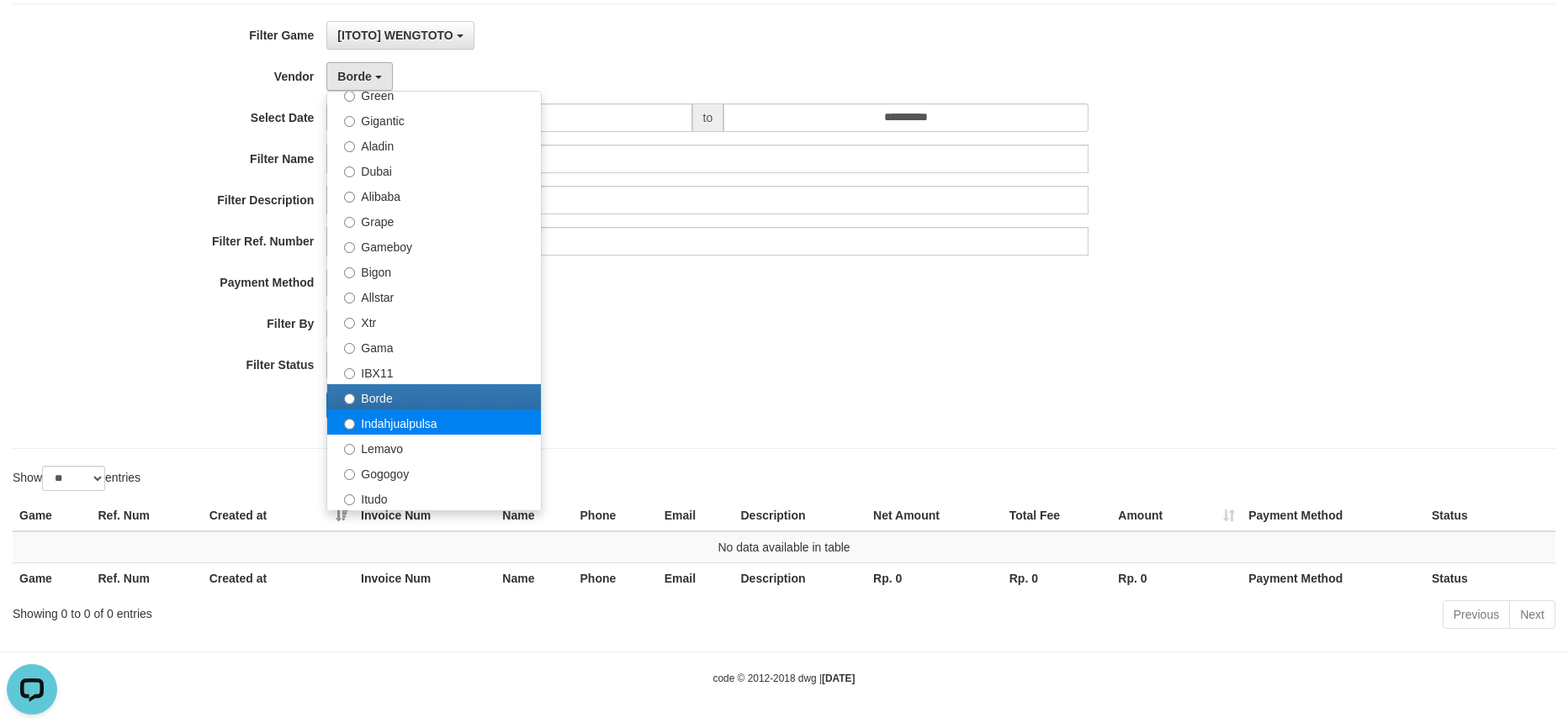 select on "**********" 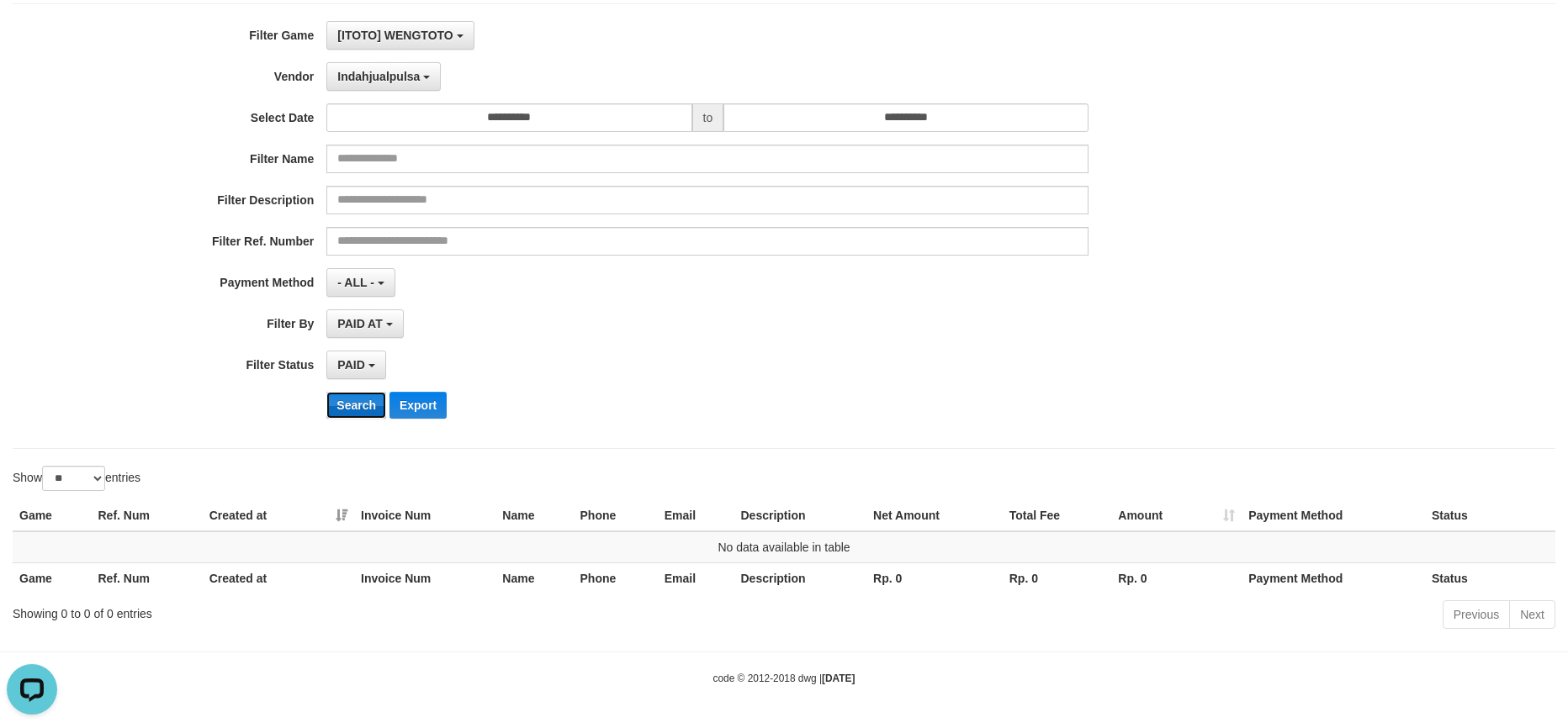 click on "Search" at bounding box center (356, 405) 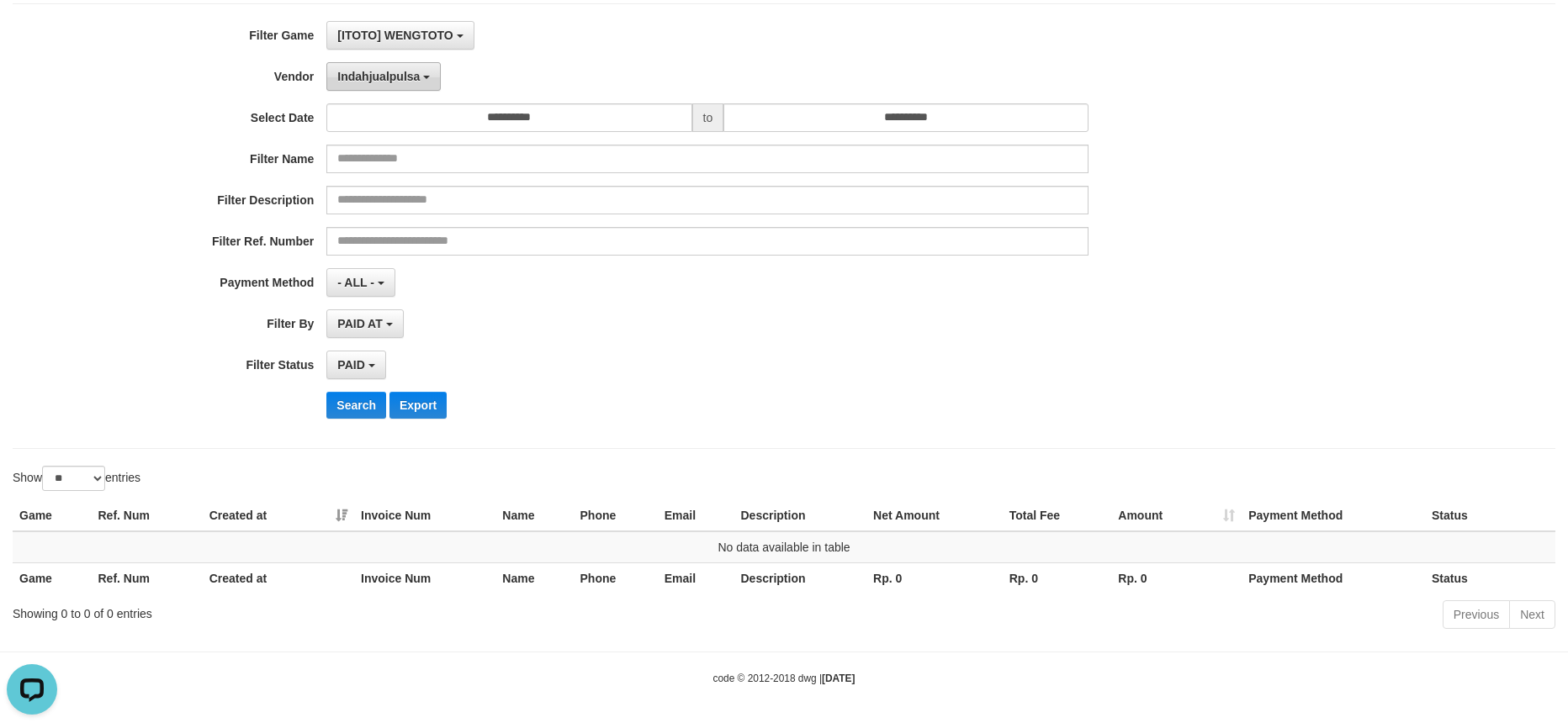 click on "Indahjualpulsa" at bounding box center [384, 76] 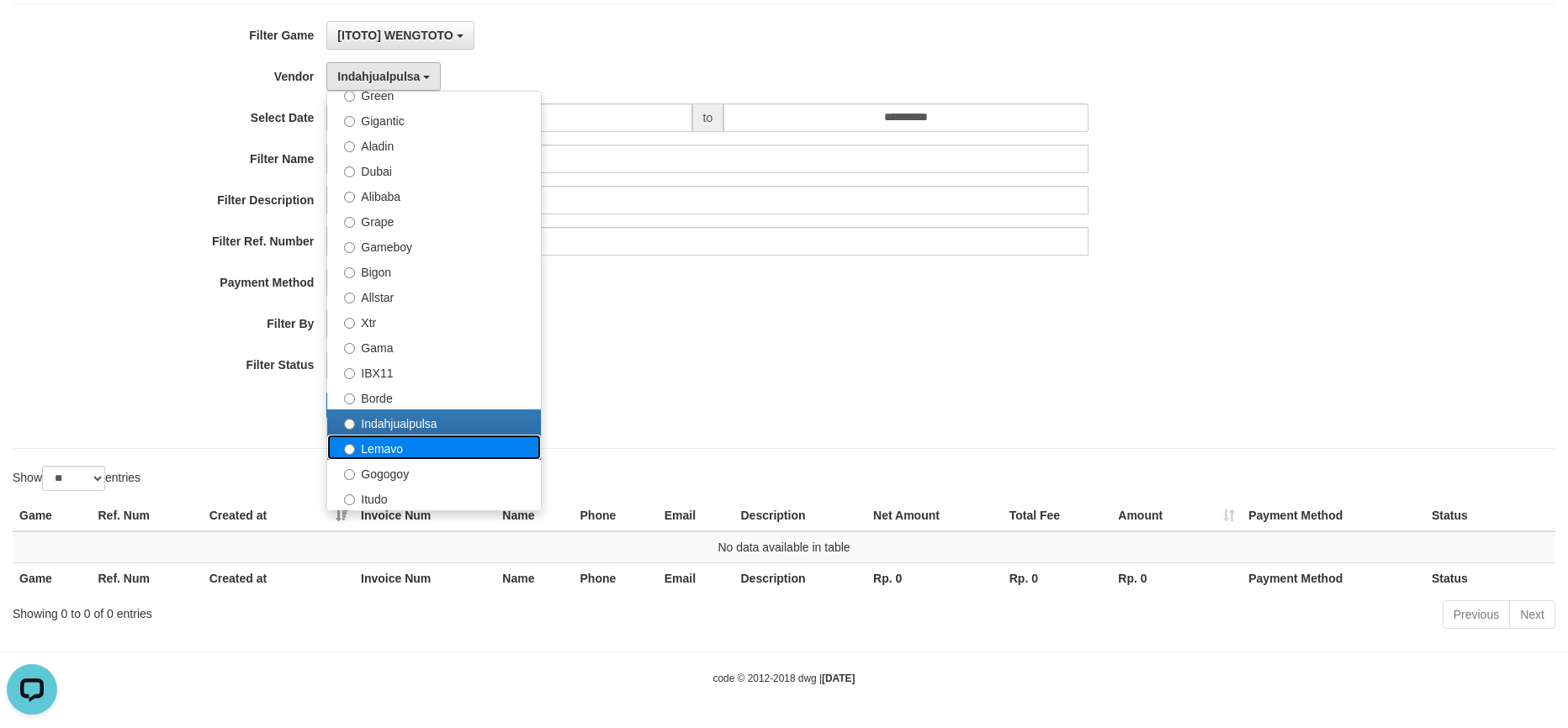 click on "Lemavo" at bounding box center [434, 447] 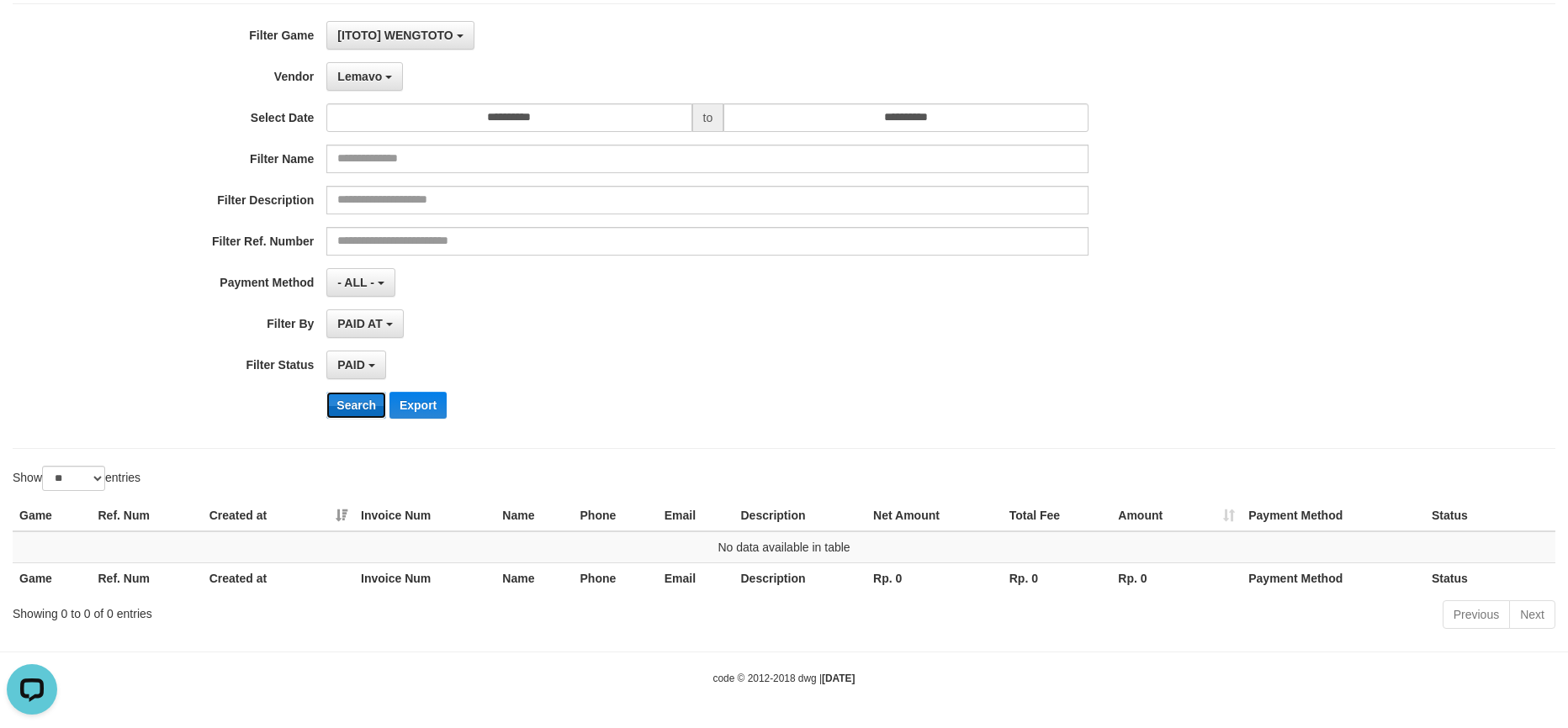click on "Search" at bounding box center [356, 405] 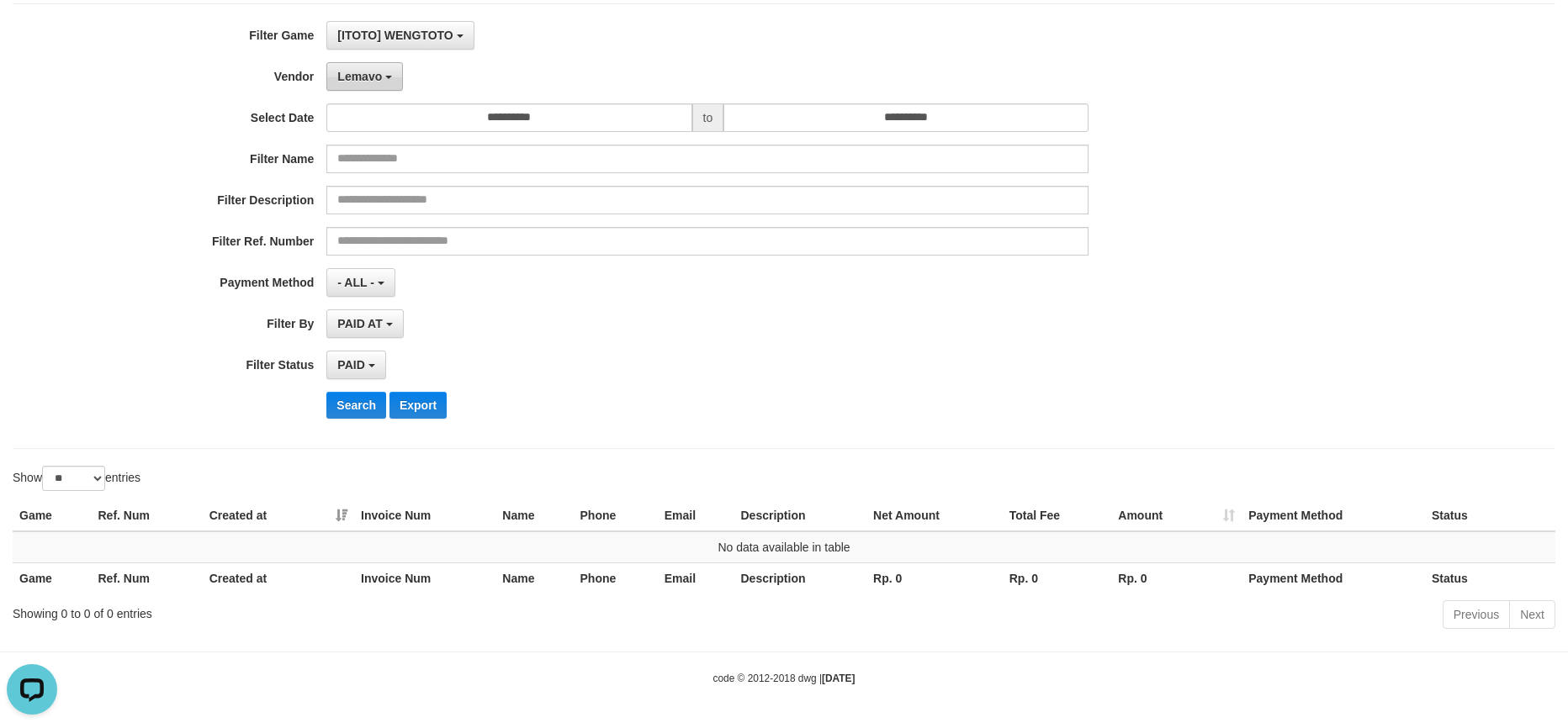 click on "Lemavo" at bounding box center (364, 76) 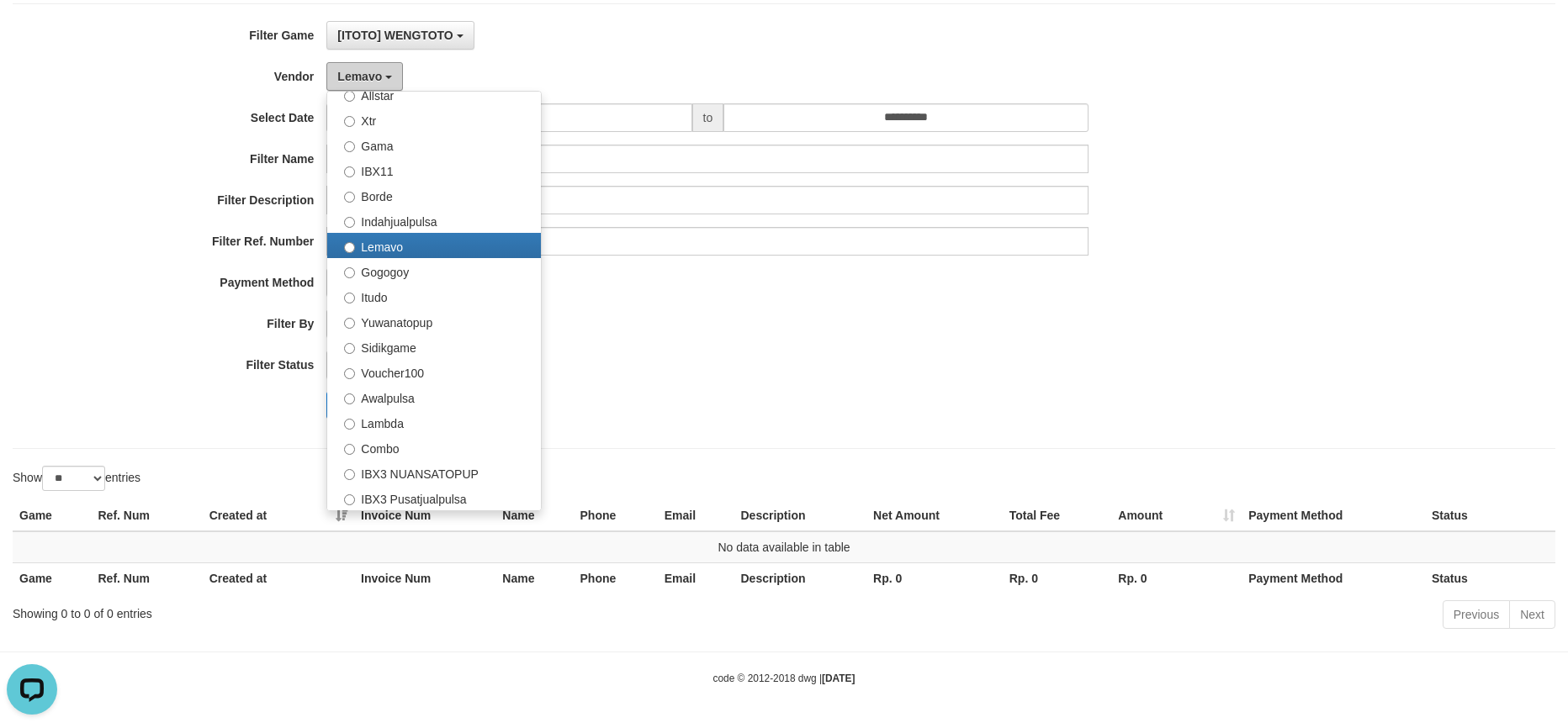 scroll, scrollTop: 552, scrollLeft: 0, axis: vertical 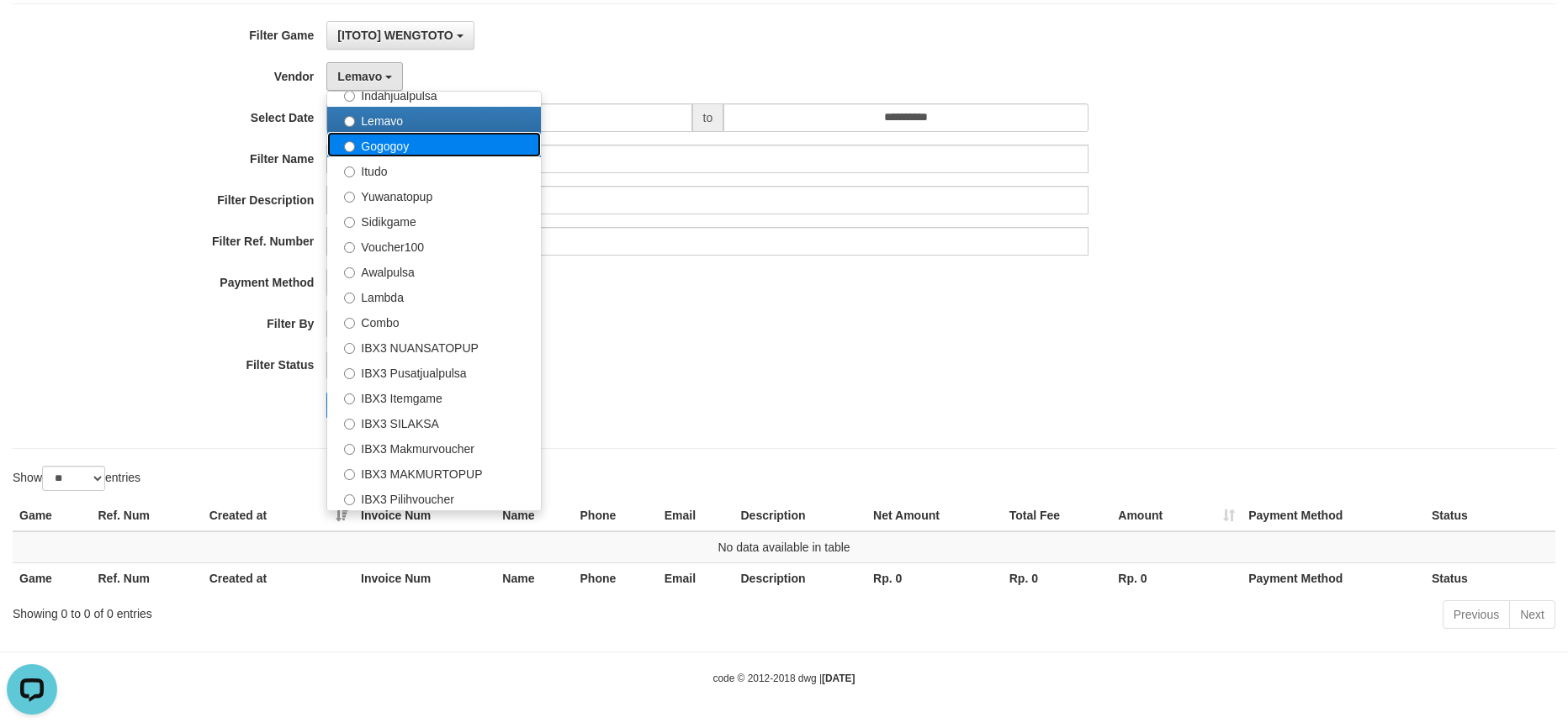 click on "Gogogoy" at bounding box center [434, 145] 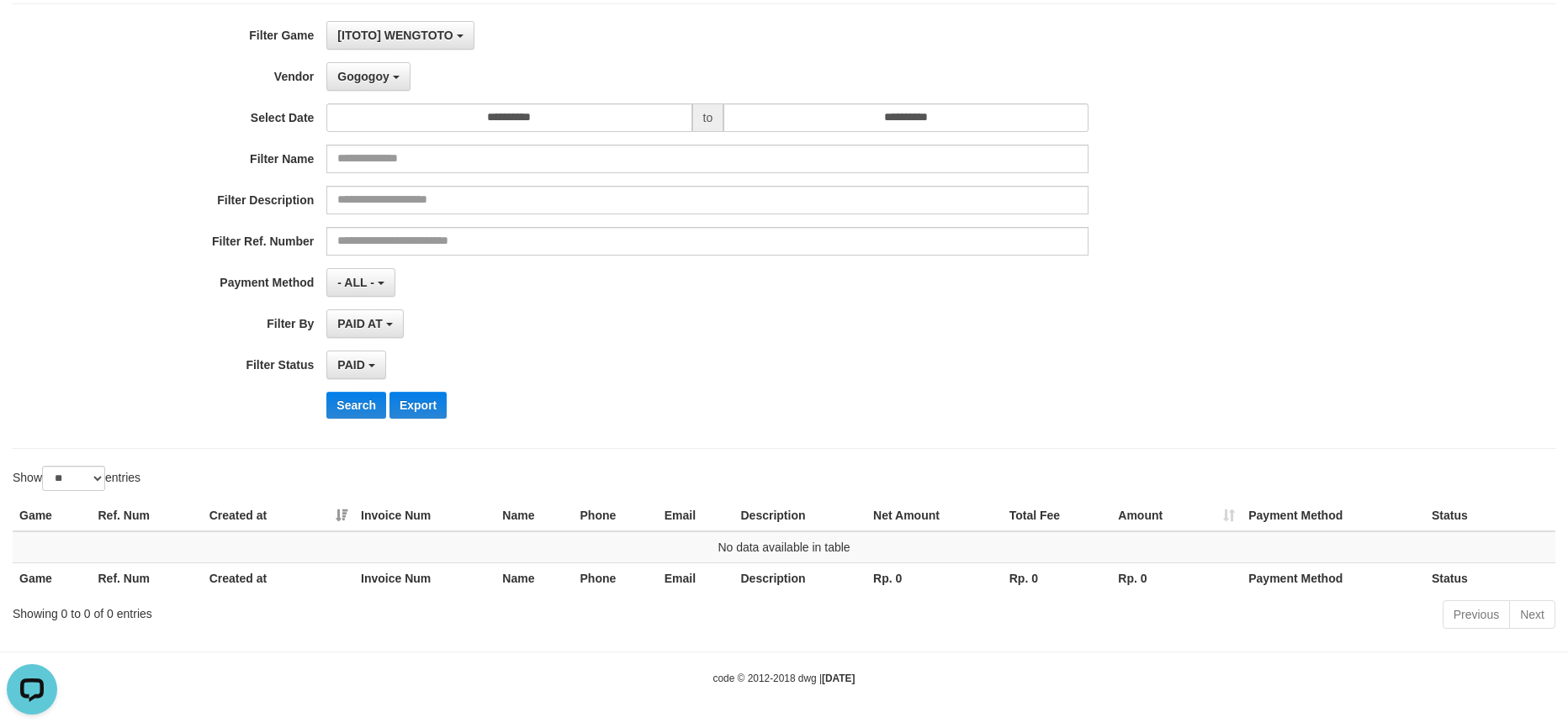 click on "**********" at bounding box center (653, 226) 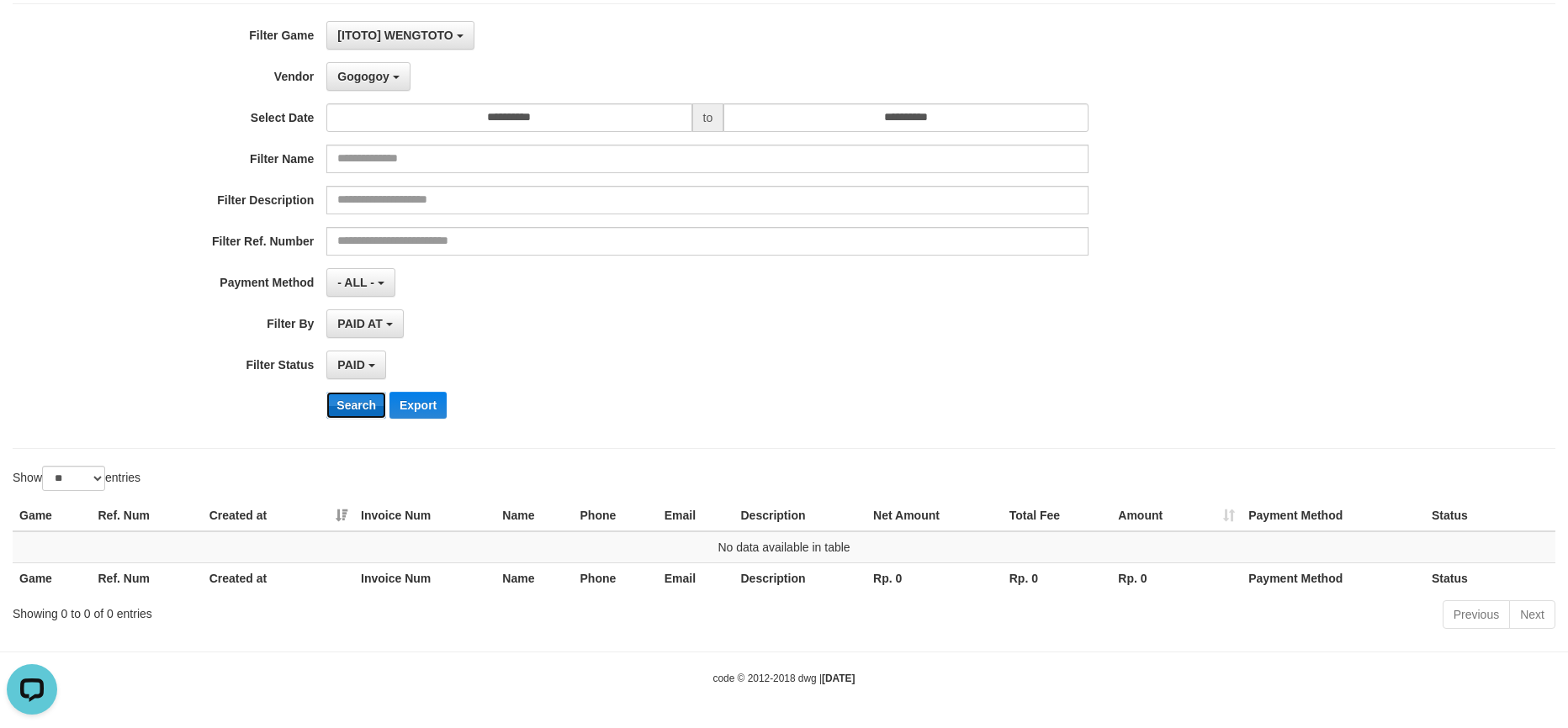 click on "Search" at bounding box center (356, 405) 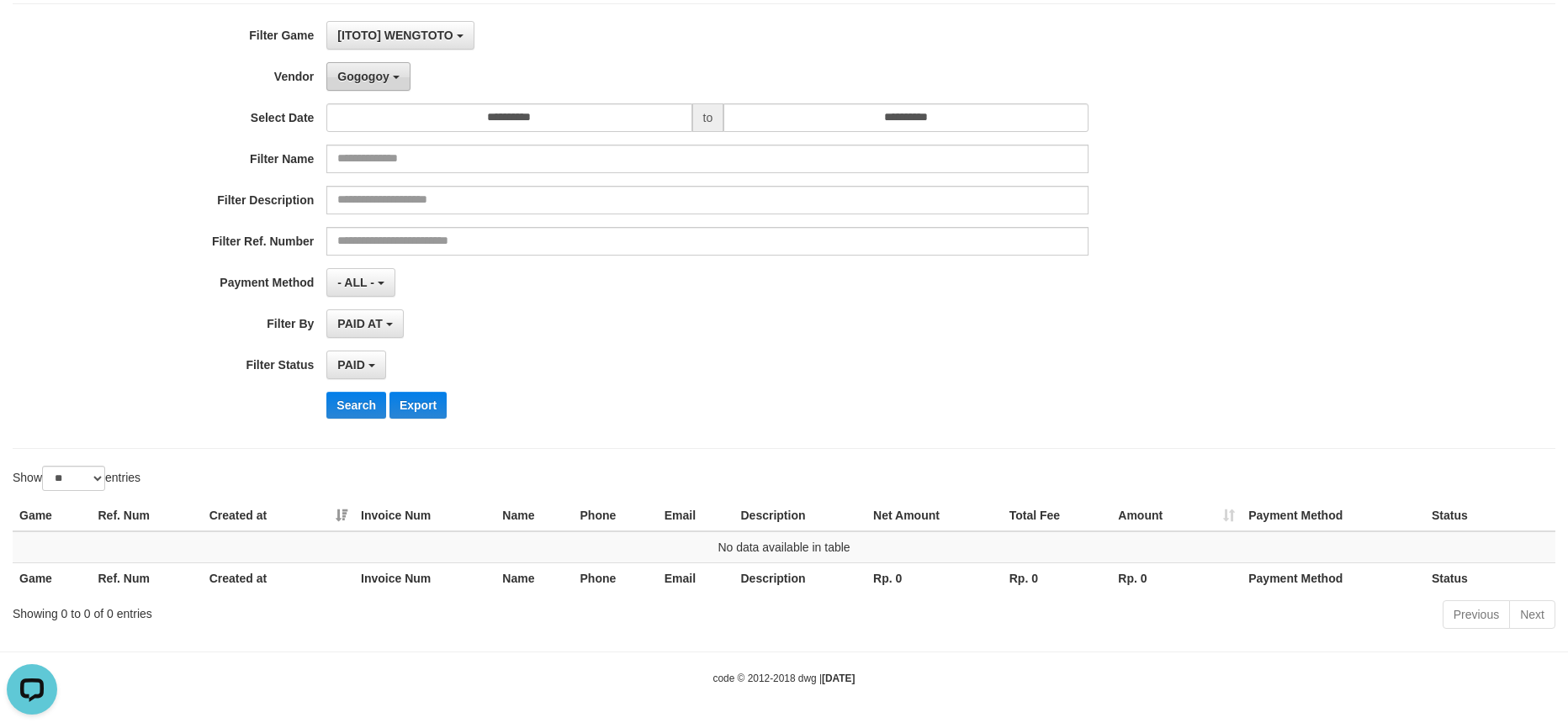 click on "Gogogoy" at bounding box center (363, 76) 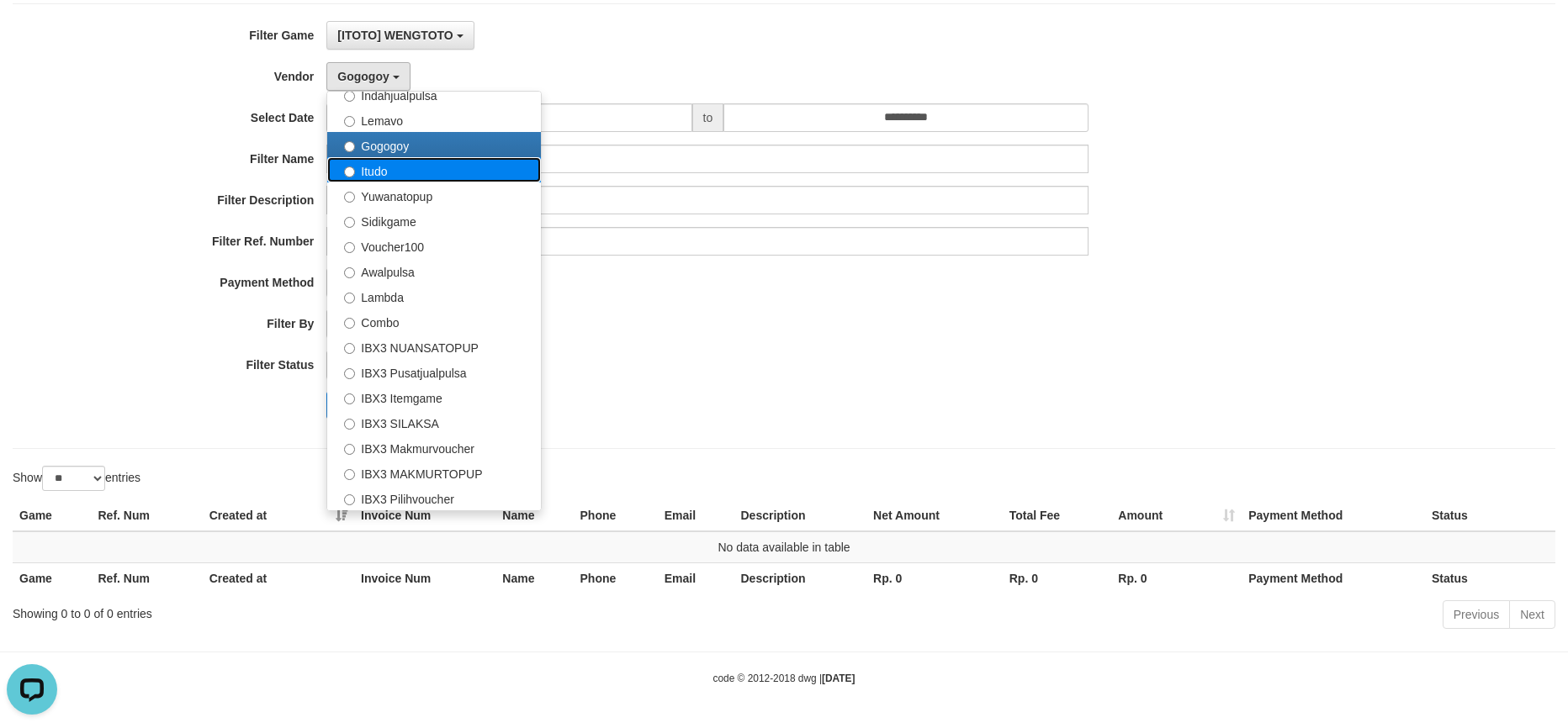 click on "Itudo" at bounding box center (434, 170) 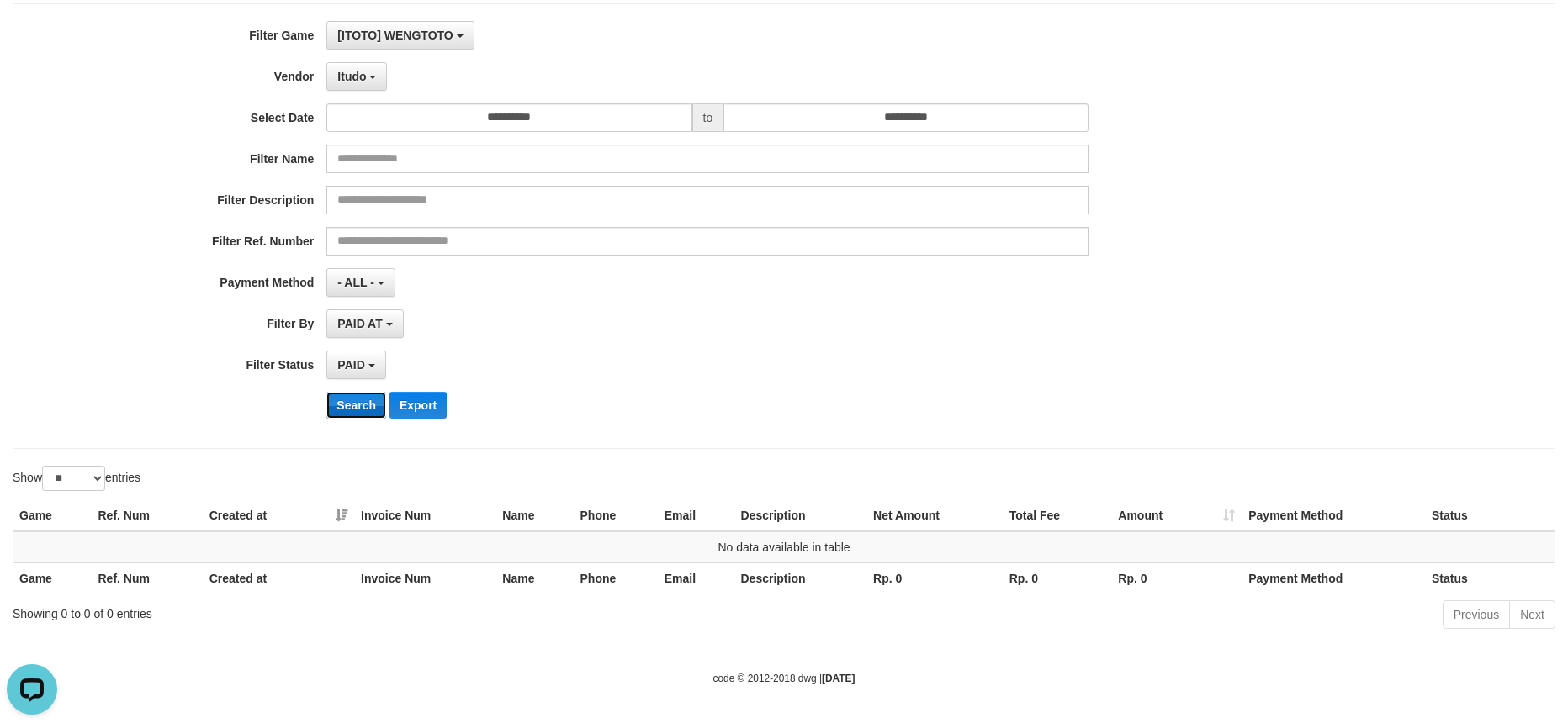 click on "Search" at bounding box center (356, 405) 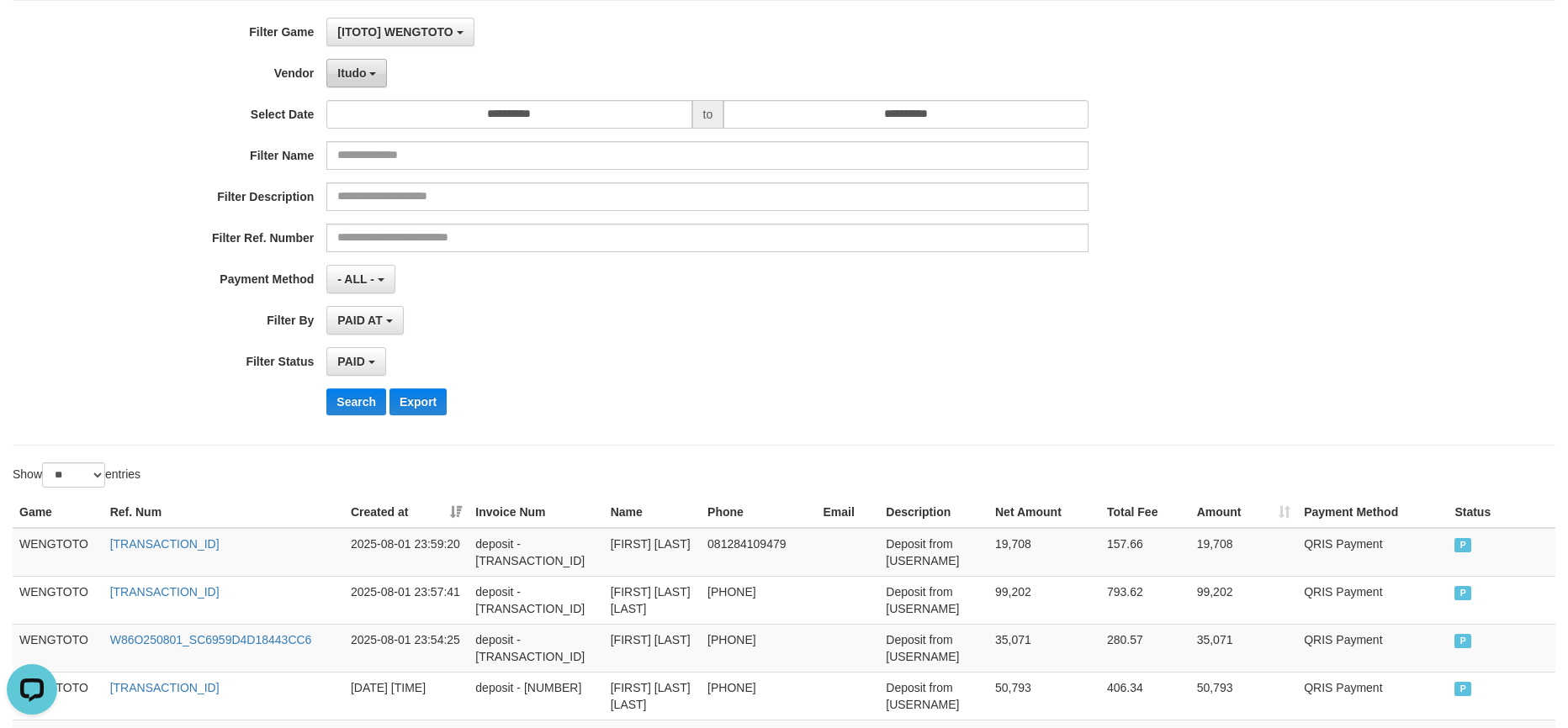 click on "Itudo" at bounding box center (357, 73) 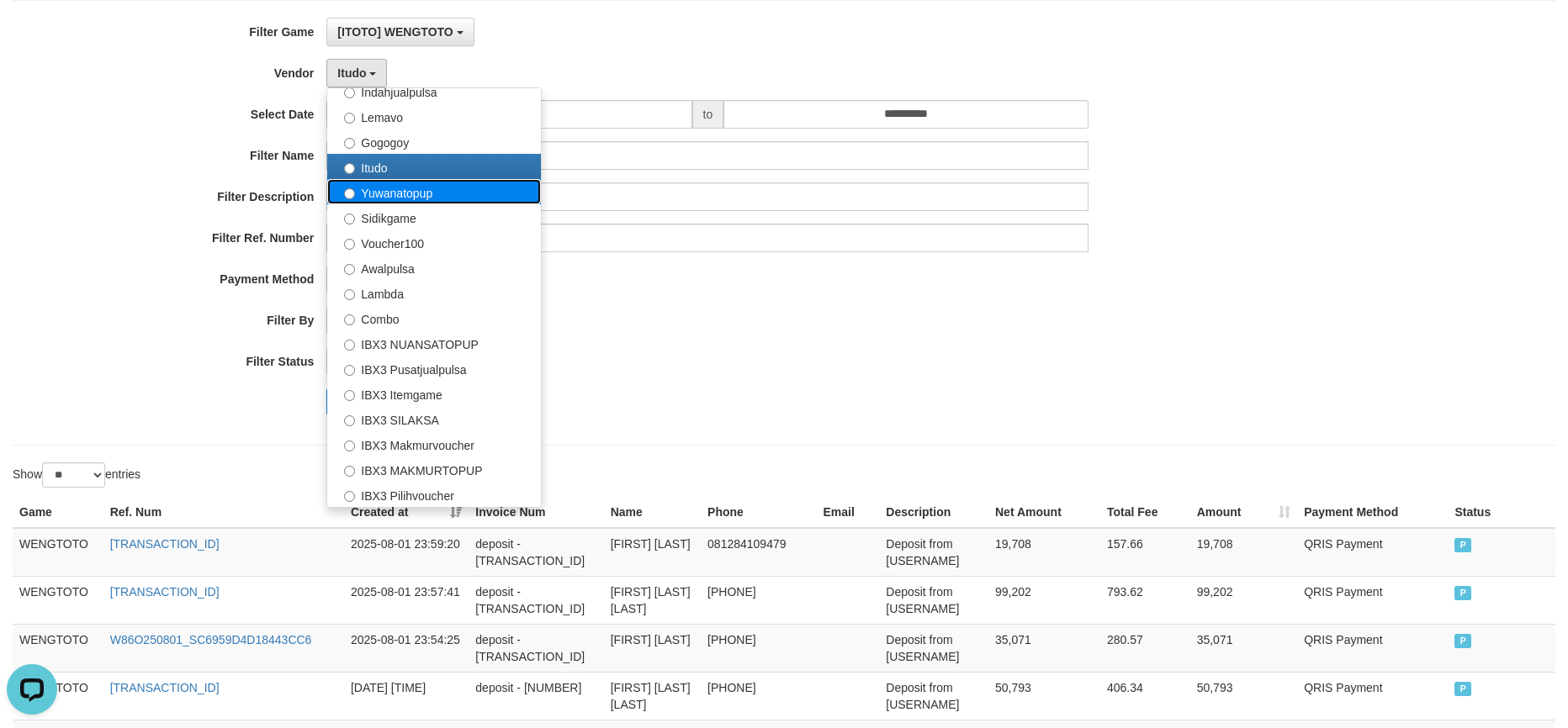 click on "Yuwanatopup" at bounding box center [434, 192] 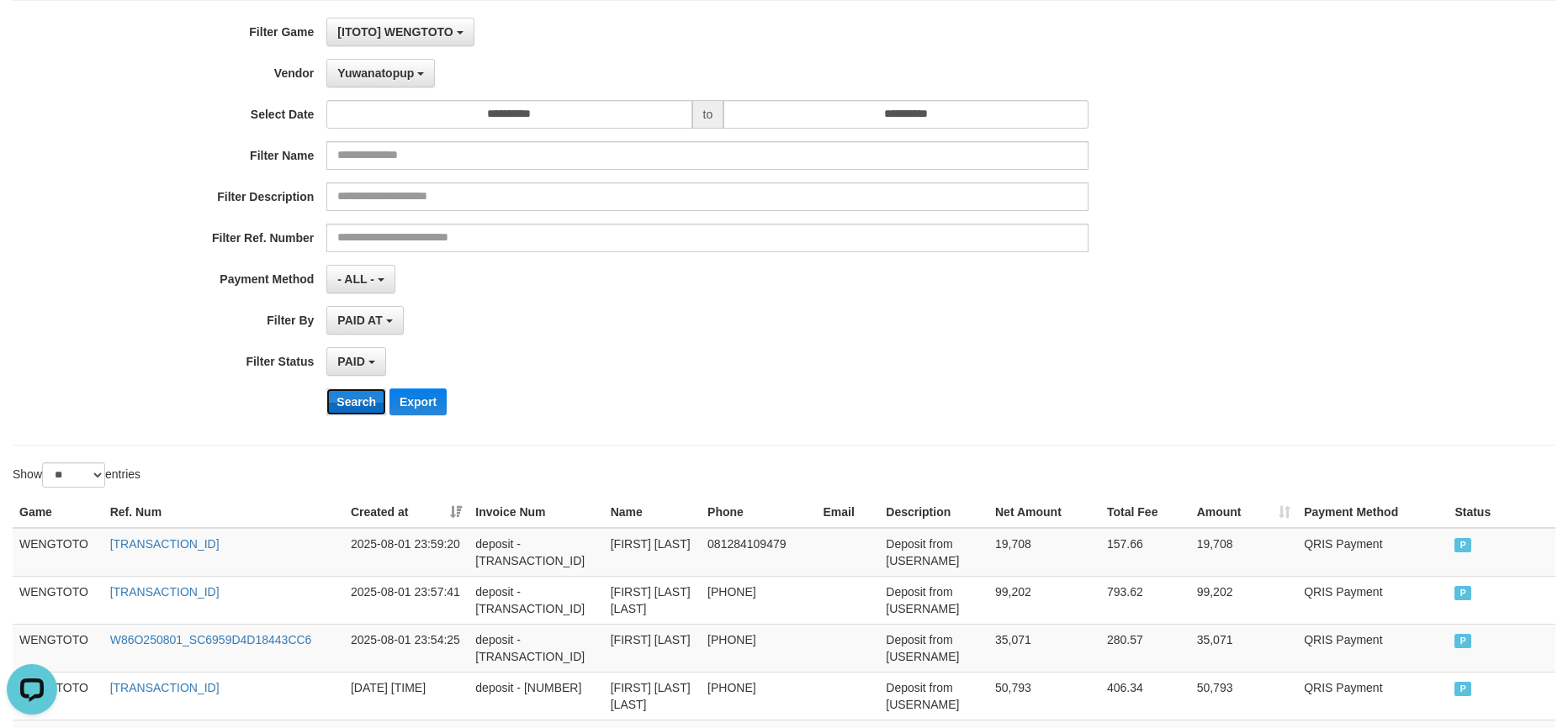 click on "Search" at bounding box center [356, 402] 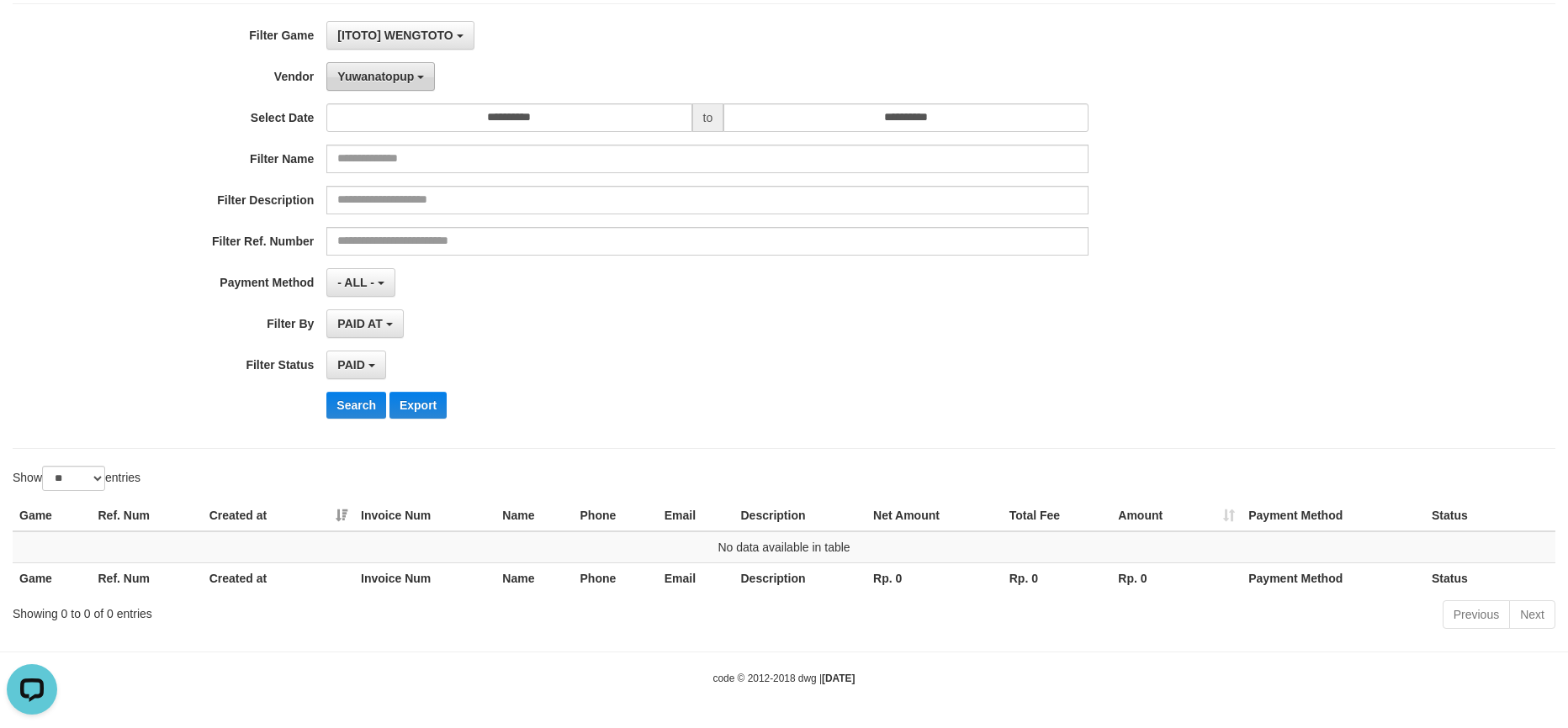 click on "Yuwanatopup" at bounding box center (380, 76) 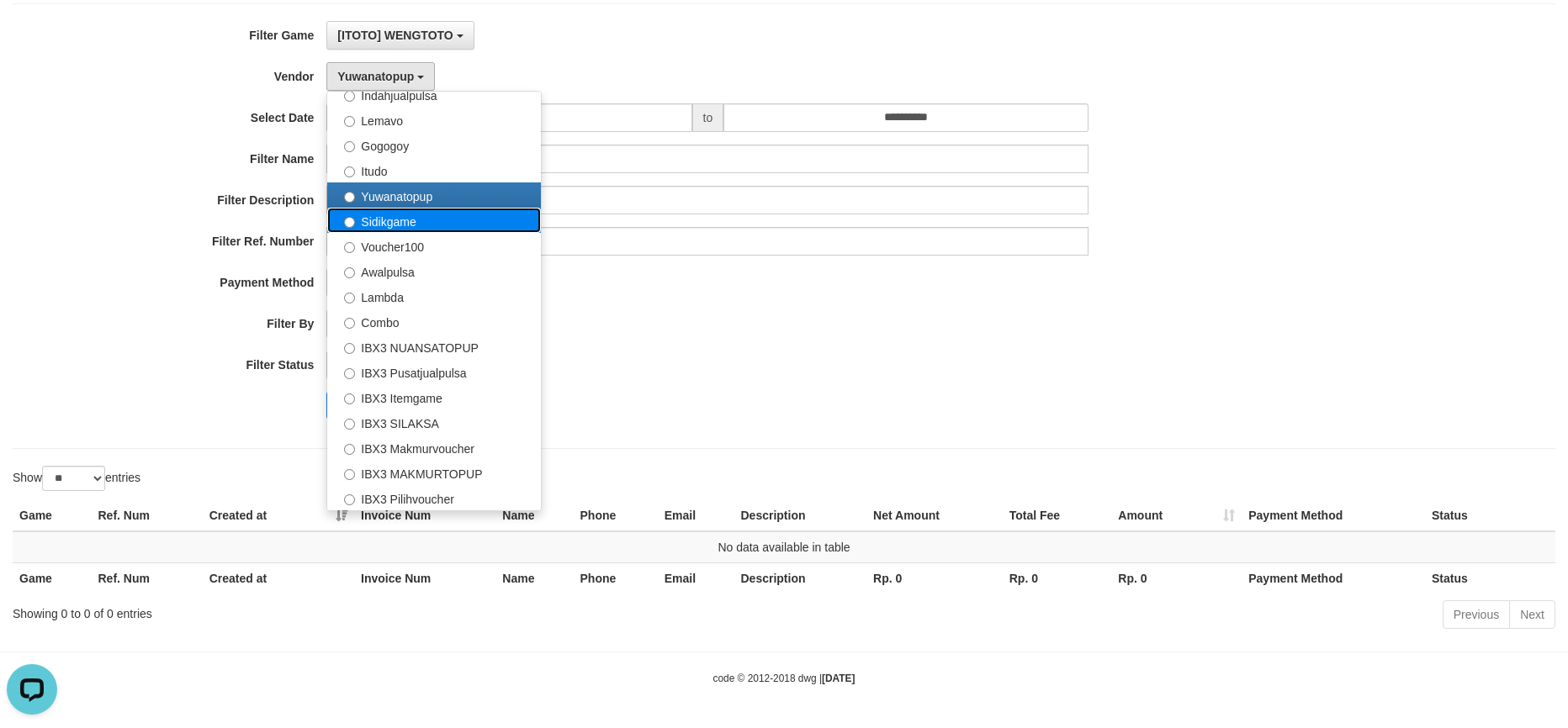 click on "Sidikgame" at bounding box center [434, 220] 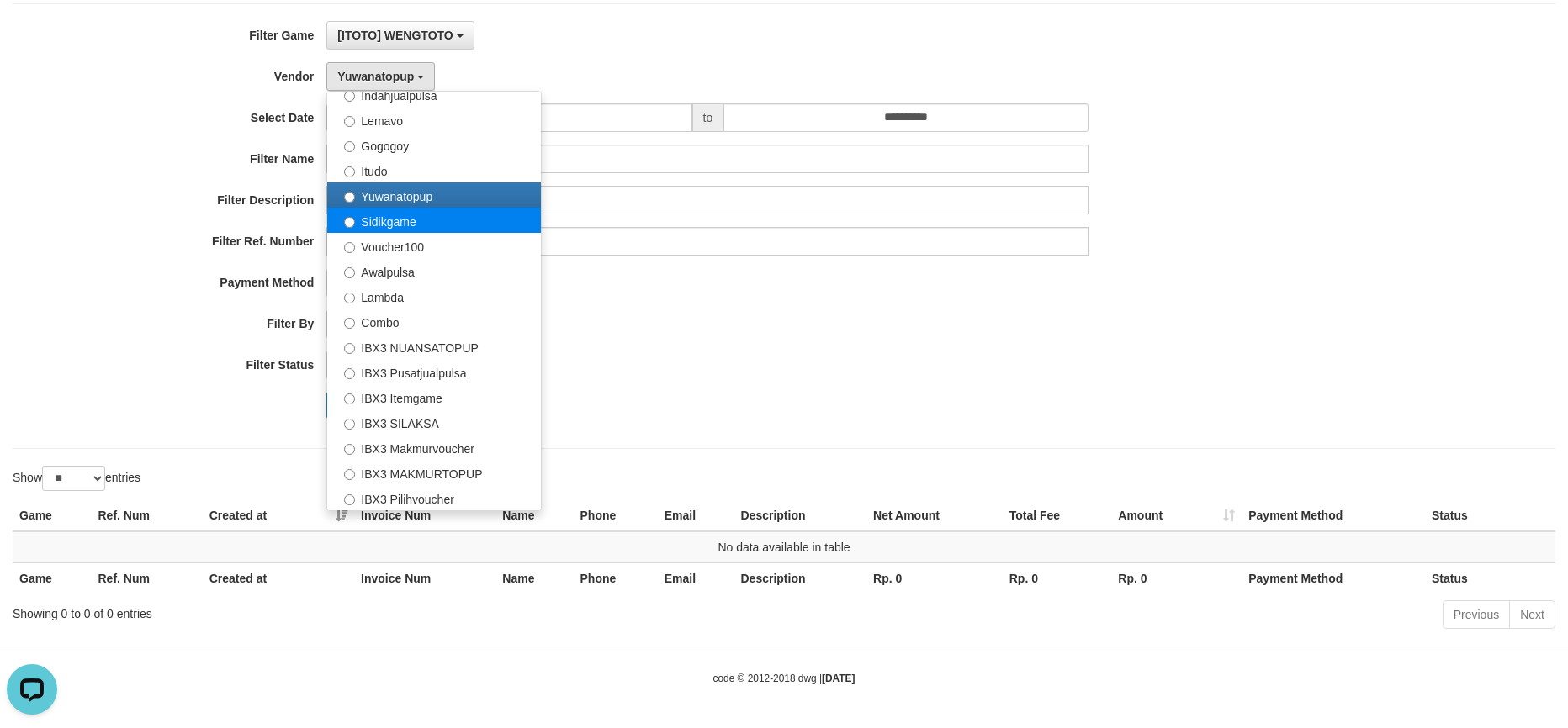 select on "**********" 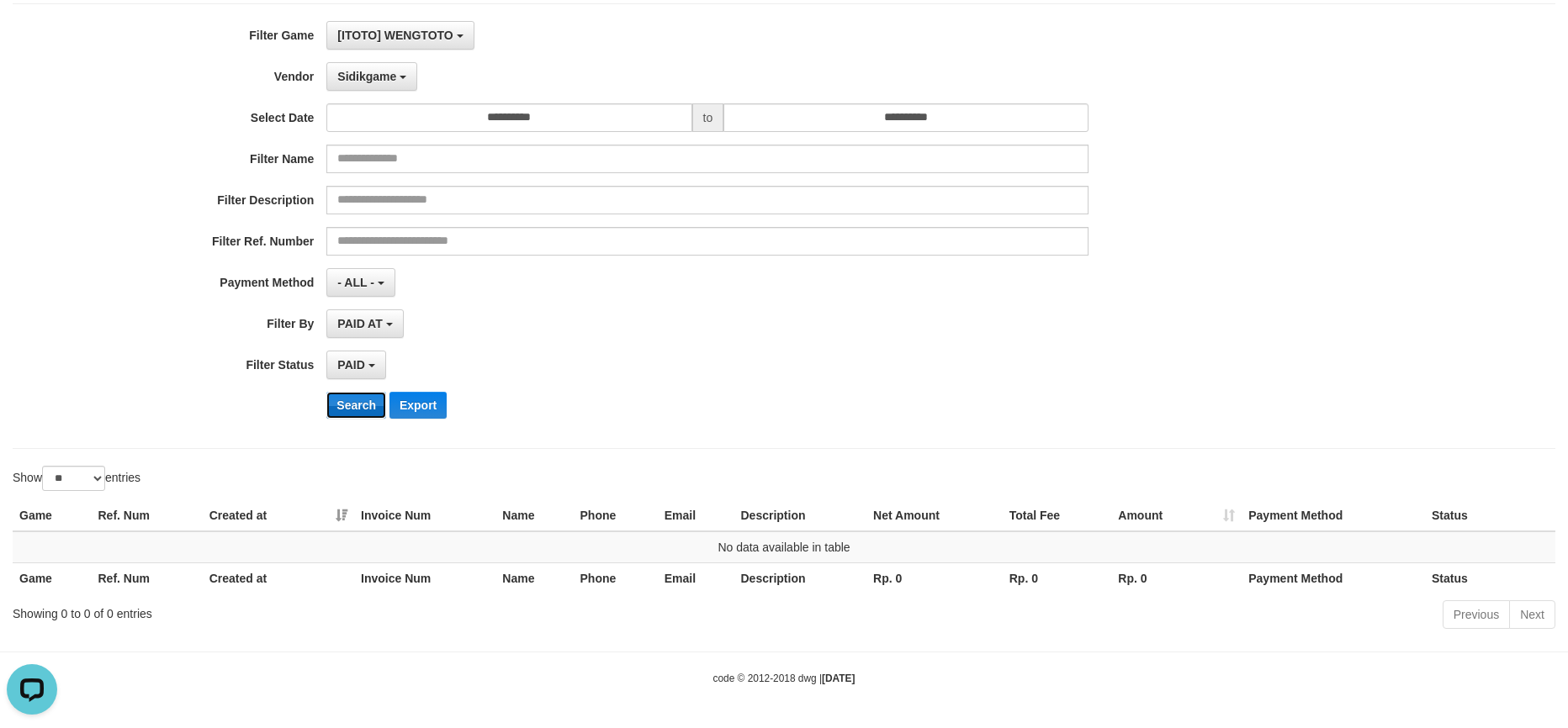 click on "Search" at bounding box center (356, 405) 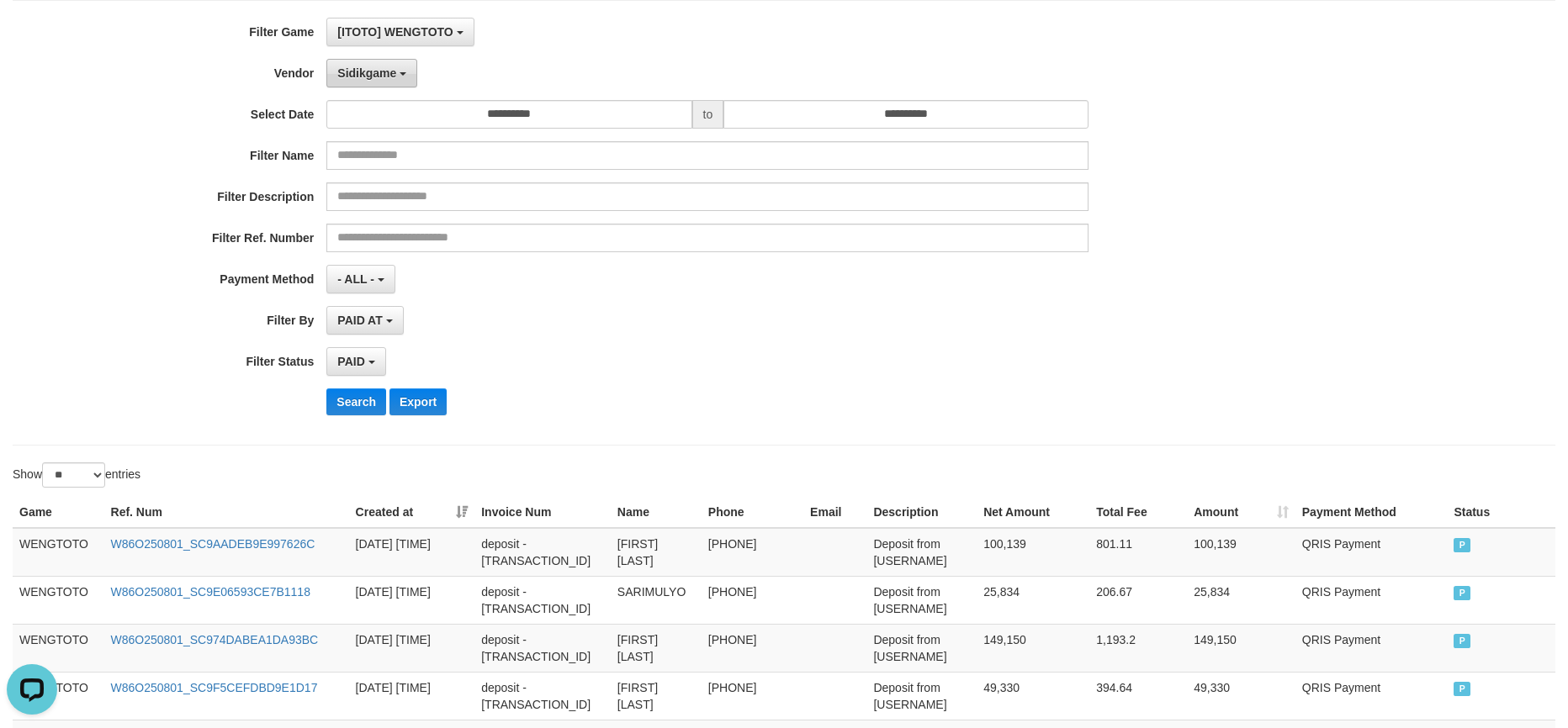 click on "Sidikgame" at bounding box center [367, 73] 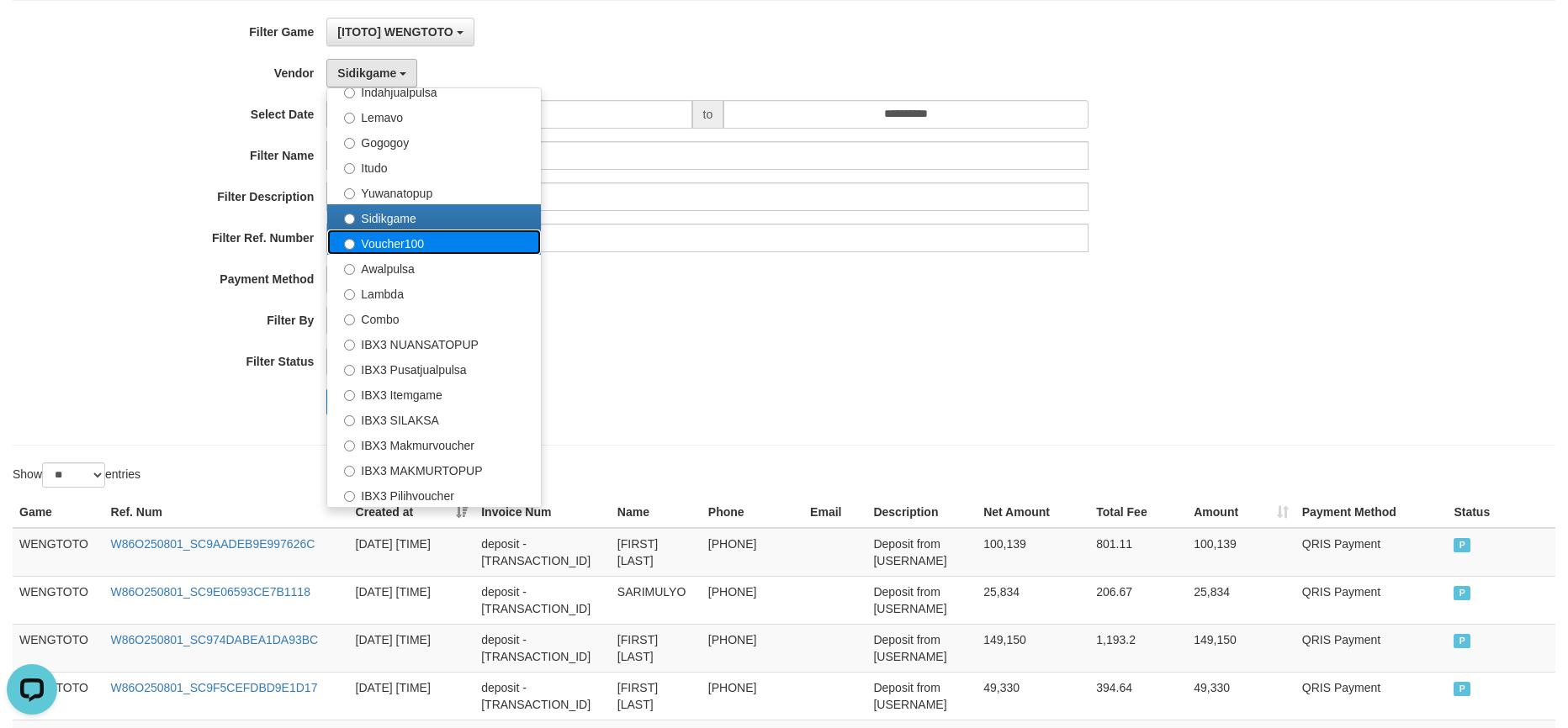 click on "Voucher100" at bounding box center [434, 242] 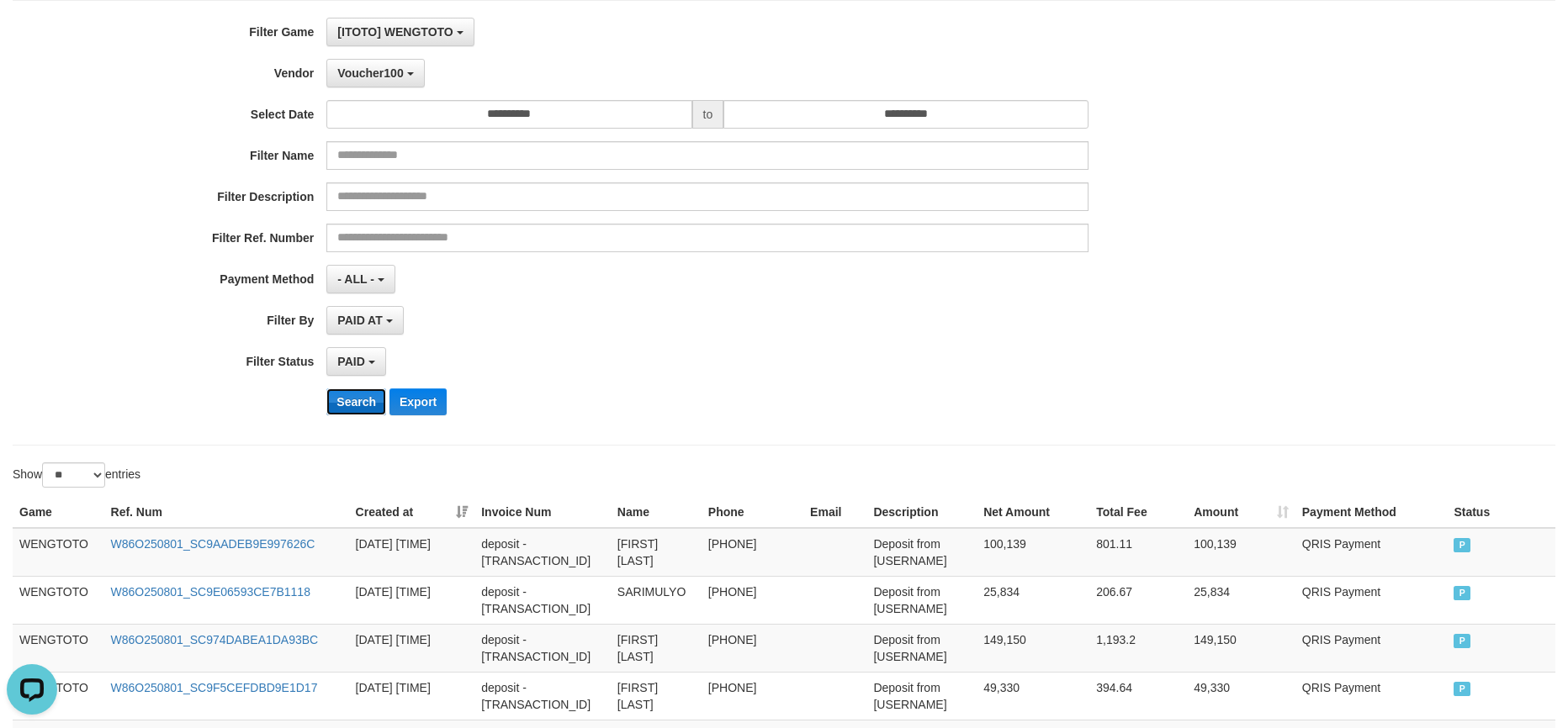 click on "Search" at bounding box center (356, 402) 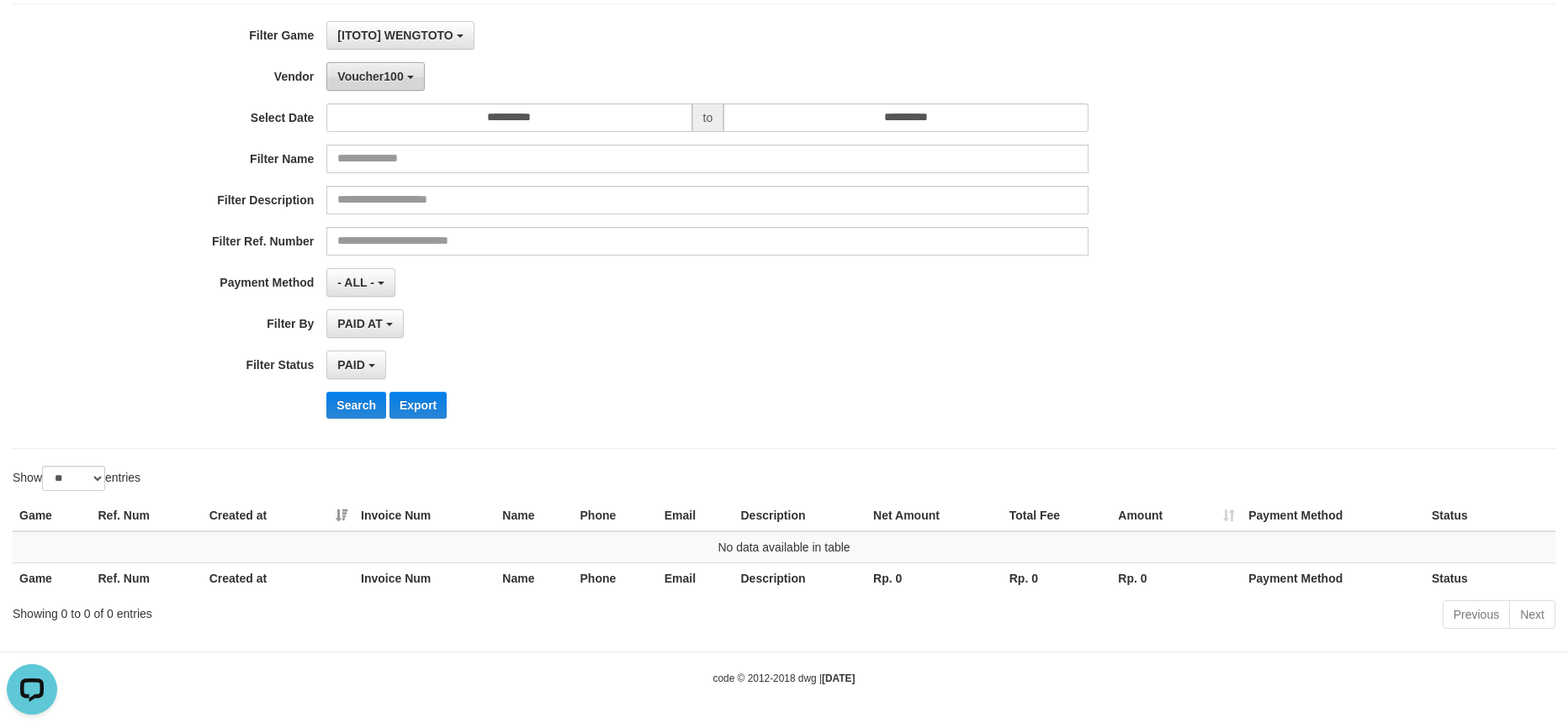 click on "Voucher100" at bounding box center (370, 76) 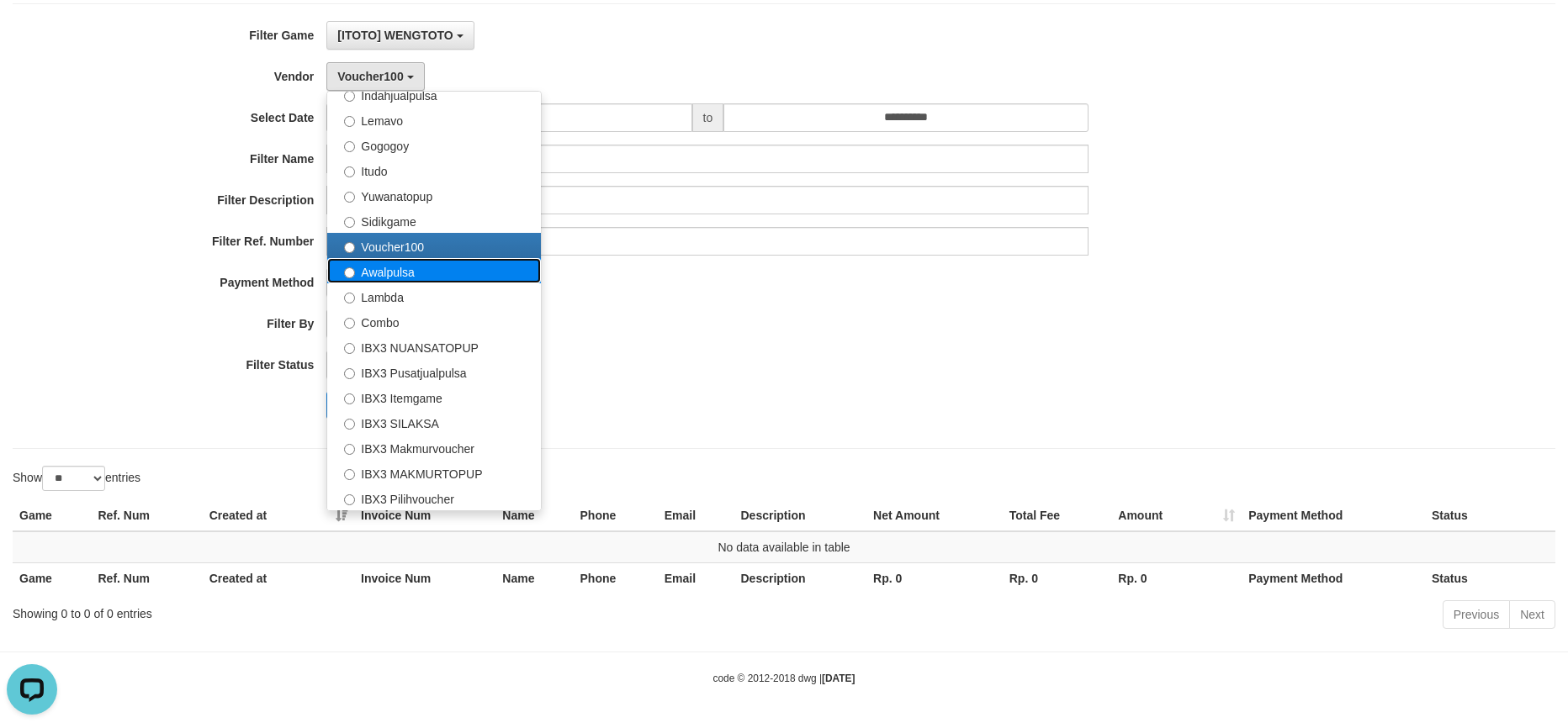 click on "Awalpulsa" at bounding box center (434, 271) 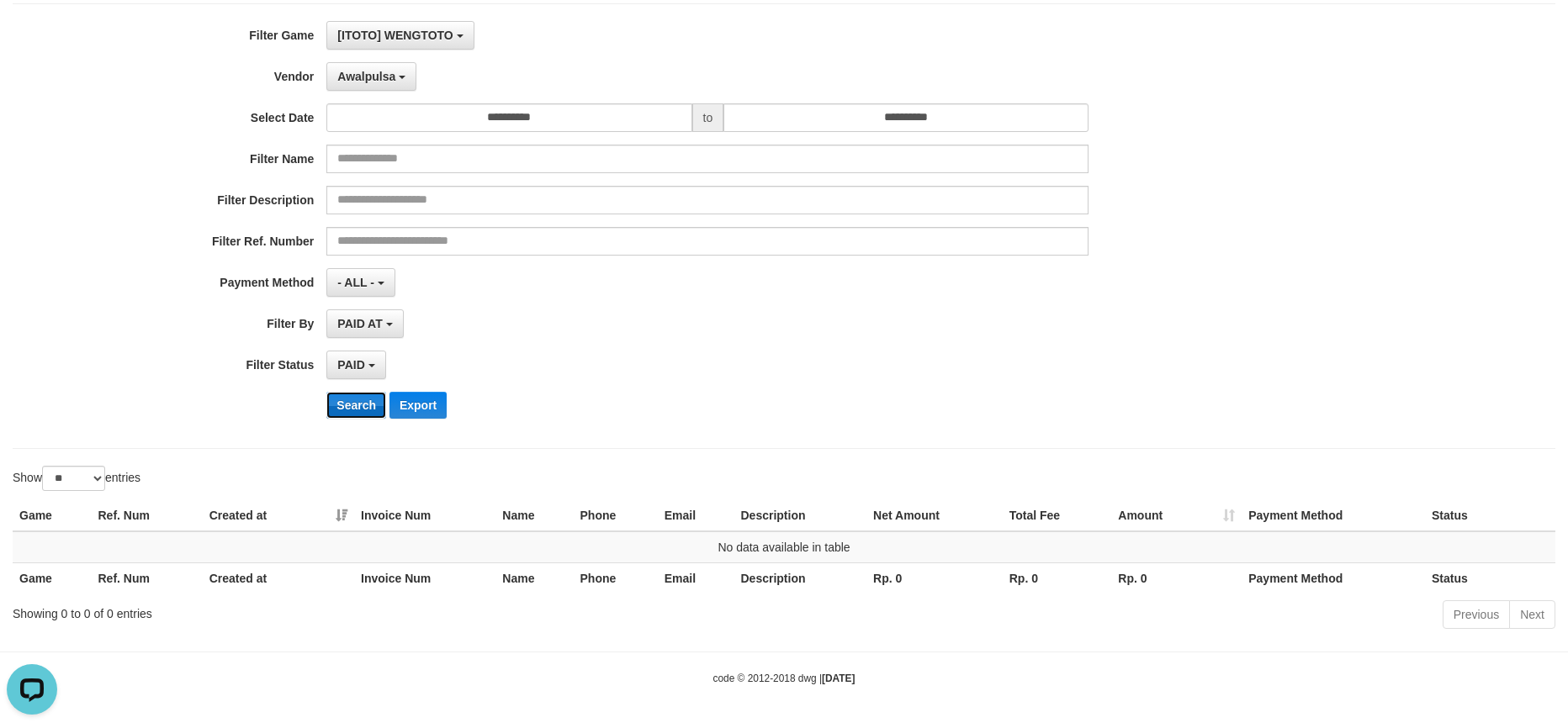 click on "Search" at bounding box center [356, 405] 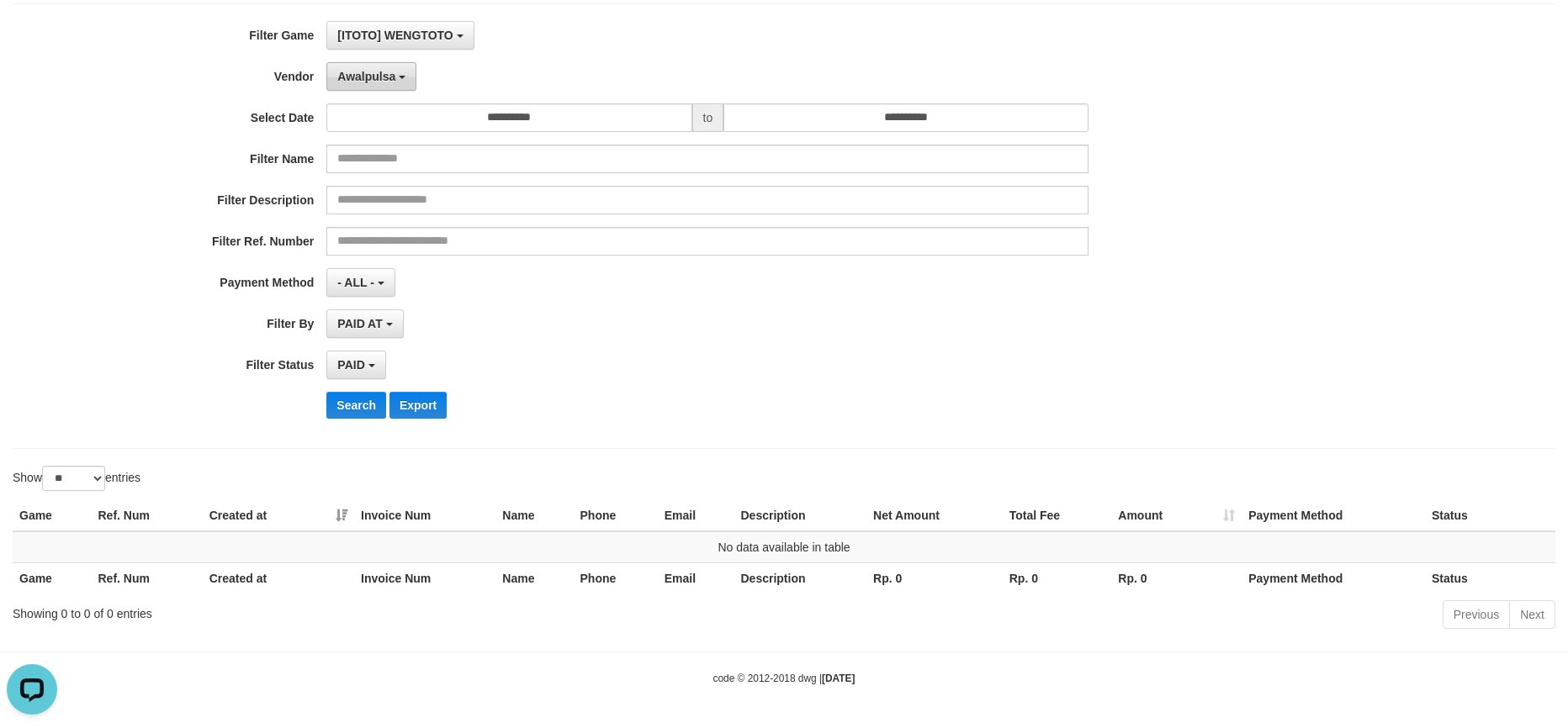 click on "Awalpulsa" at bounding box center [366, 76] 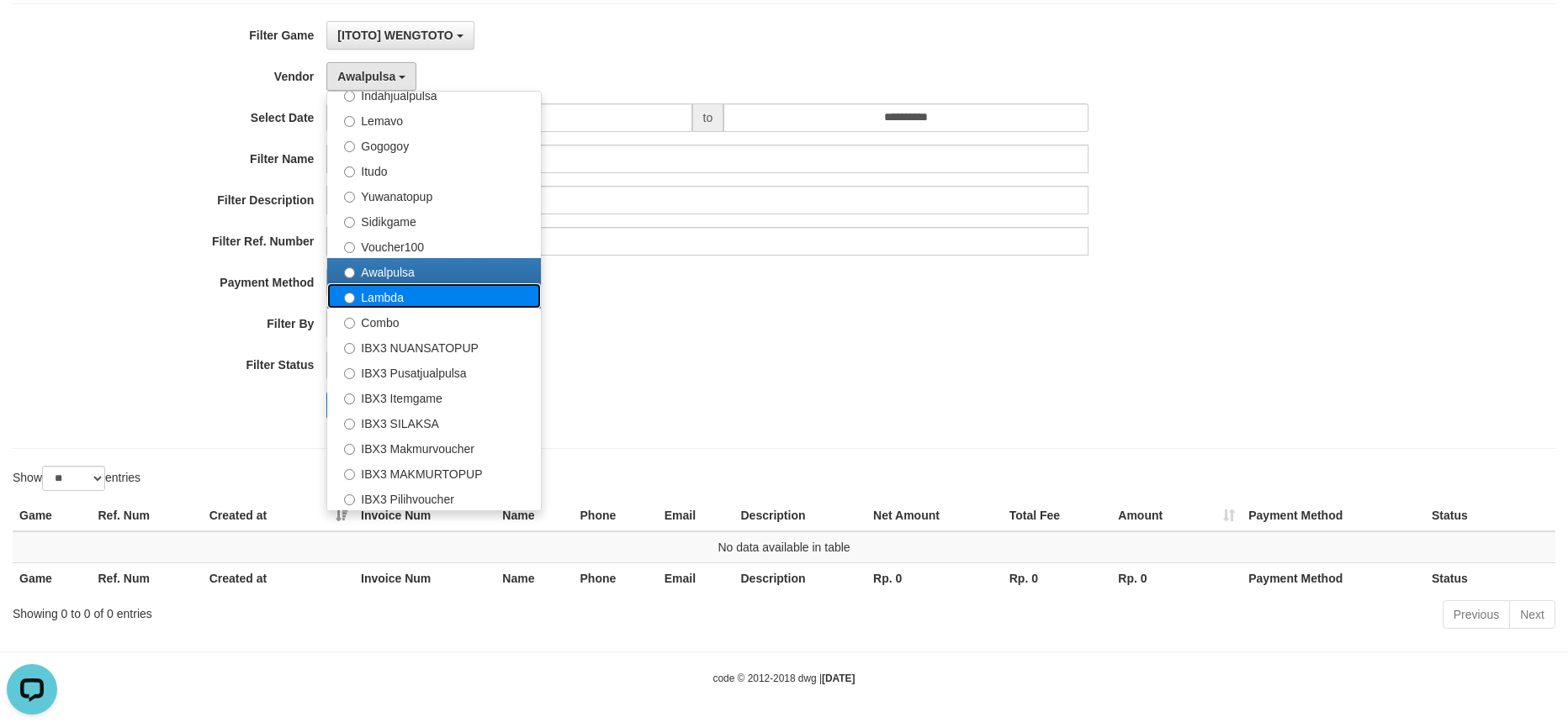 click on "Lambda" at bounding box center (434, 296) 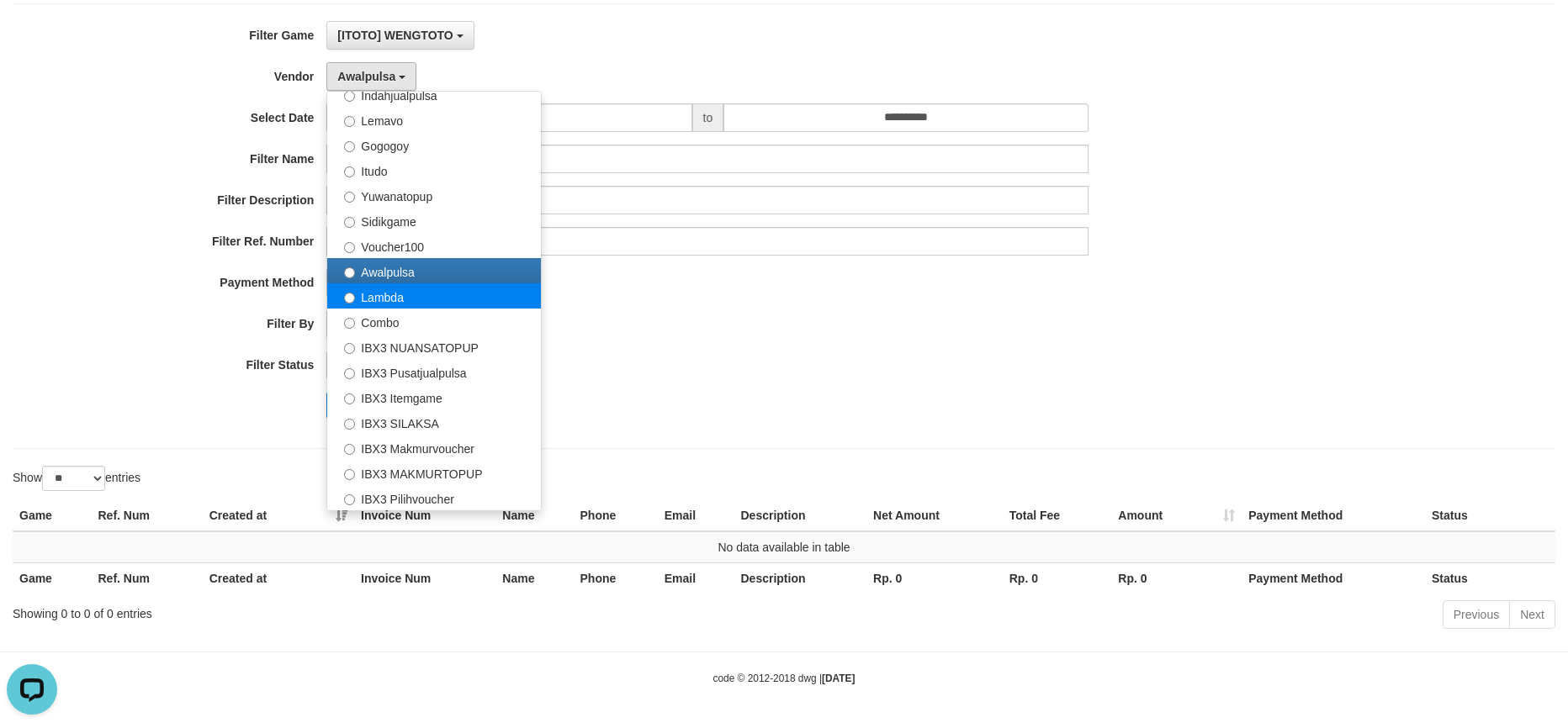 select on "**********" 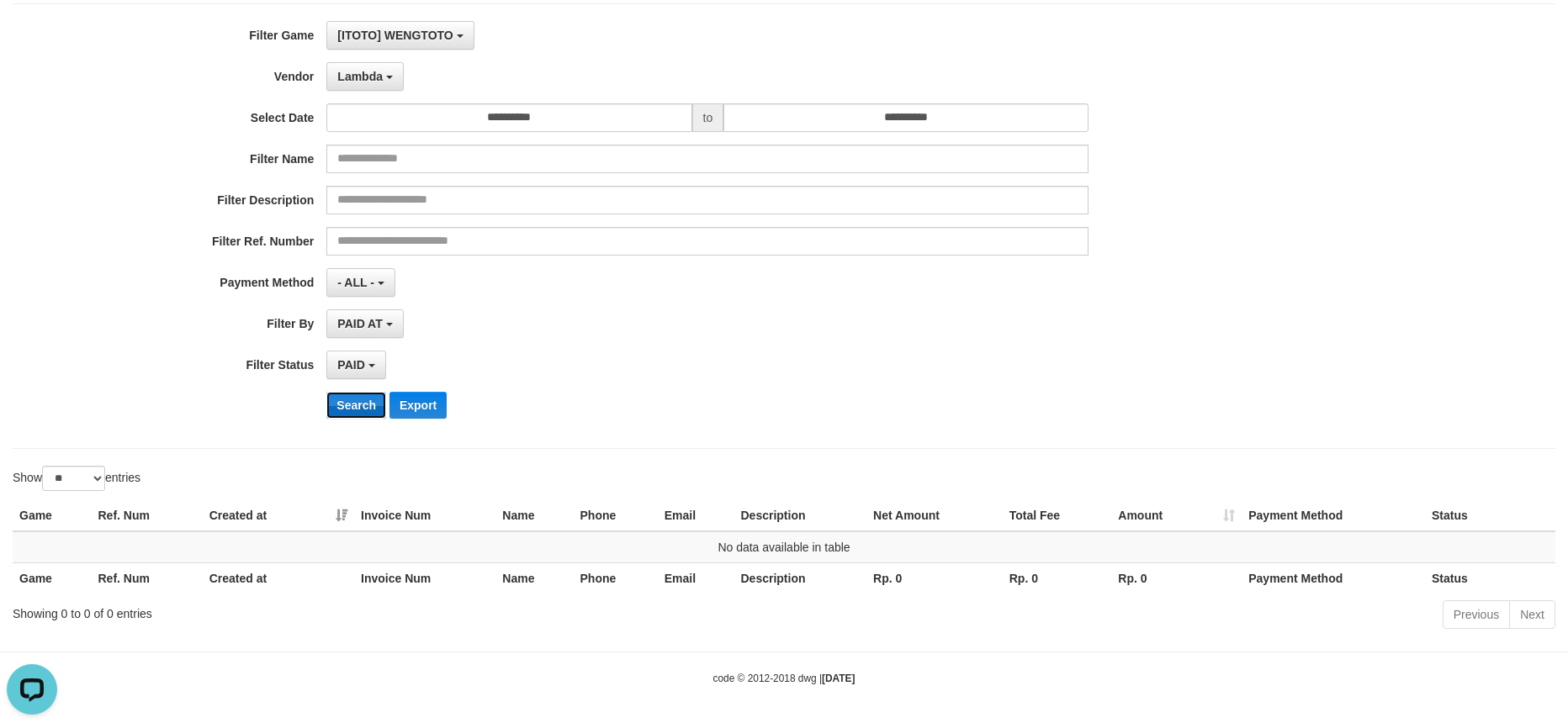 click on "Search" at bounding box center (356, 405) 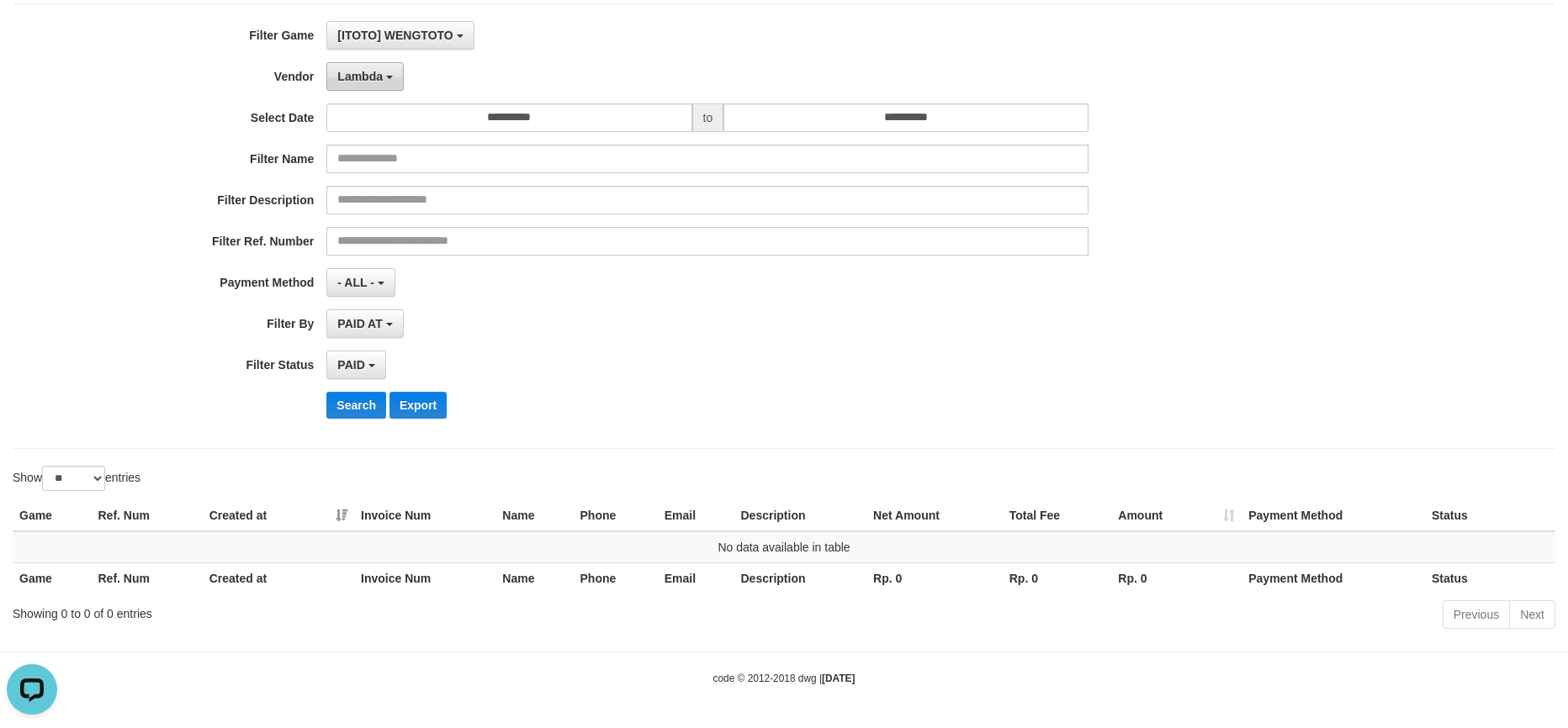 click on "Lambda" at bounding box center (360, 76) 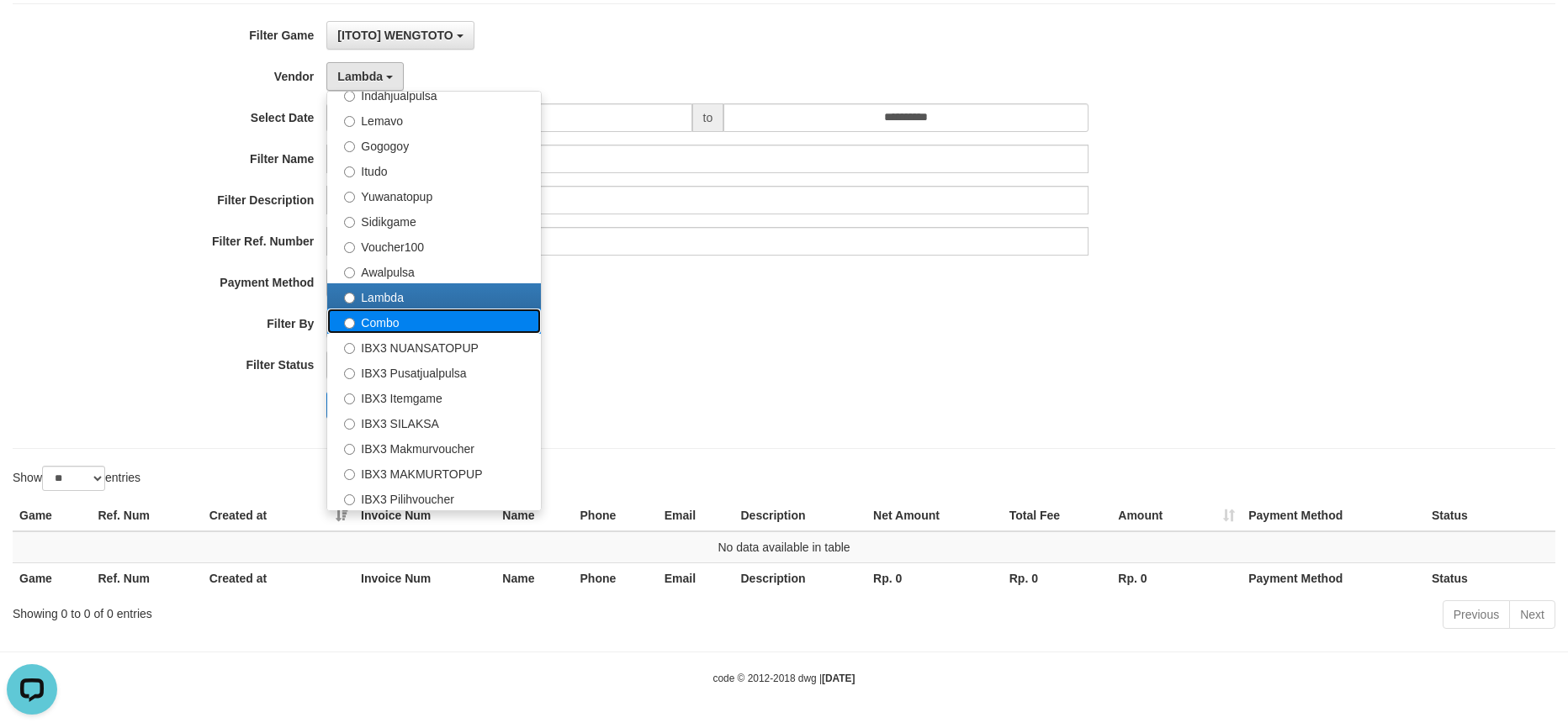 click on "Combo" at bounding box center (434, 321) 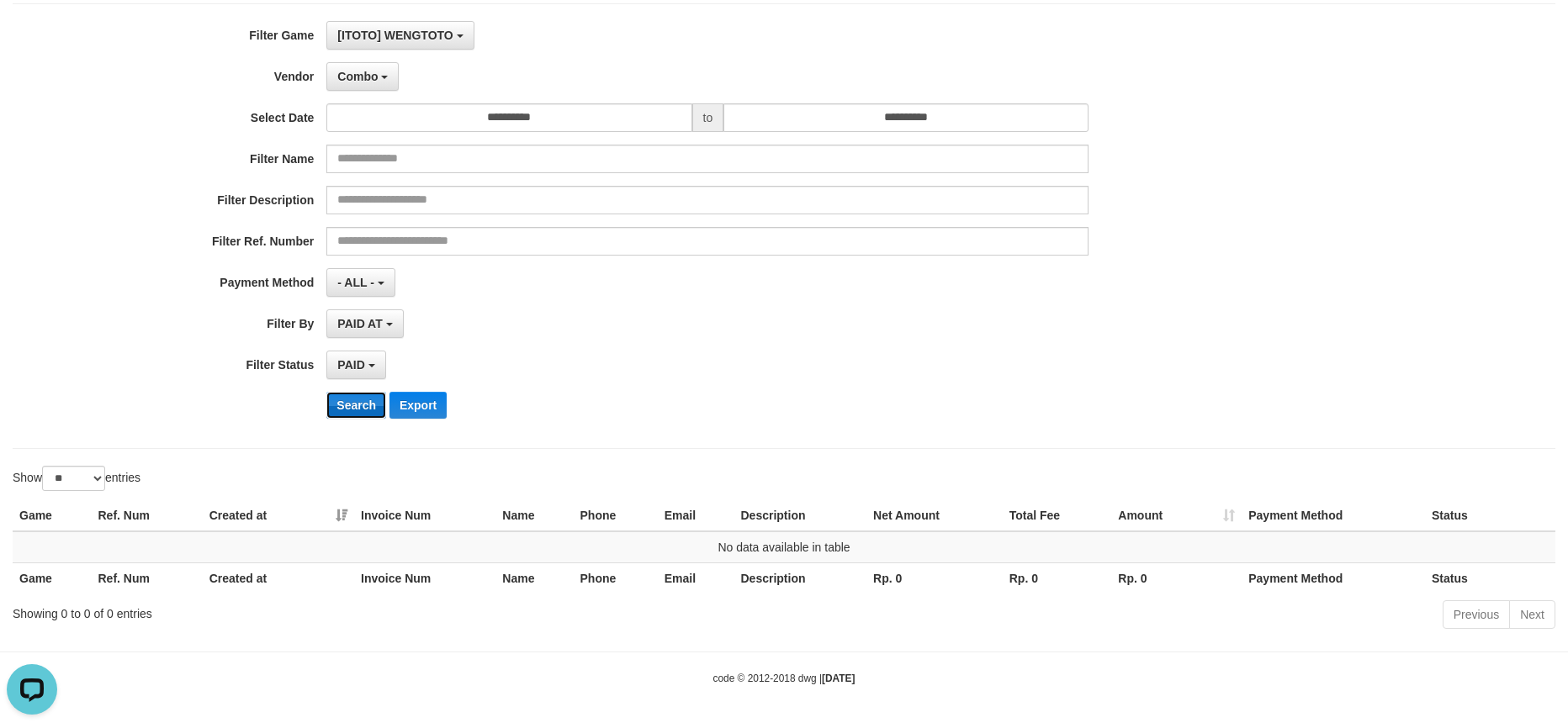 click on "Search" at bounding box center (356, 405) 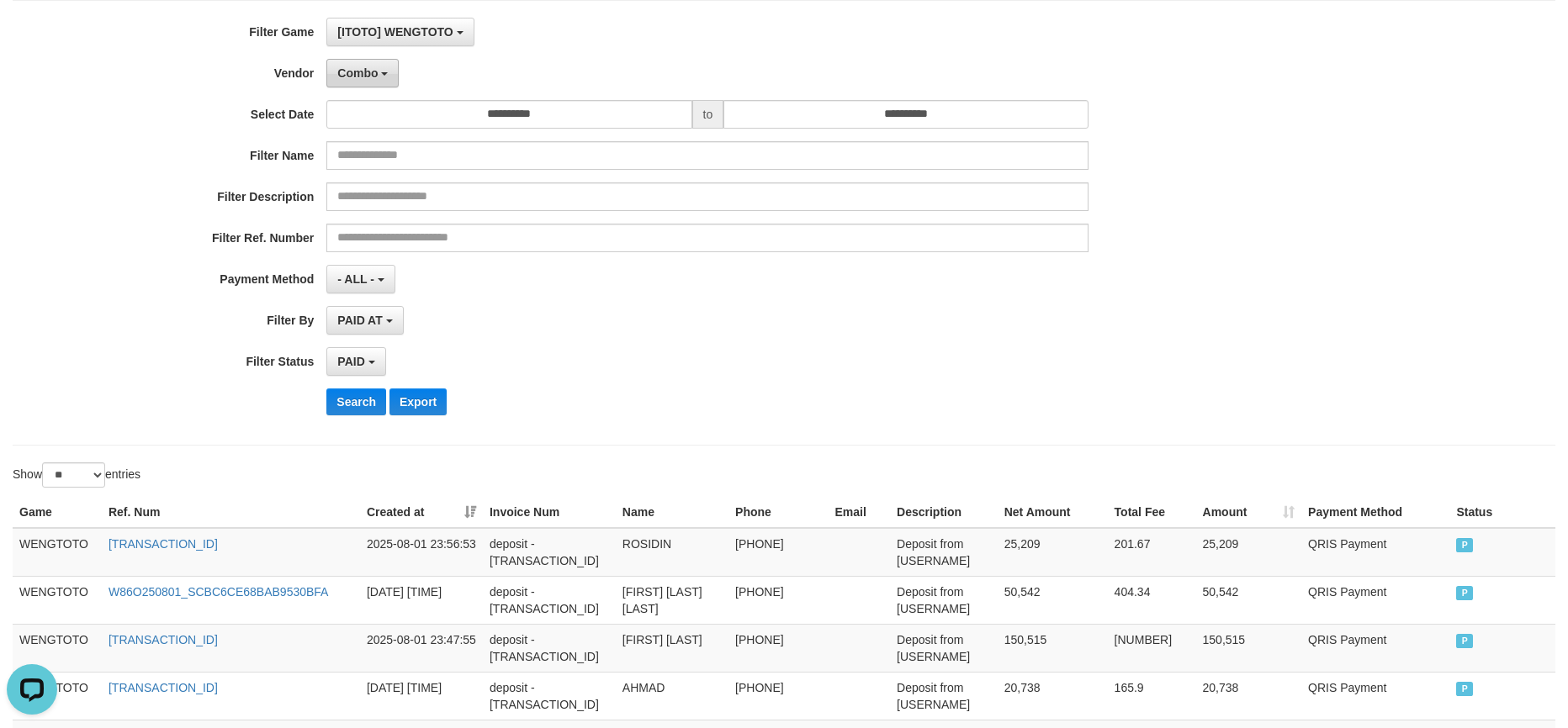 click on "Combo" at bounding box center [363, 73] 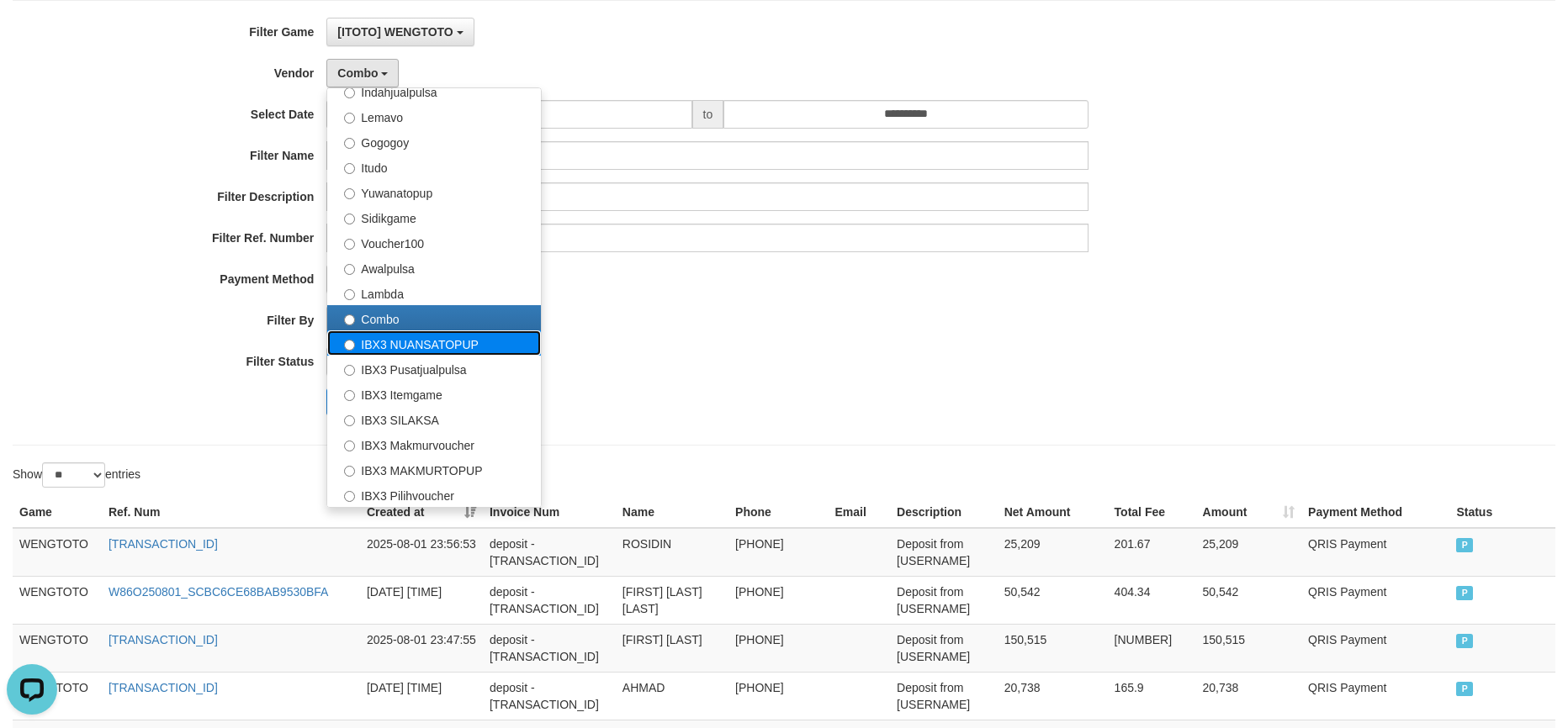 click on "IBX3 NUANSATOPUP" at bounding box center (434, 343) 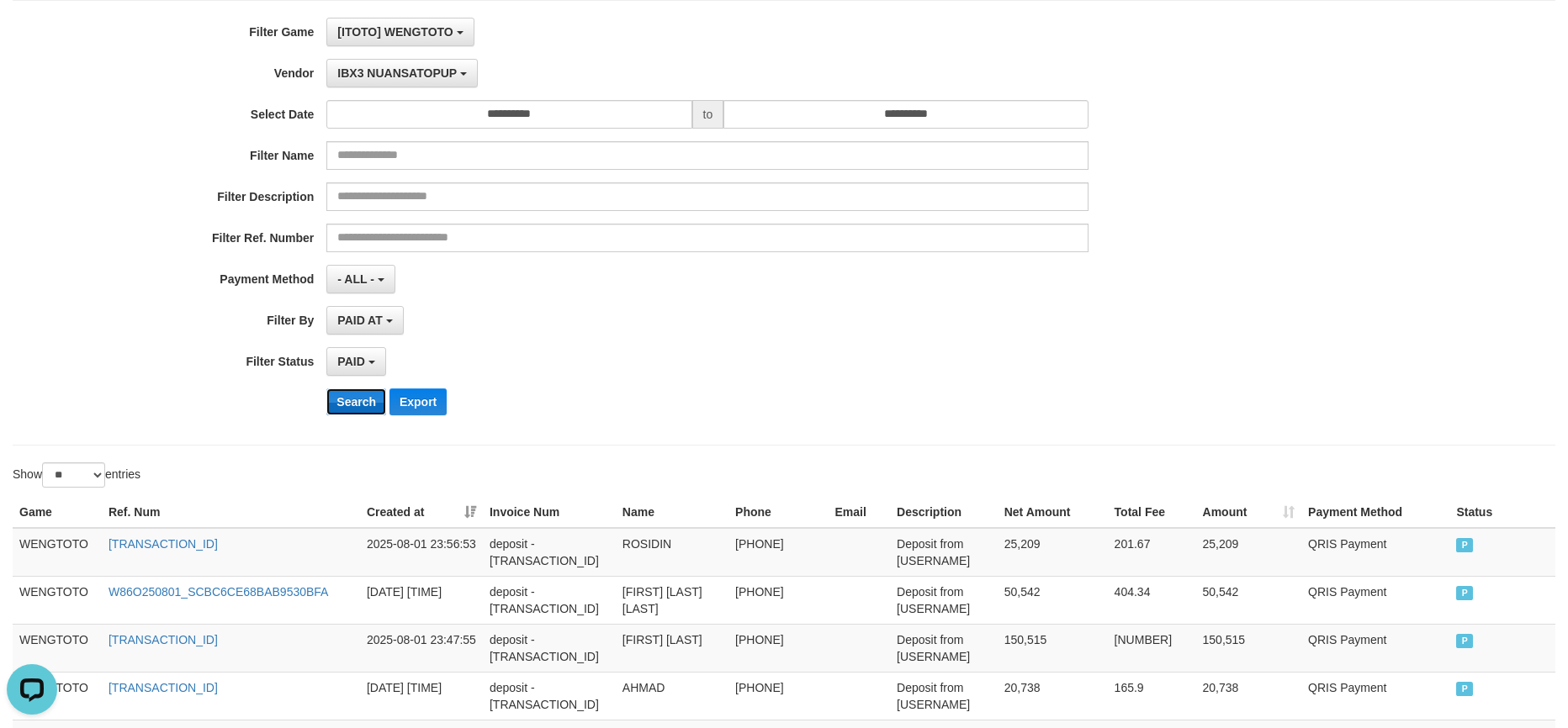 click on "Search" at bounding box center (356, 402) 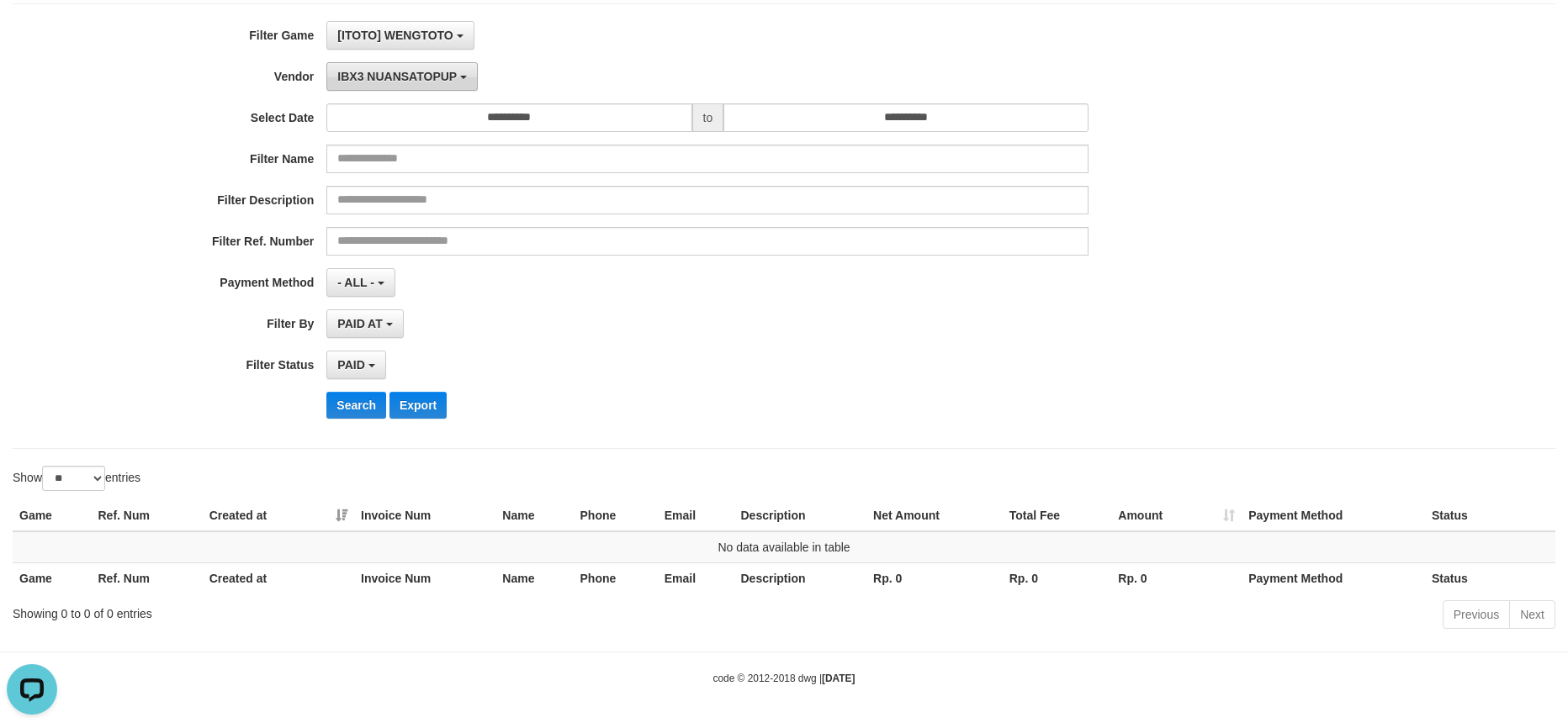 click on "IBX3 NUANSATOPUP" at bounding box center (397, 76) 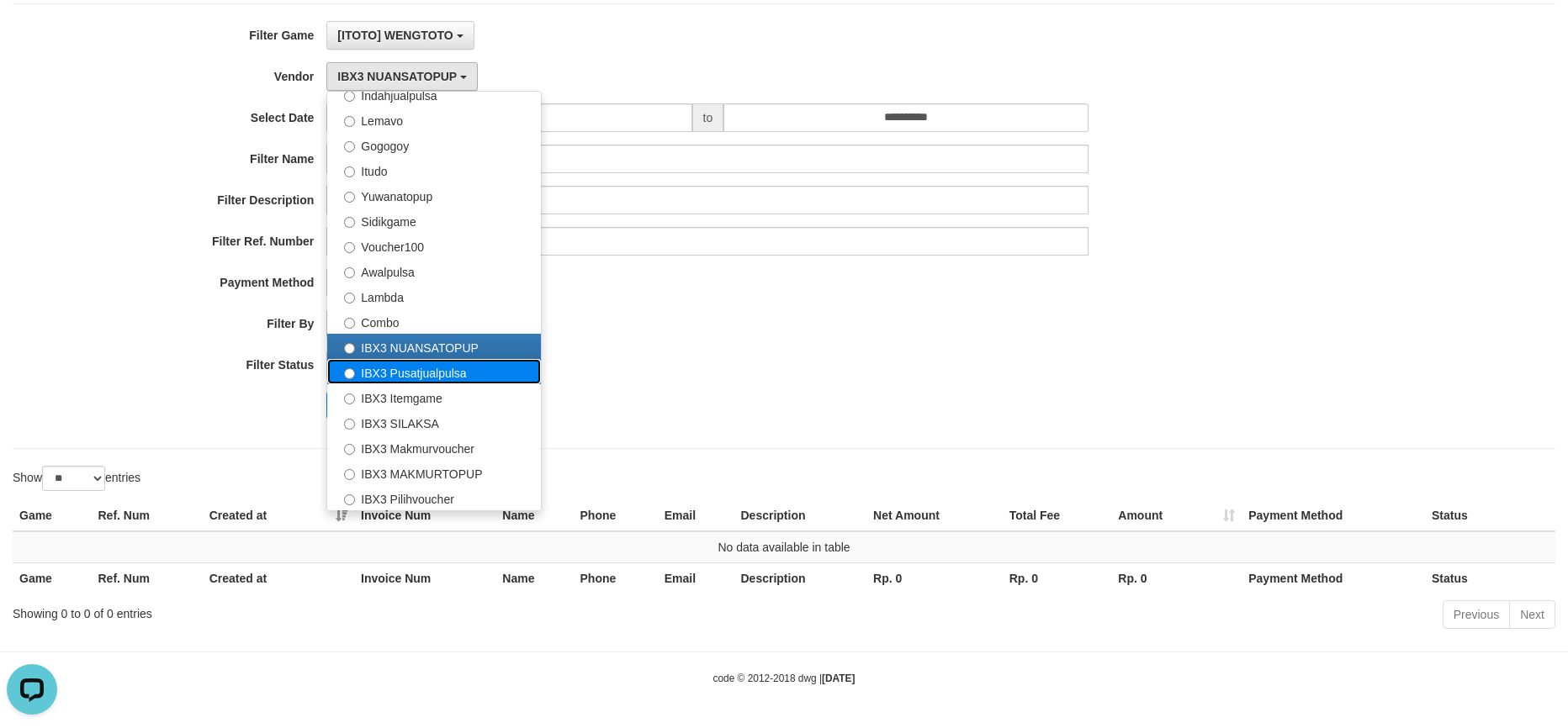 click on "IBX3 Pusatjualpulsa" at bounding box center (434, 372) 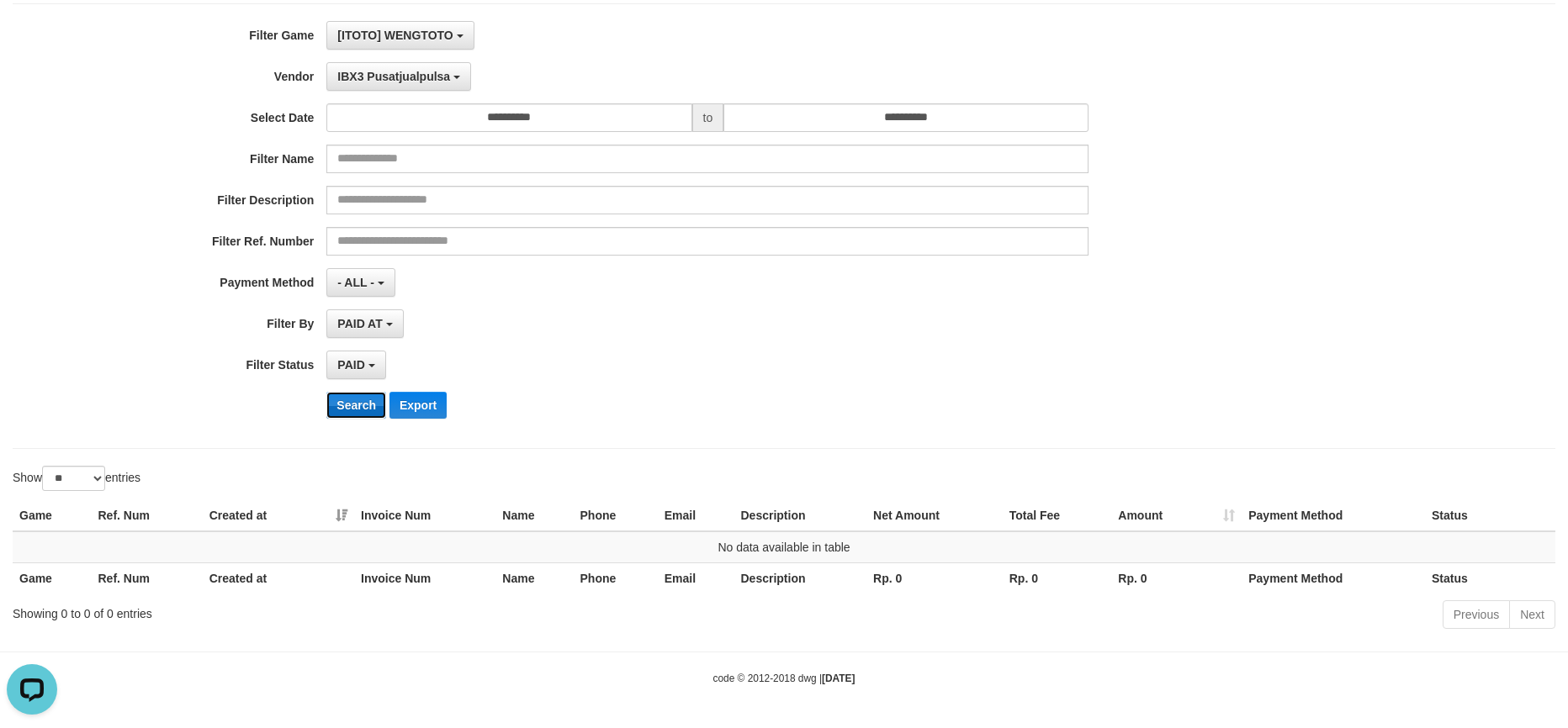 click on "Search" at bounding box center [356, 405] 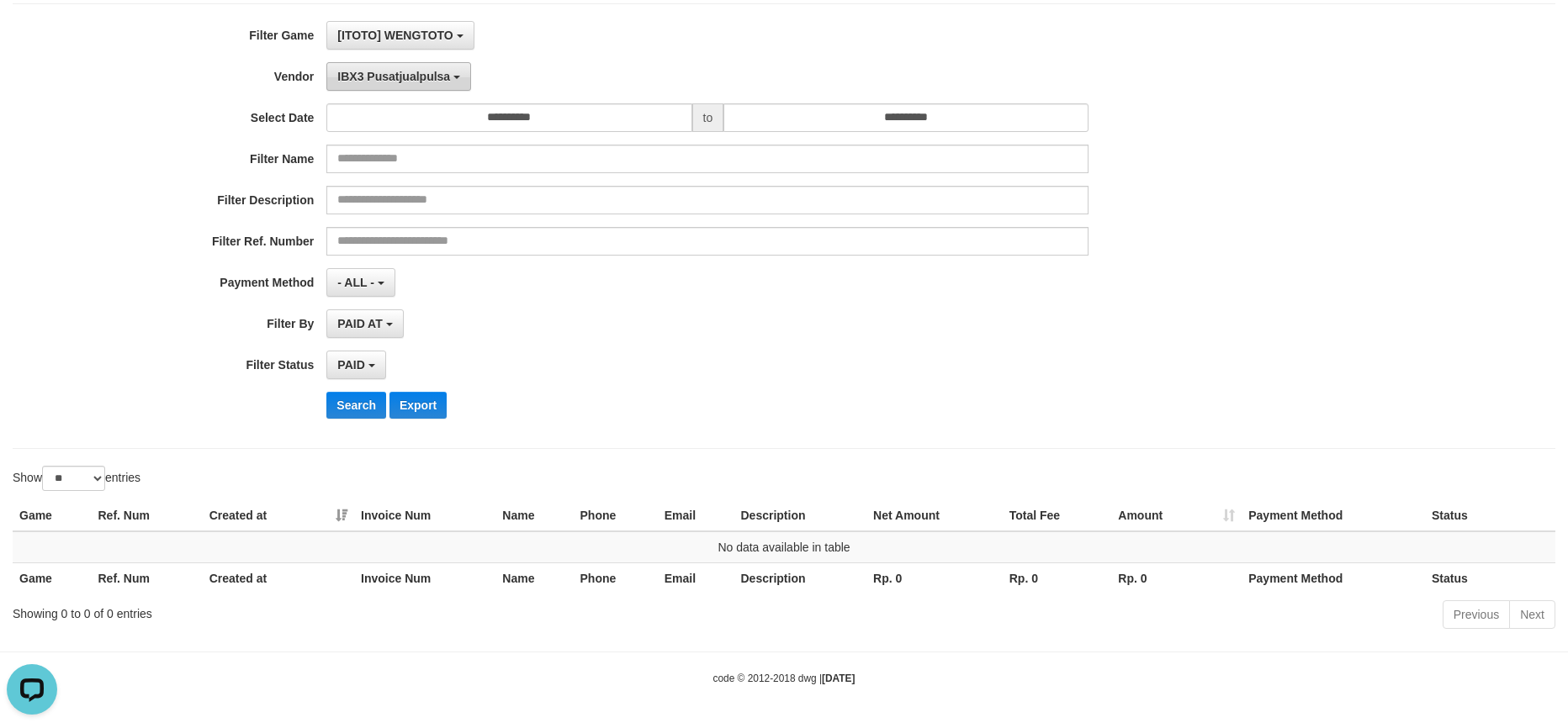 click on "IBX3 Pusatjualpulsa" at bounding box center [394, 76] 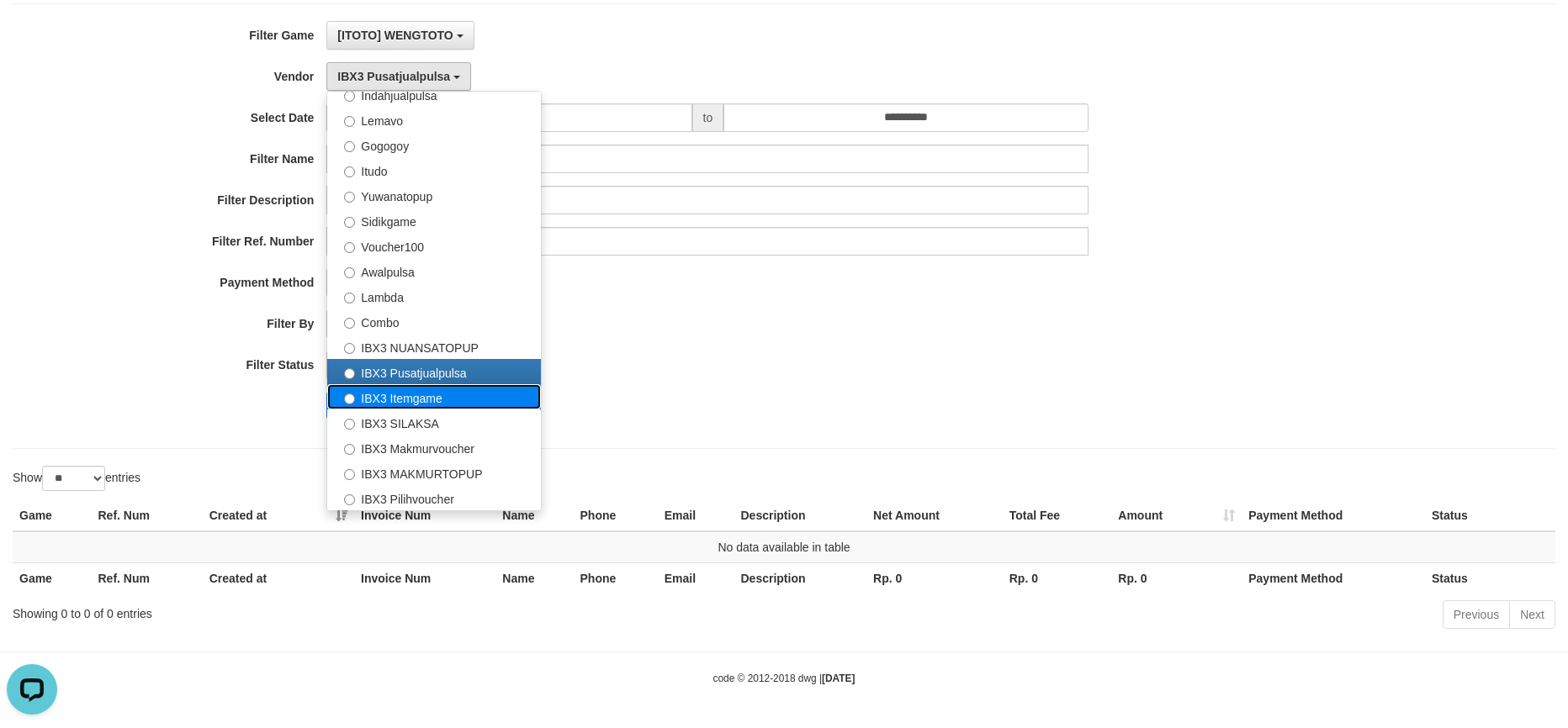 click on "IBX3 Itemgame" at bounding box center [434, 397] 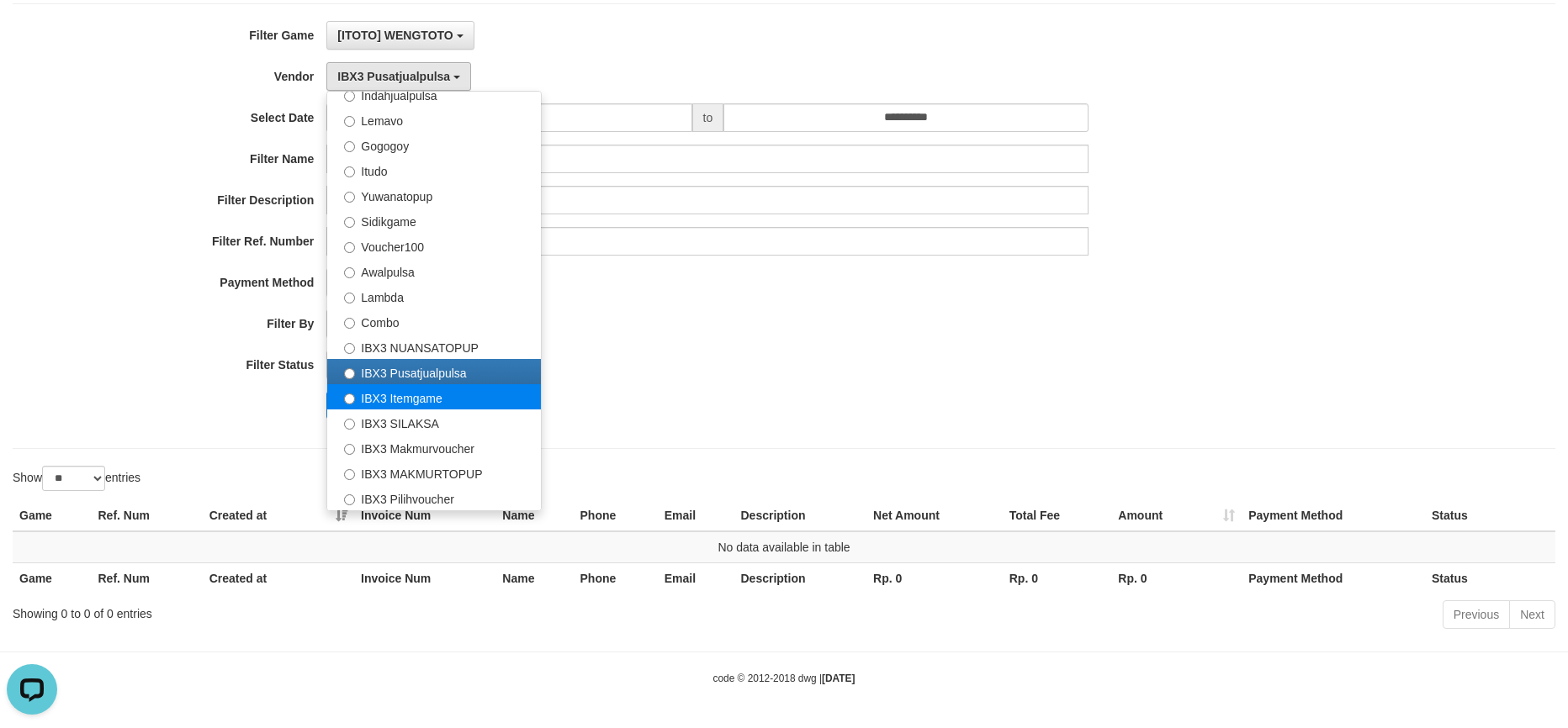 select on "**********" 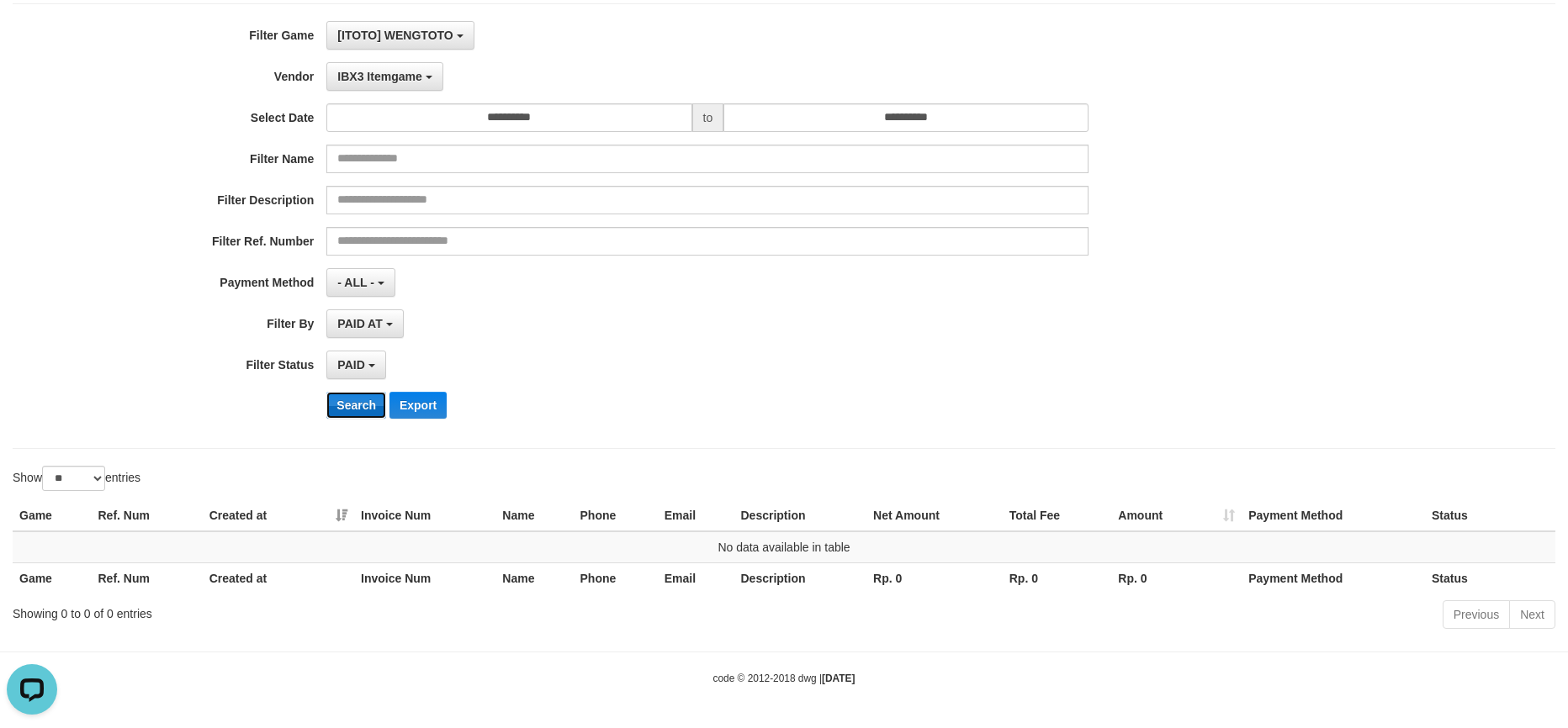 click on "Search" at bounding box center [356, 405] 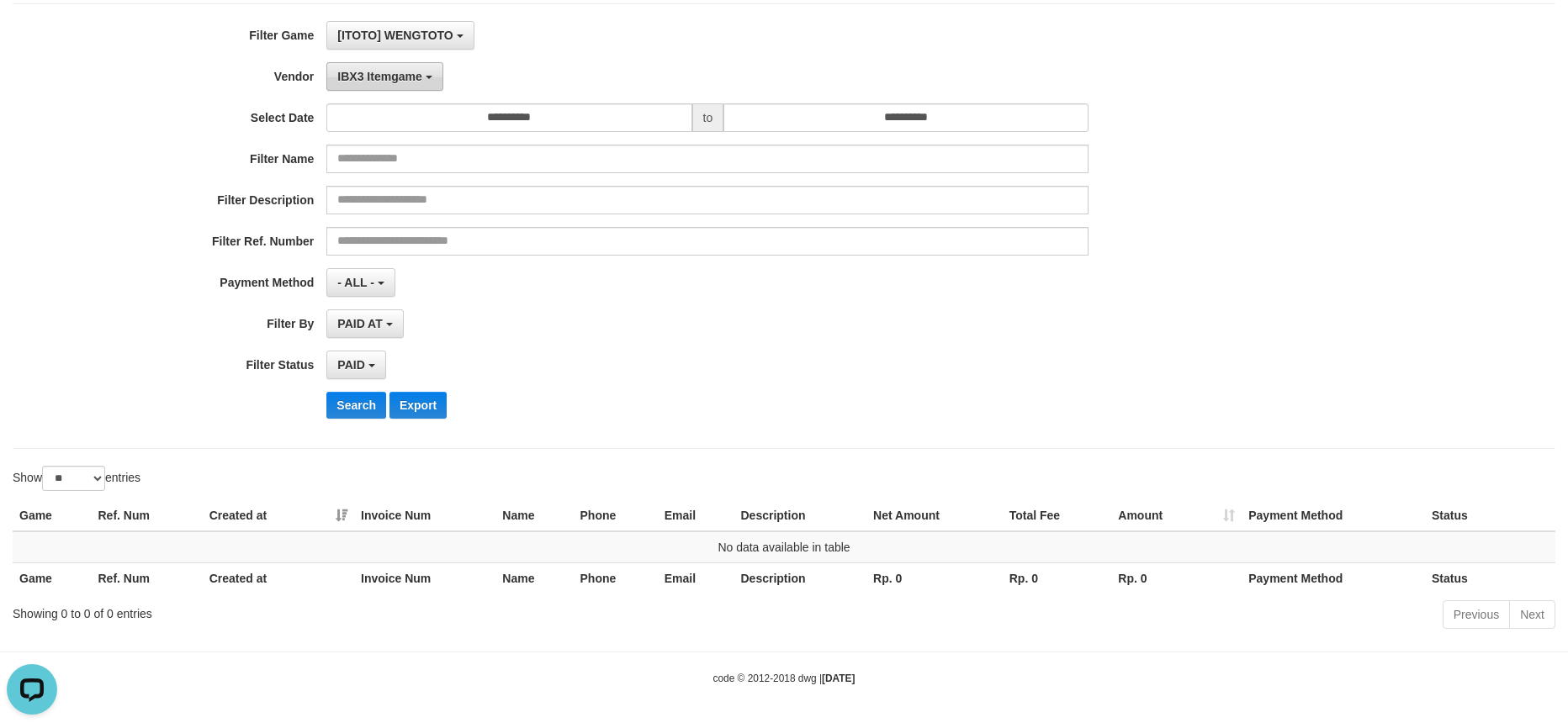 click on "IBX3 Itemgame" at bounding box center [379, 76] 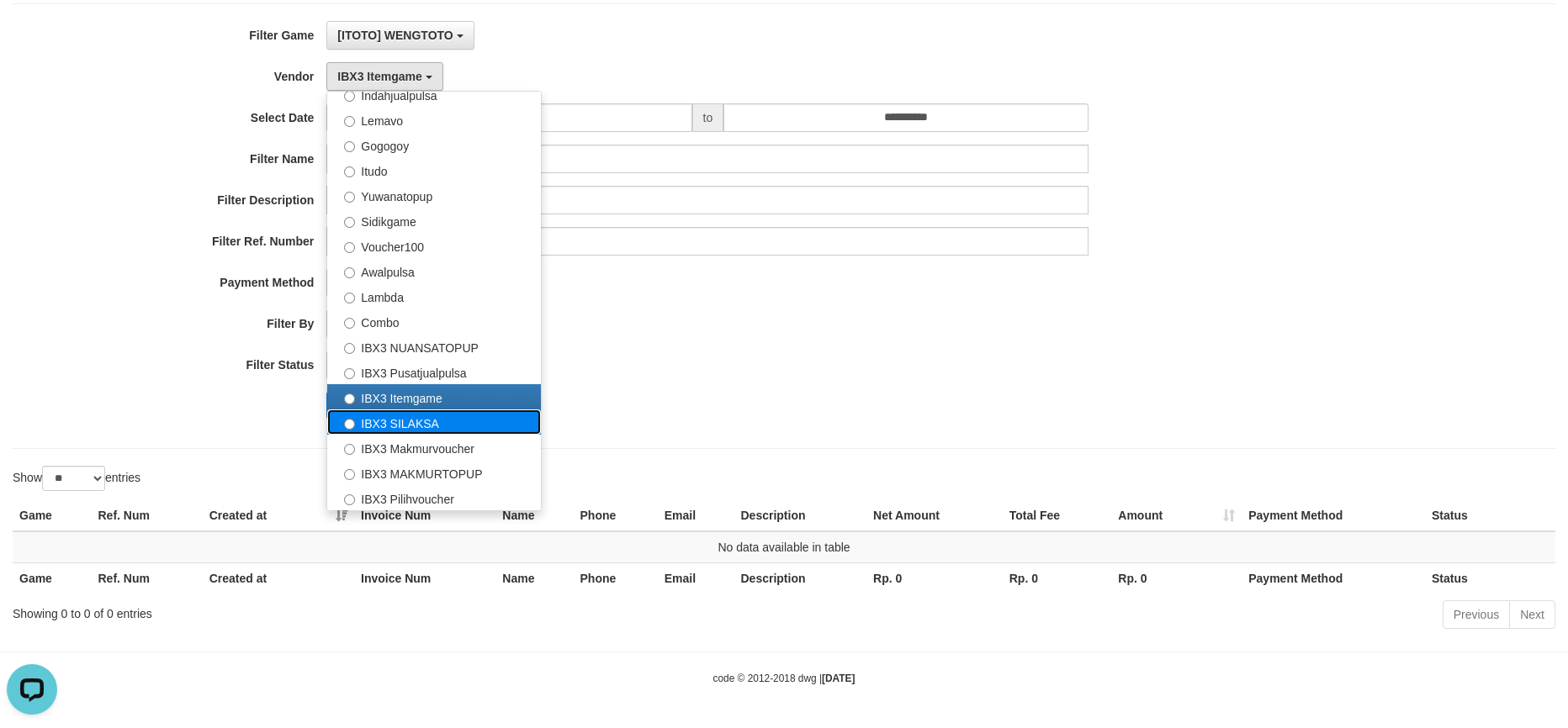click on "IBX3 SILAKSA" at bounding box center (434, 422) 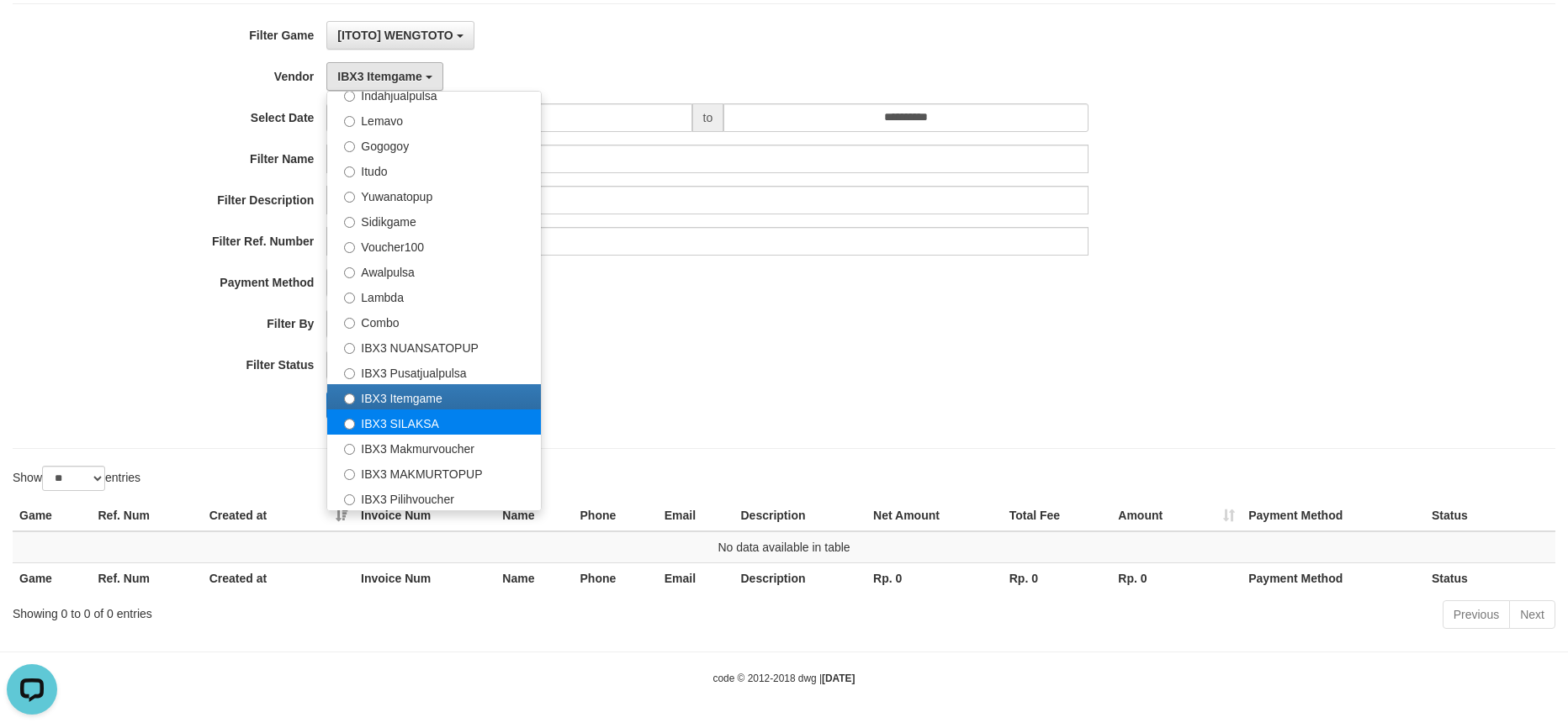 select on "**********" 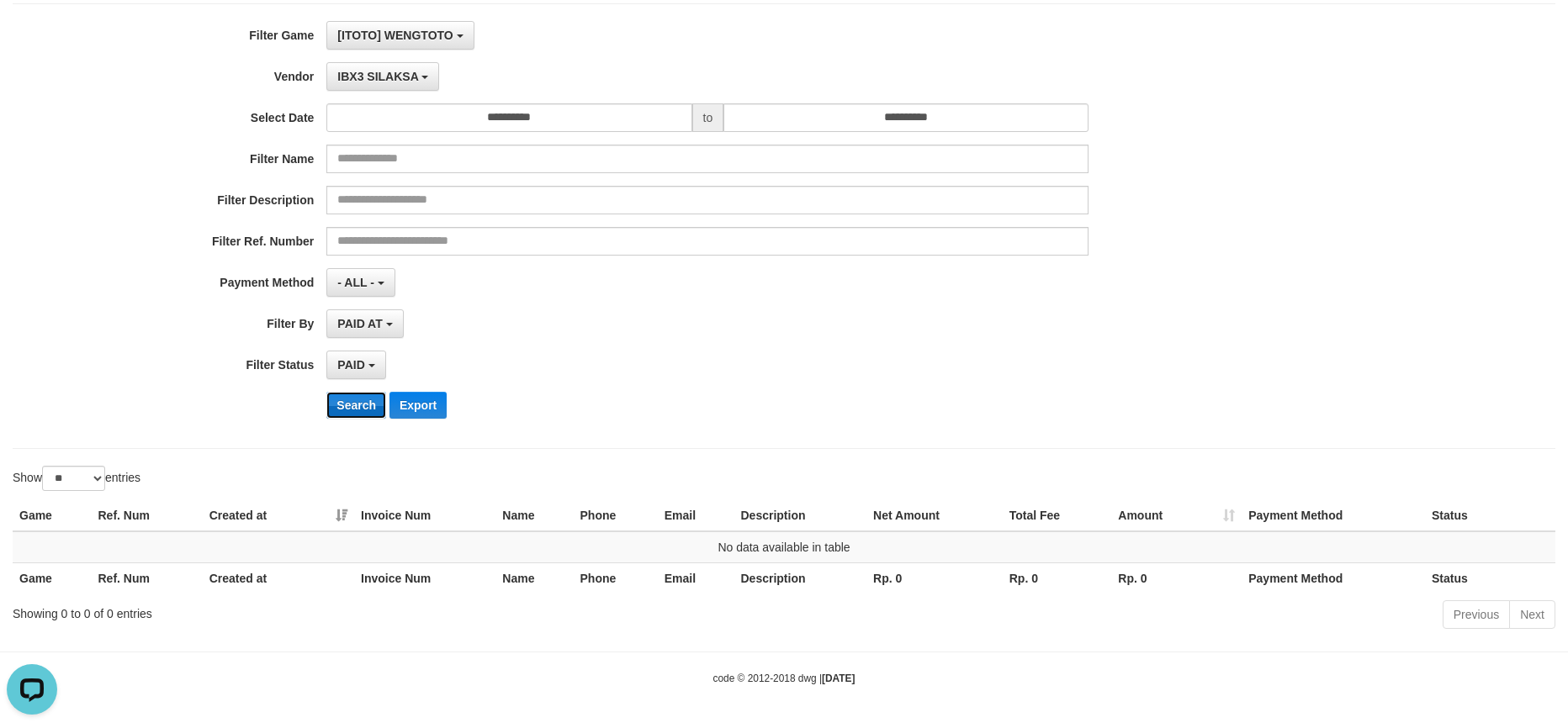 click on "Search" at bounding box center (356, 405) 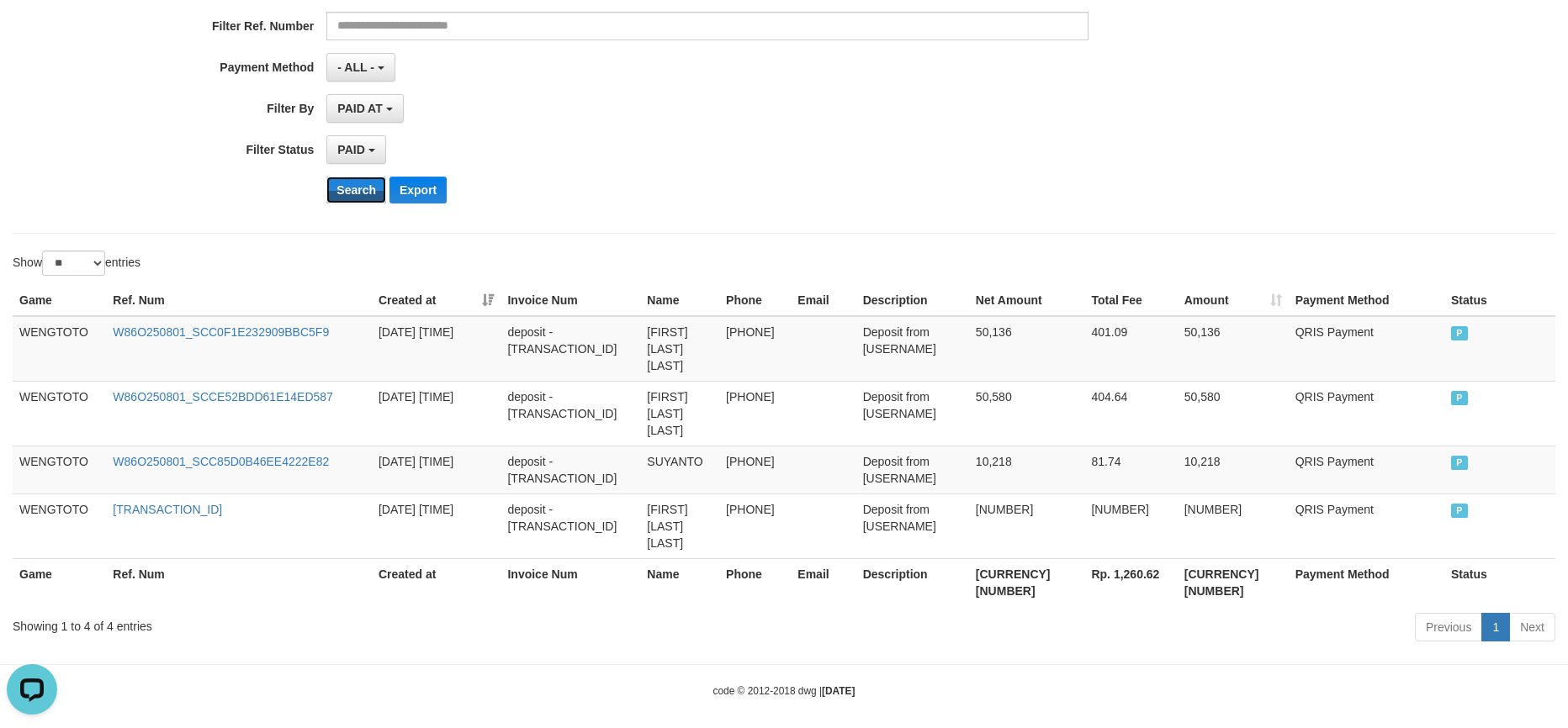 scroll, scrollTop: 0, scrollLeft: 0, axis: both 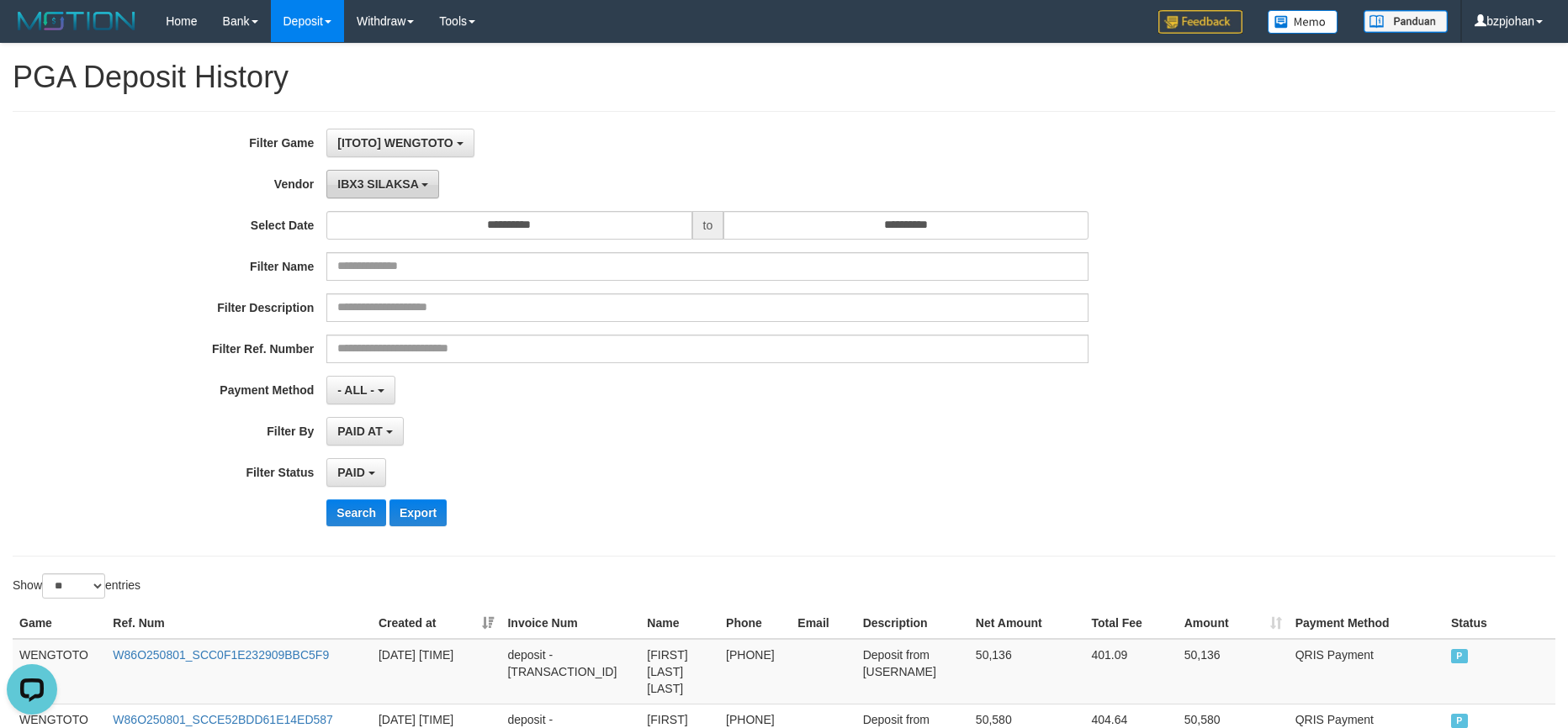 click on "IBX3 SILAKSA" at bounding box center (378, 184) 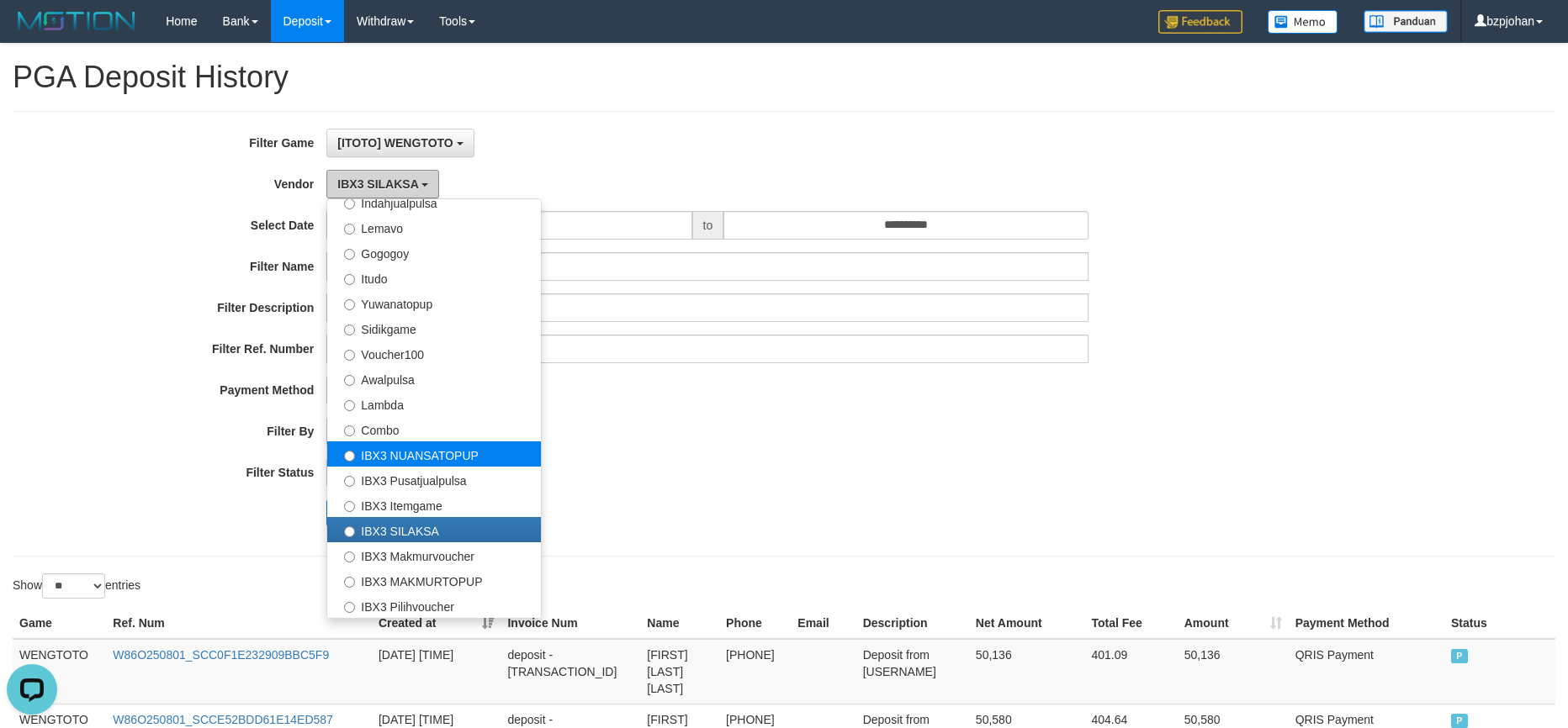 scroll, scrollTop: 112, scrollLeft: 0, axis: vertical 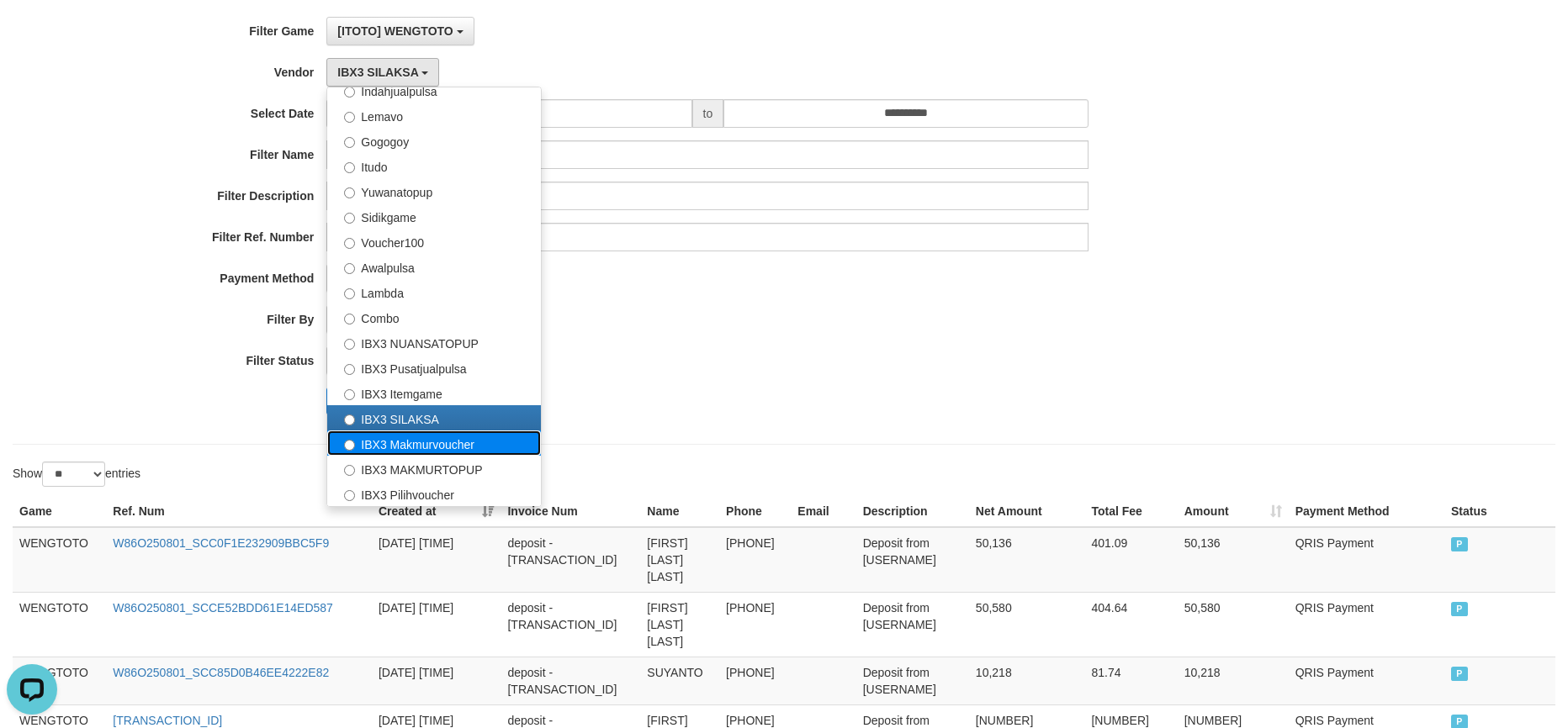 click on "IBX3 Makmurvoucher" at bounding box center [434, 443] 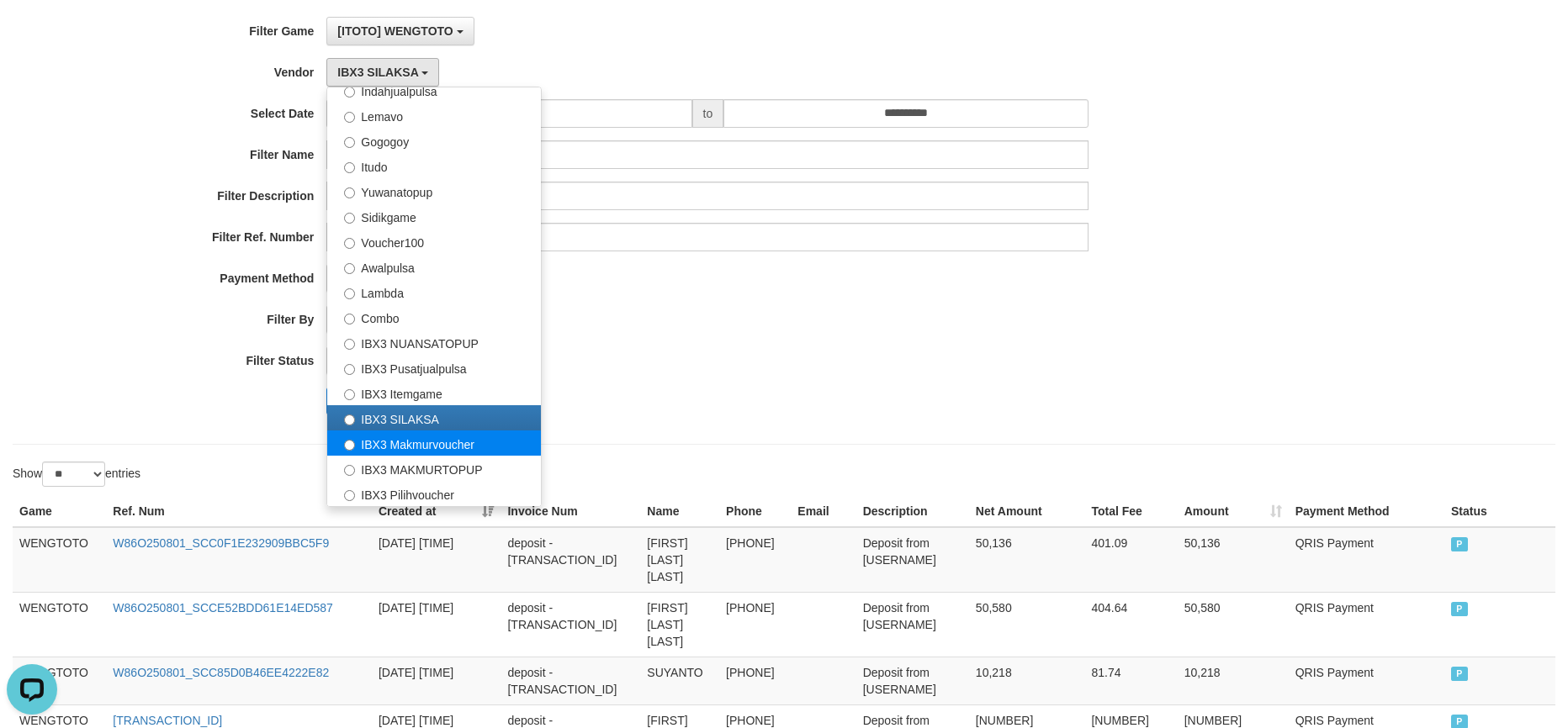 select on "**********" 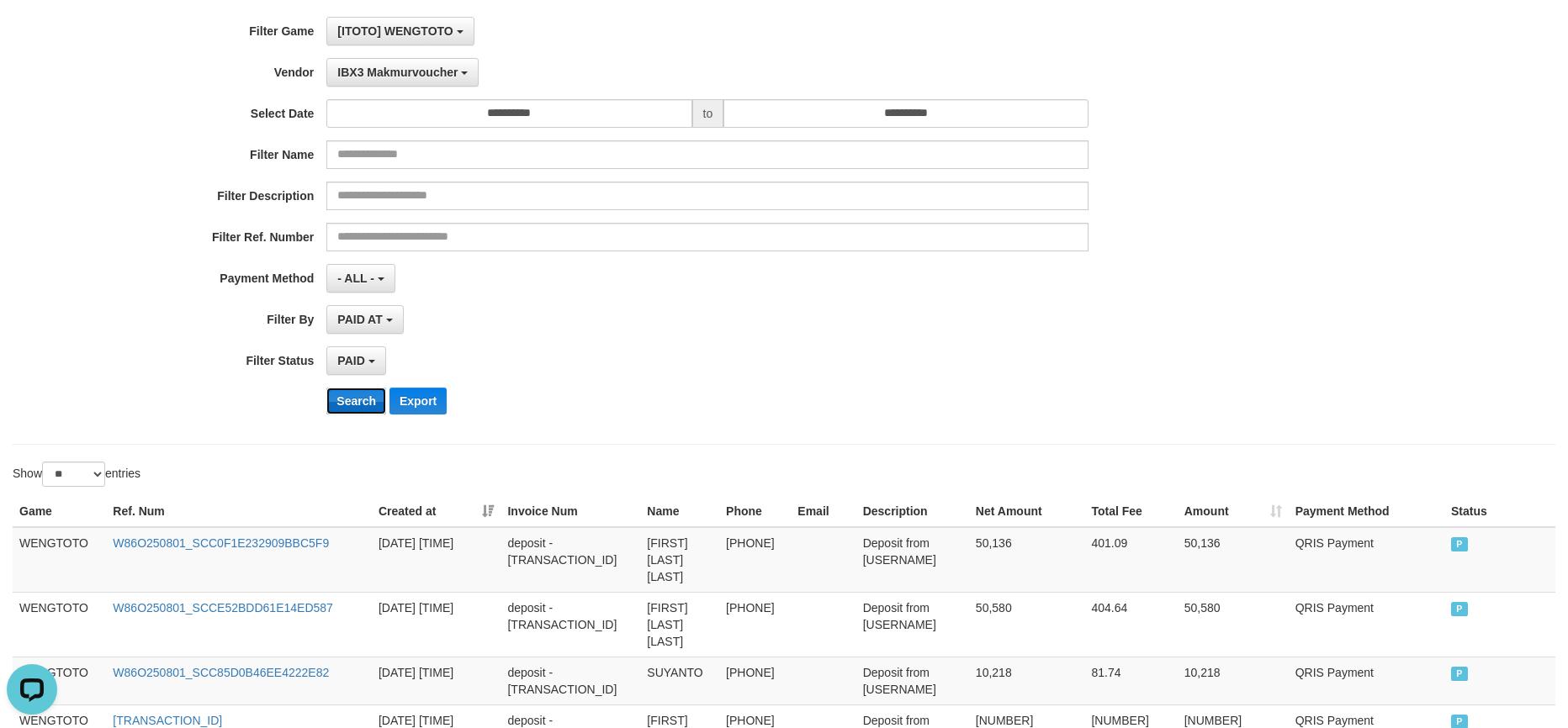 click on "Search" at bounding box center (356, 401) 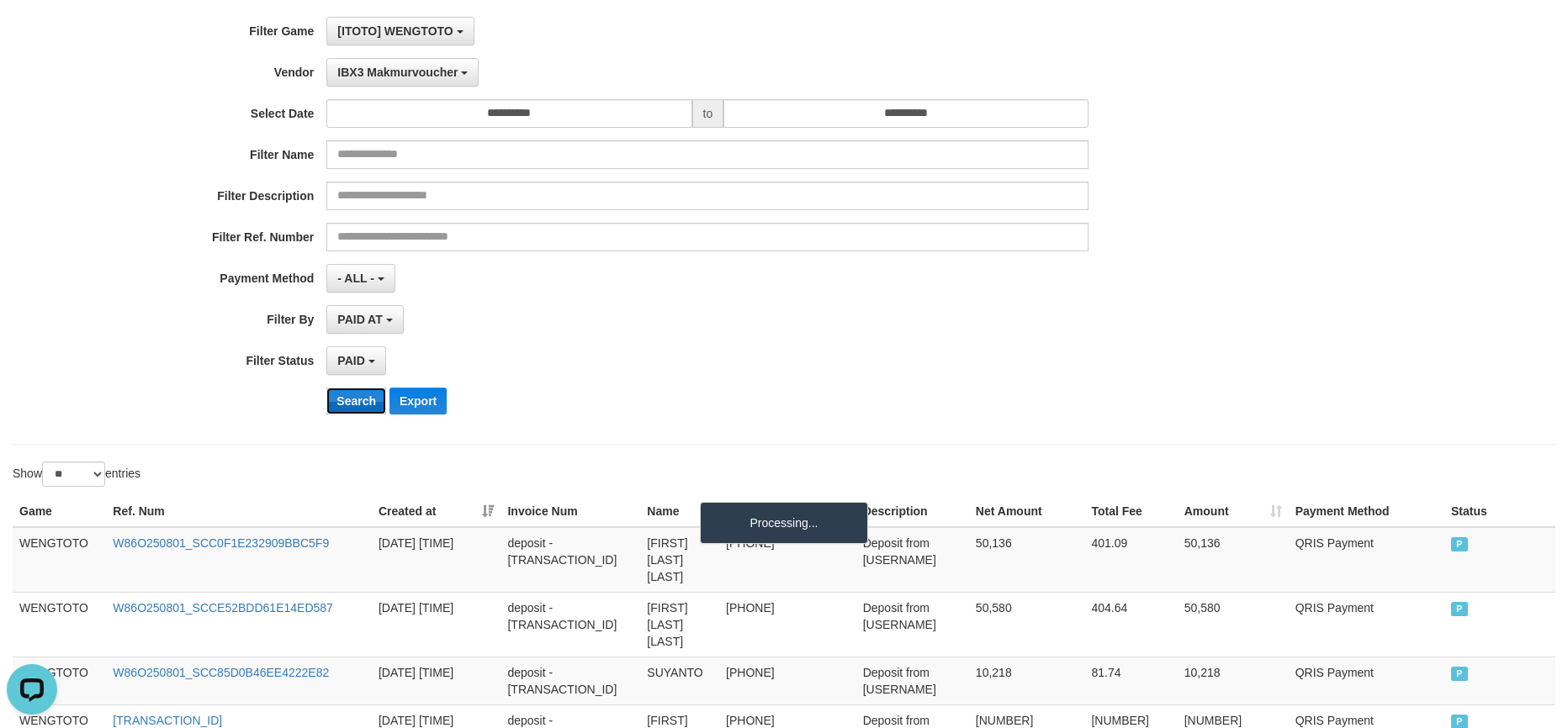 scroll, scrollTop: 111, scrollLeft: 0, axis: vertical 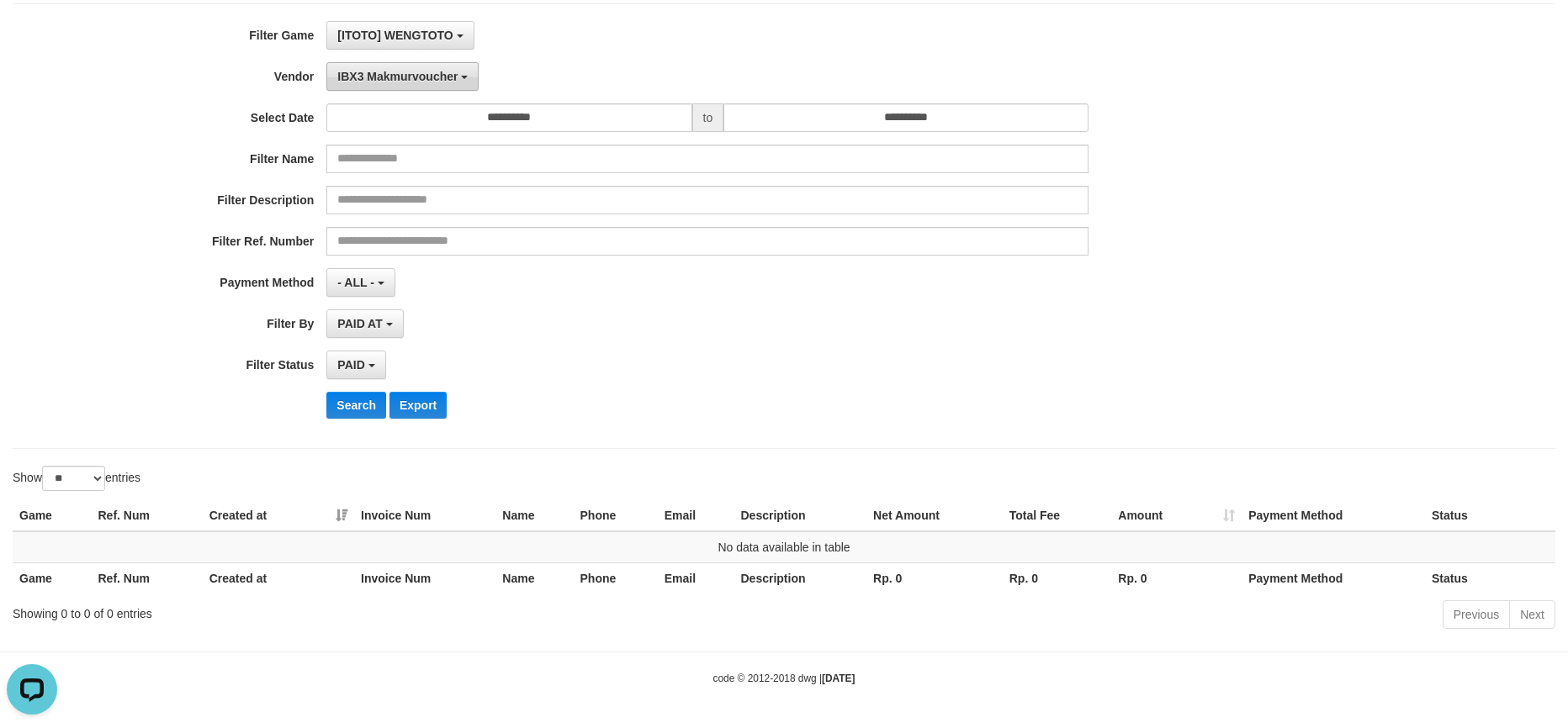 click on "IBX3 Makmurvoucher" at bounding box center [397, 76] 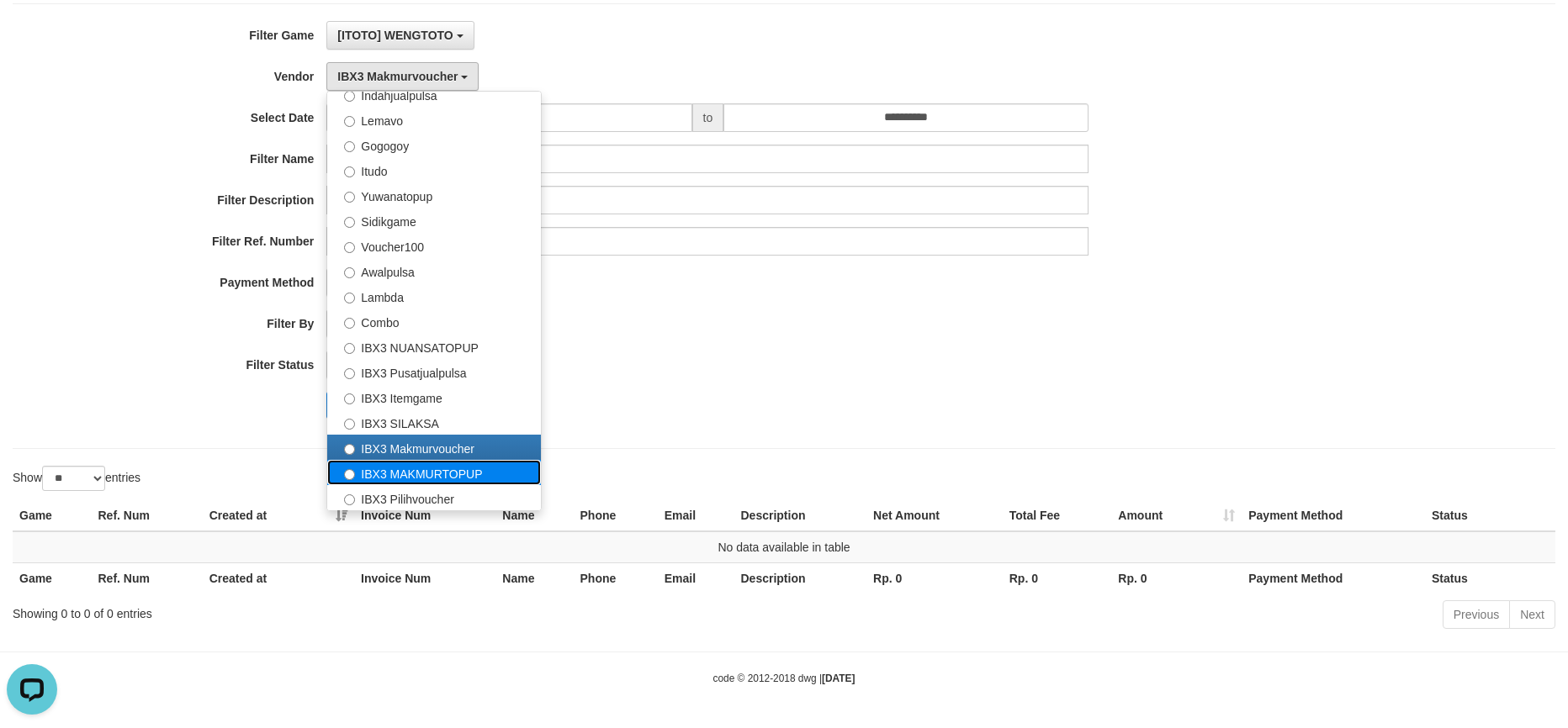 click on "IBX3 MAKMURTOPUP" at bounding box center [434, 472] 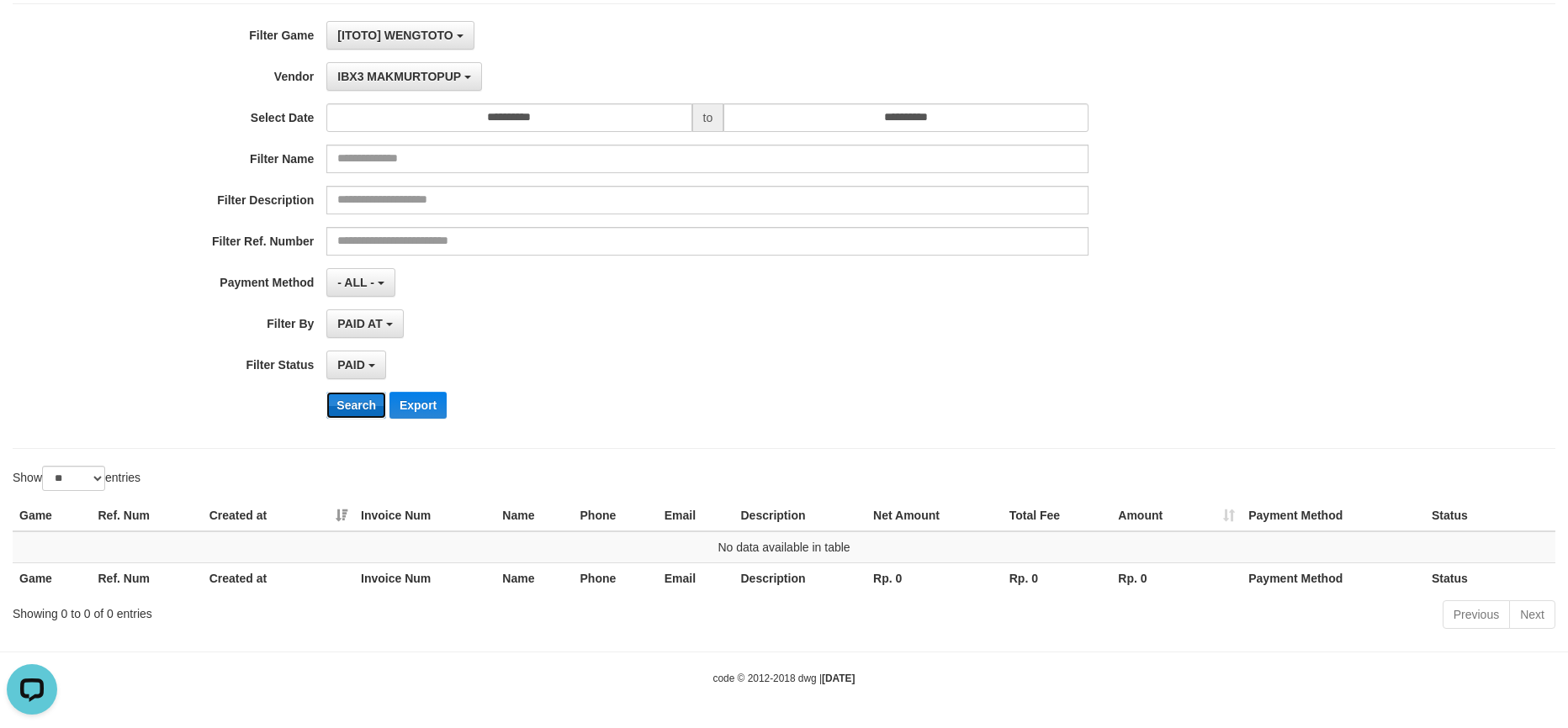 click on "Search" at bounding box center [356, 405] 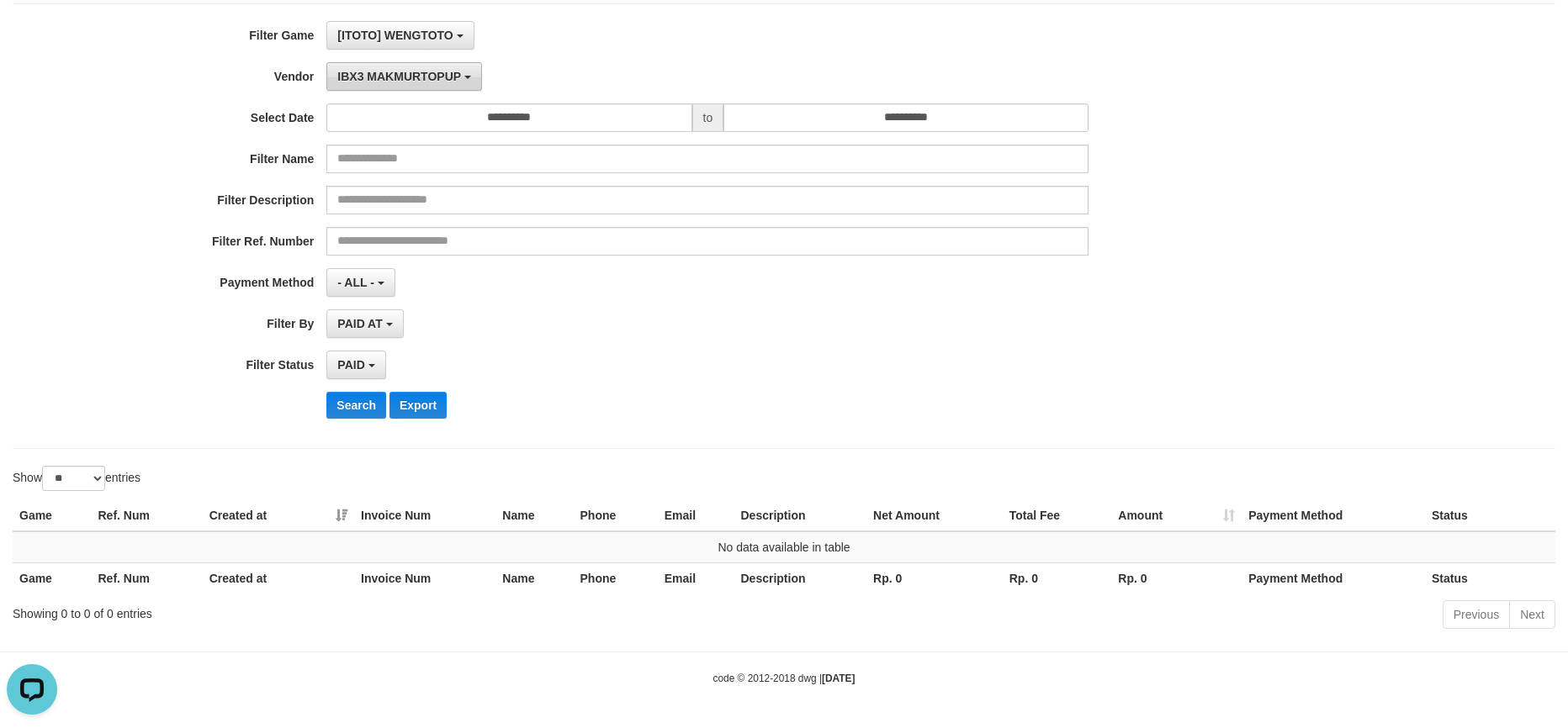 click on "IBX3 MAKMURTOPUP" at bounding box center [399, 76] 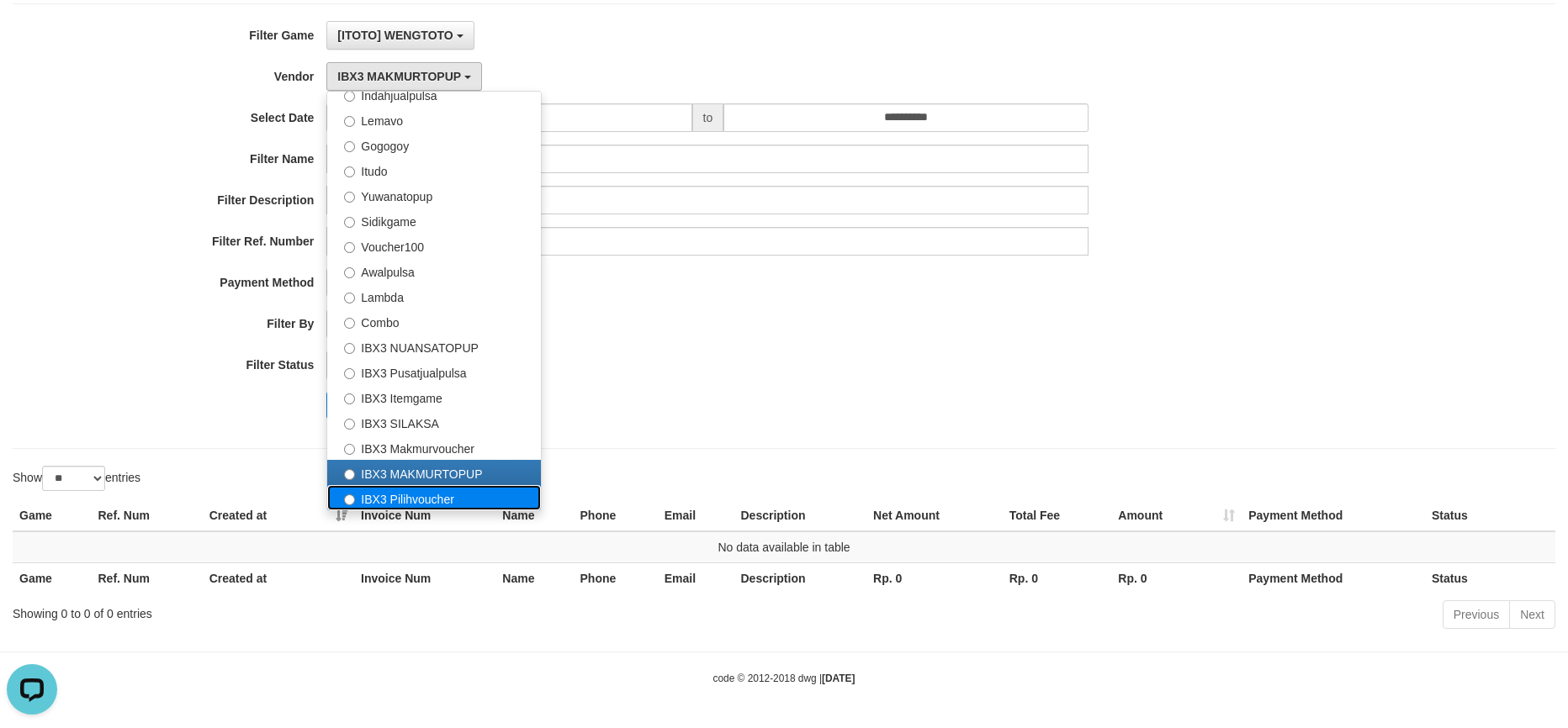 click on "IBX3 Pilihvoucher" at bounding box center [434, 498] 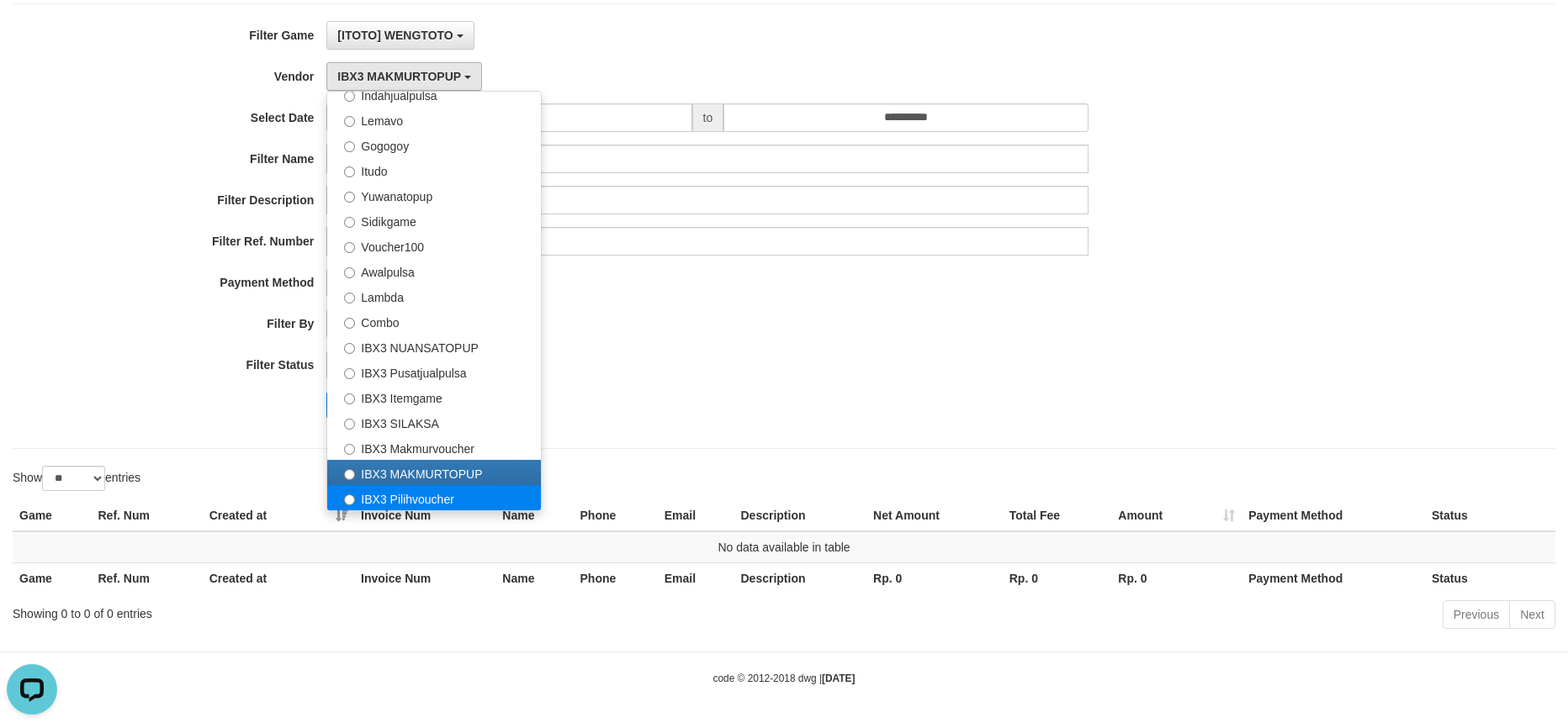 select on "**********" 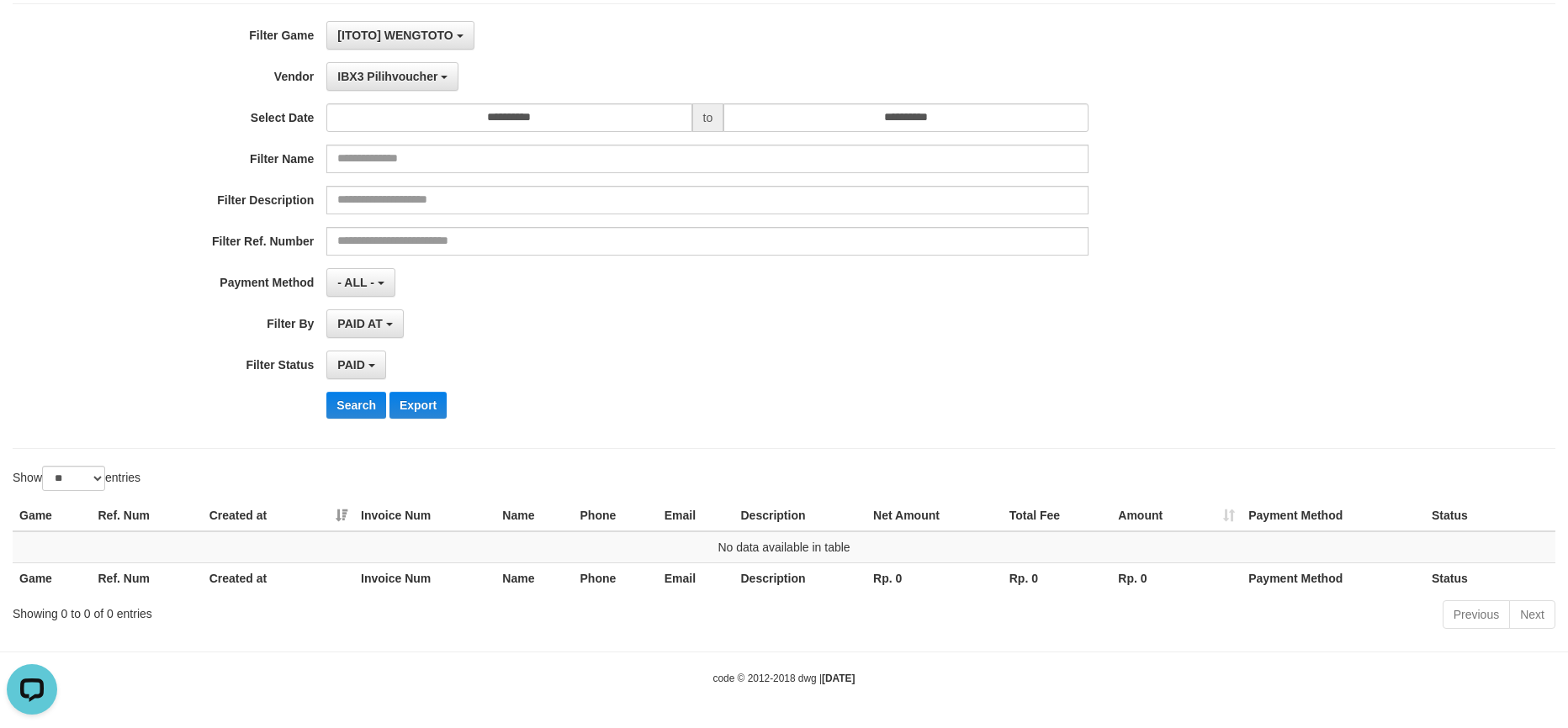 drag, startPoint x: 825, startPoint y: 411, endPoint x: 606, endPoint y: 417, distance: 219.08218 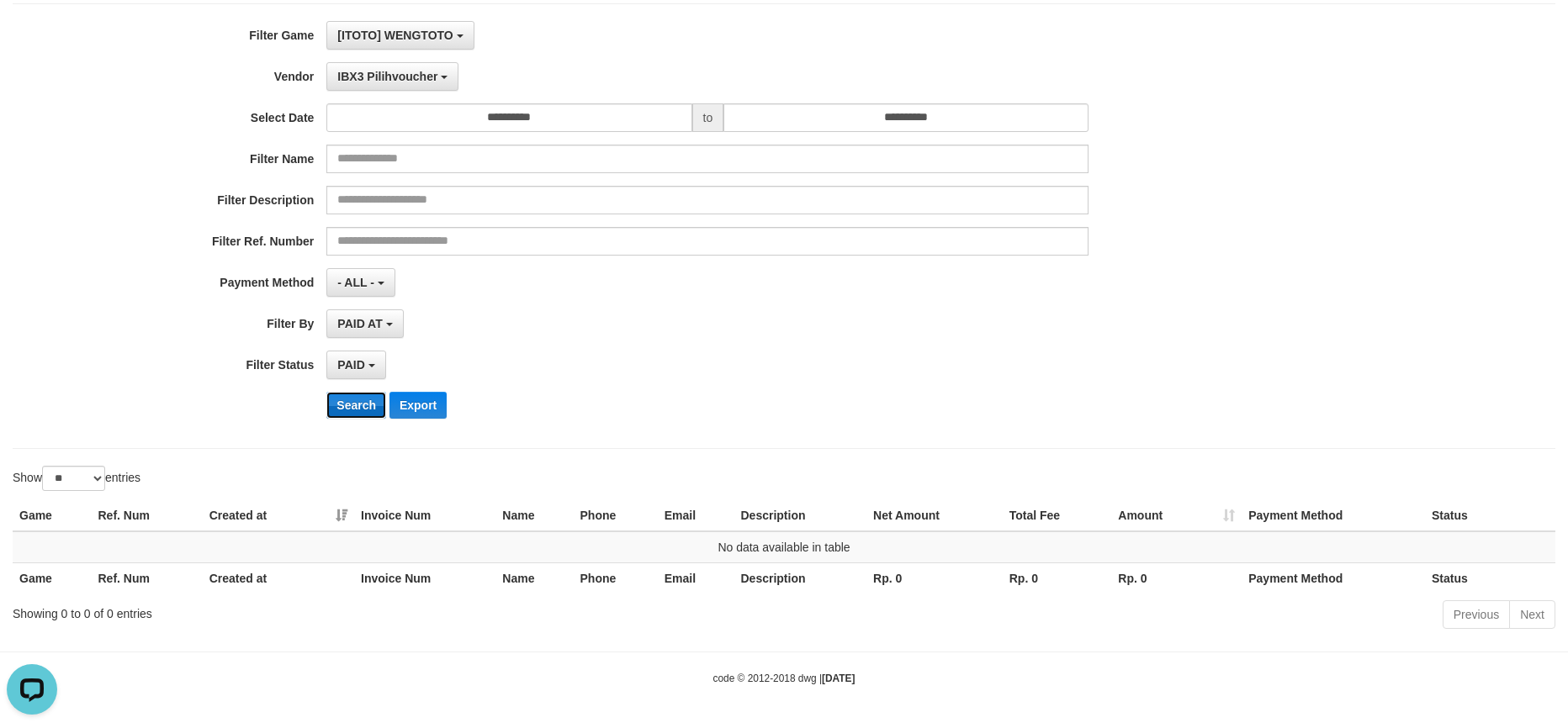 click on "Search" at bounding box center [356, 405] 